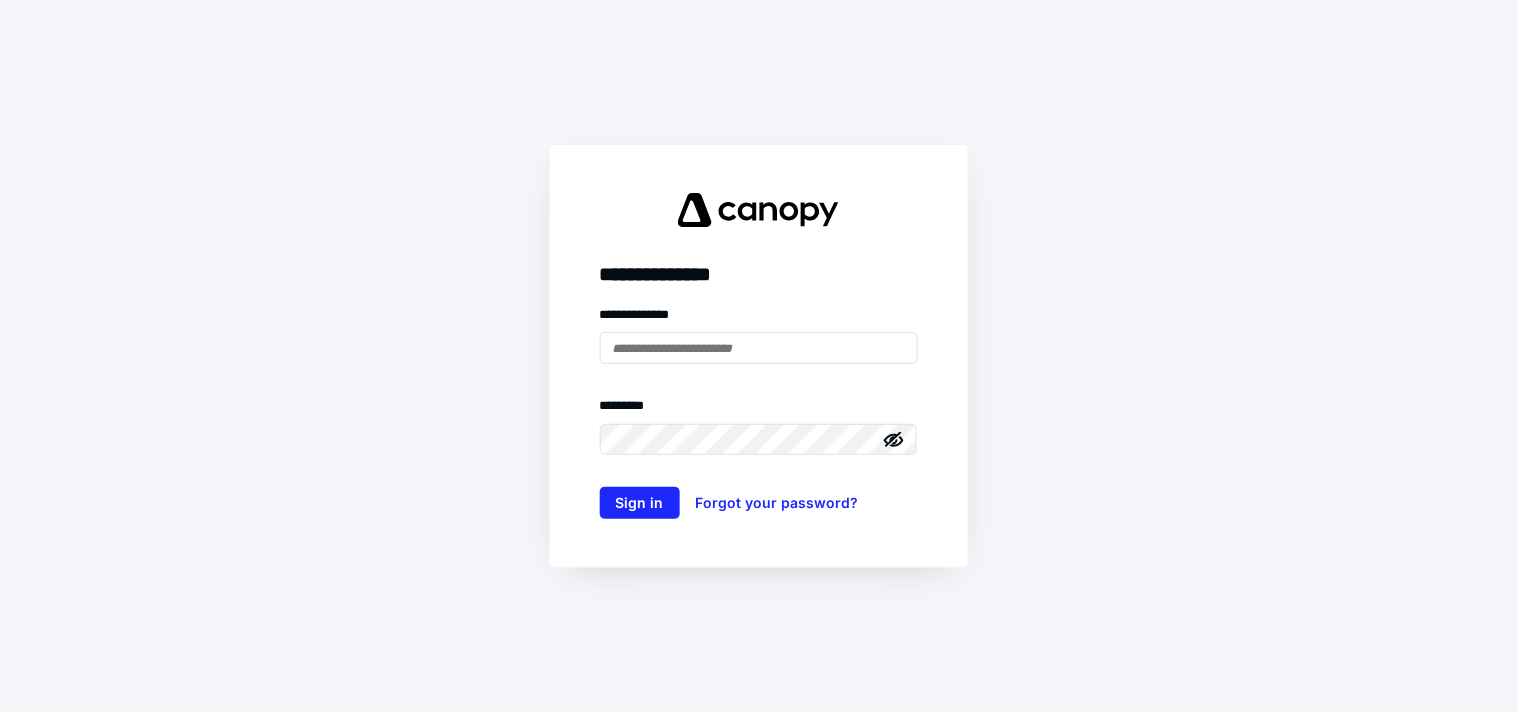 scroll, scrollTop: 0, scrollLeft: 0, axis: both 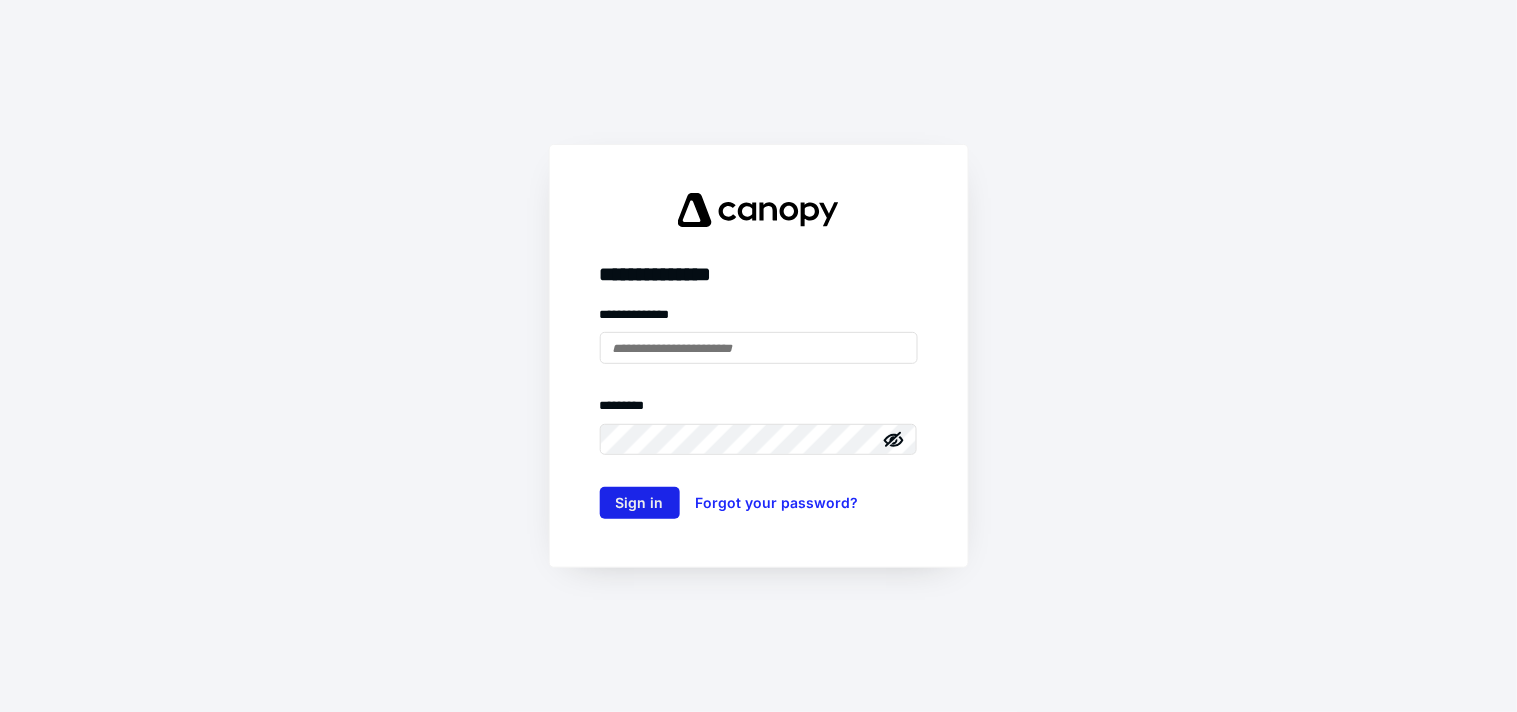 type on "**********" 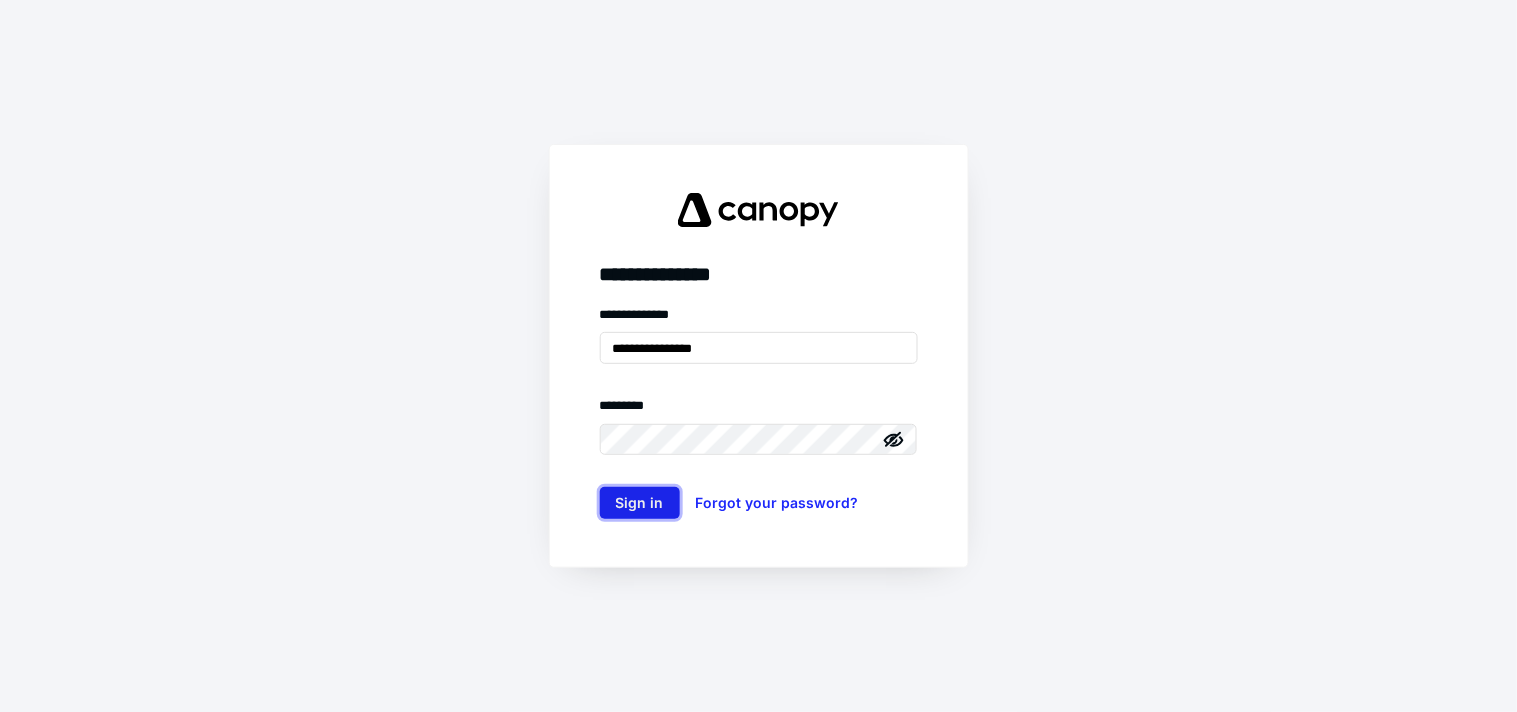 click on "Sign in" at bounding box center (640, 503) 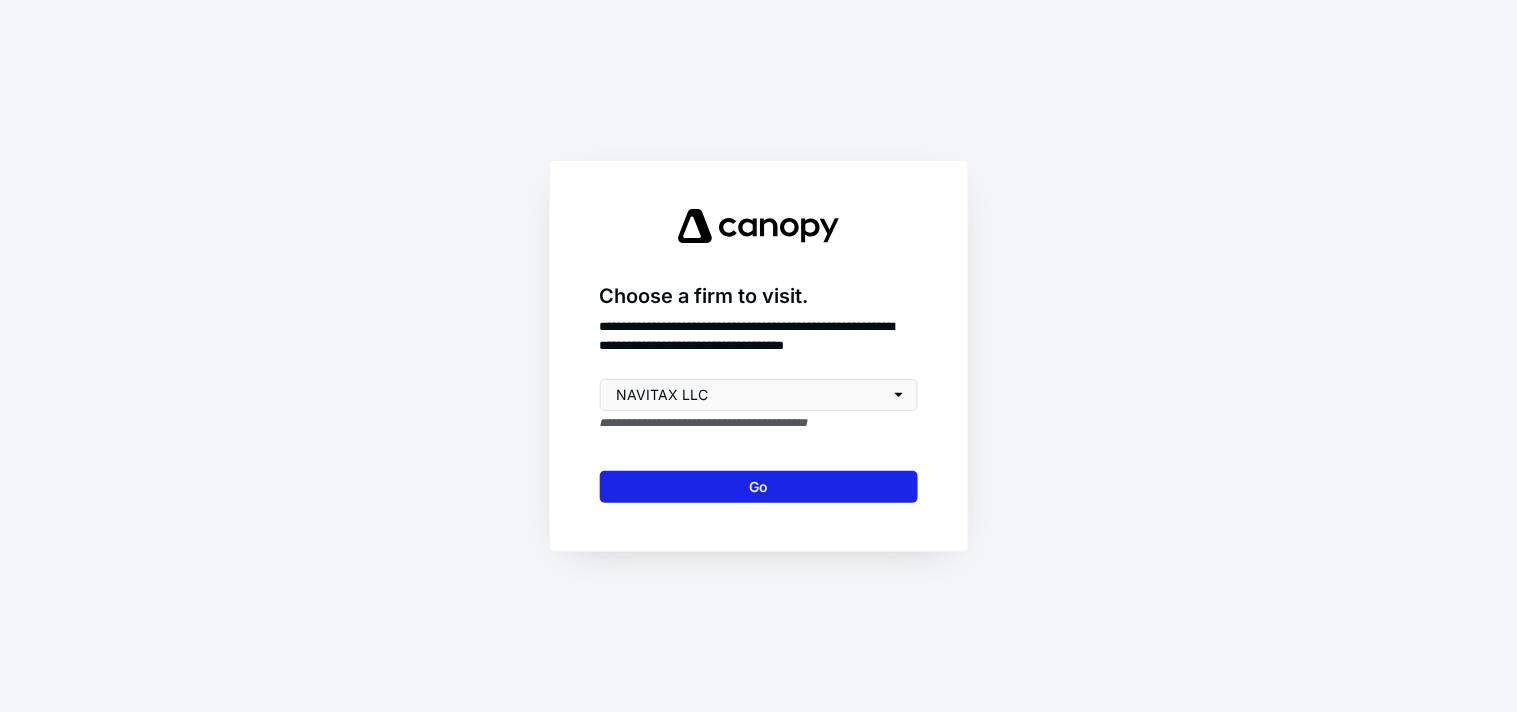 click on "Go" at bounding box center [759, 487] 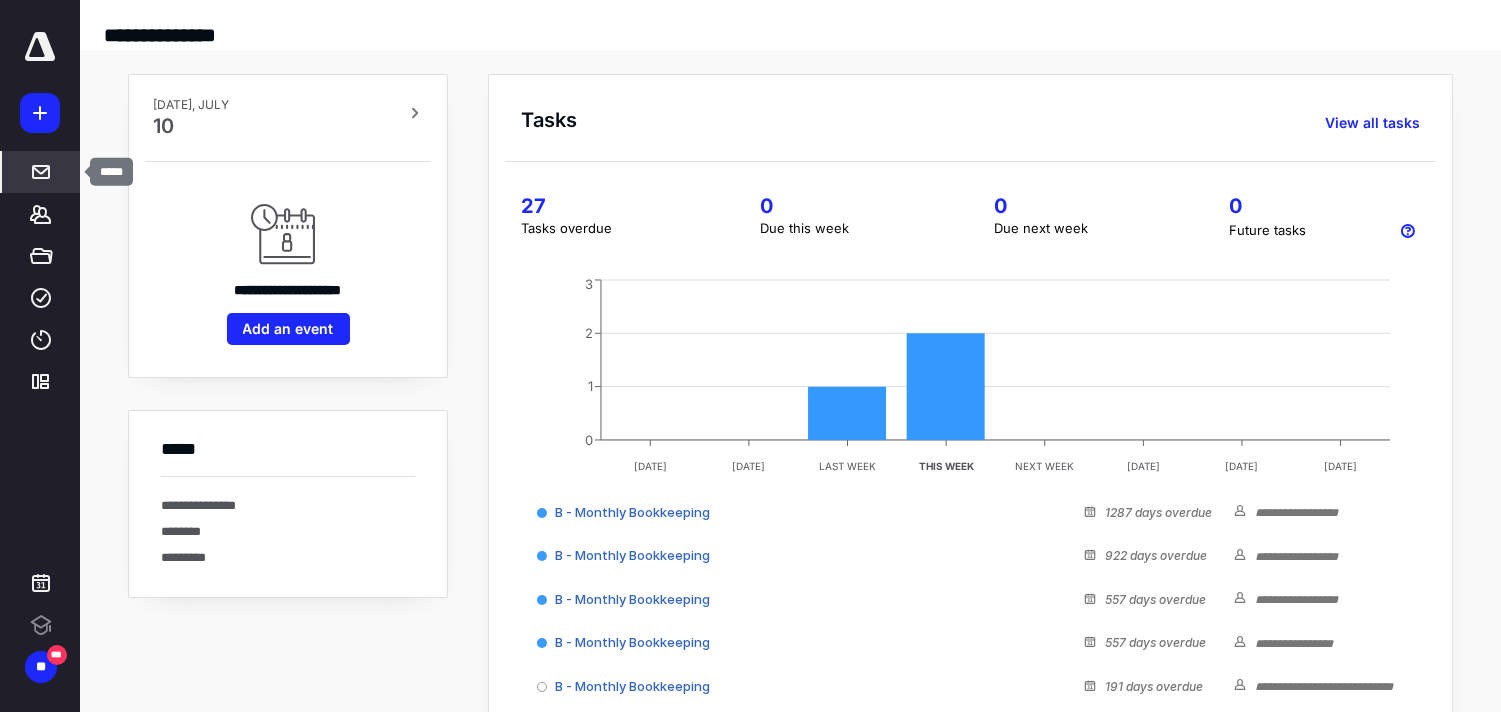 click 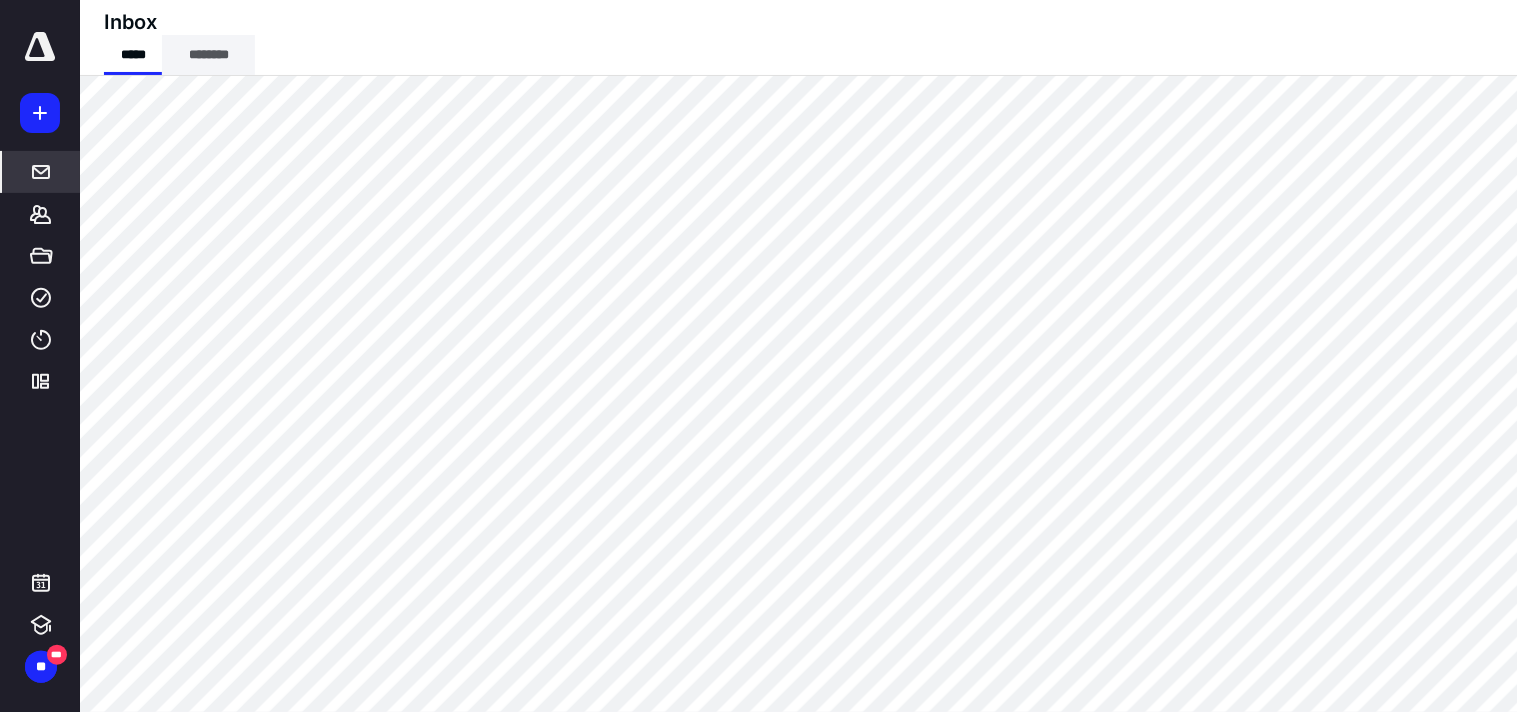 scroll, scrollTop: 0, scrollLeft: 0, axis: both 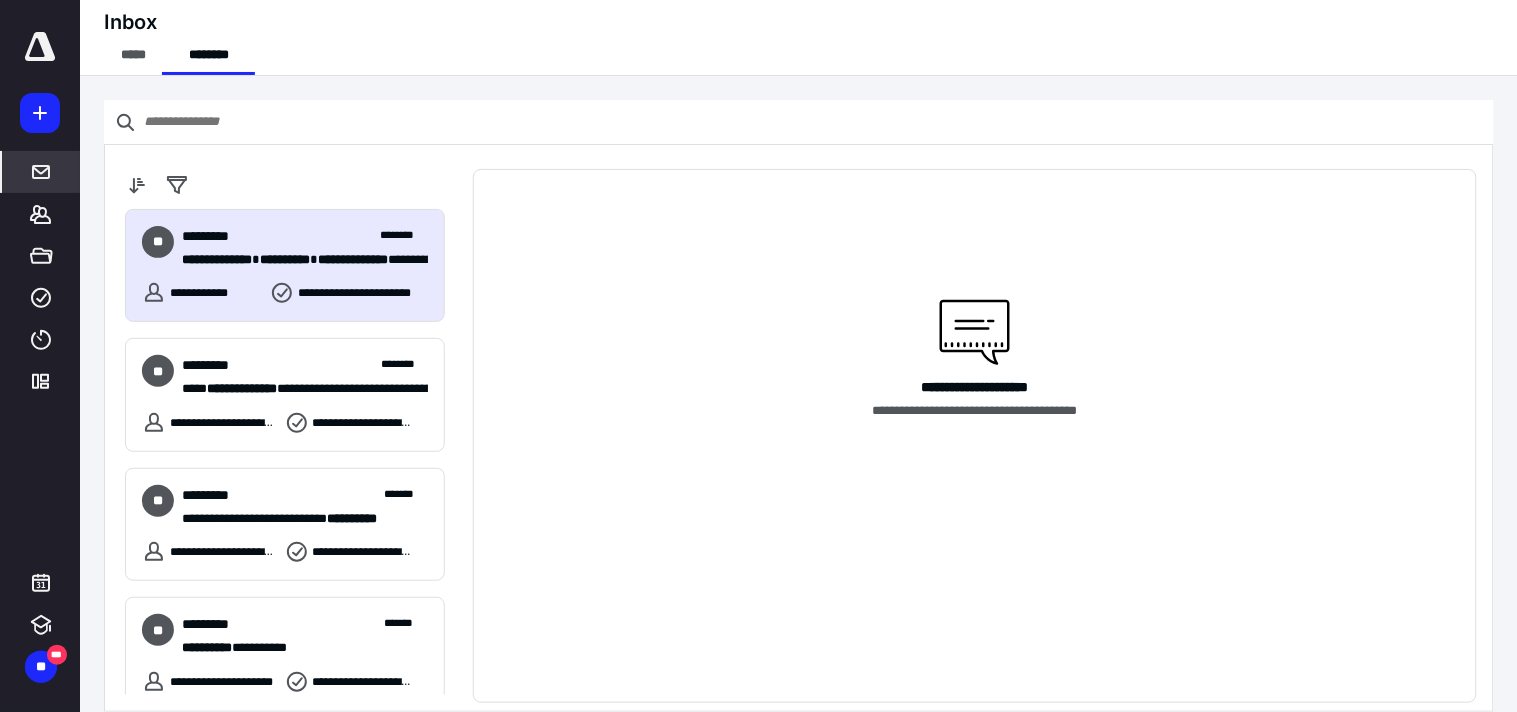 click on "**********" at bounding box center [285, 259] 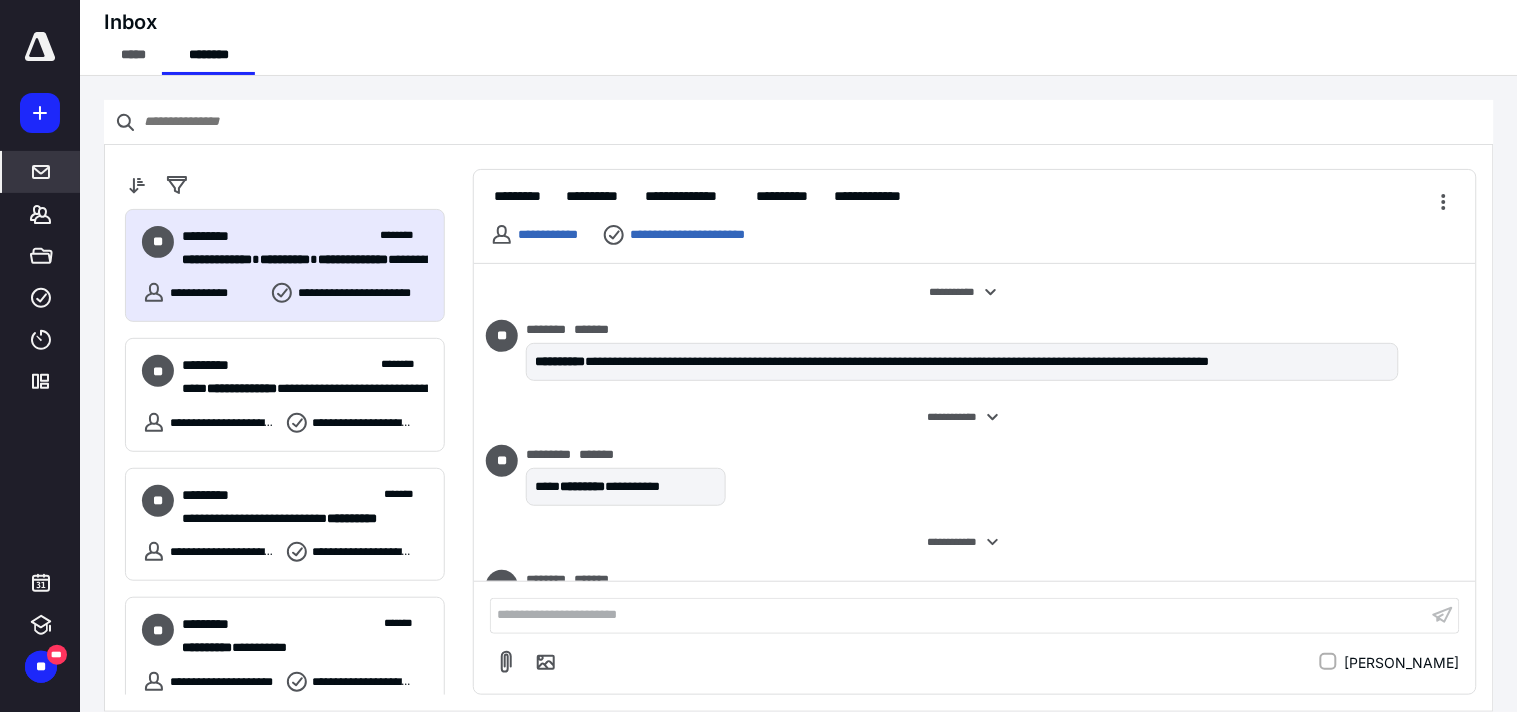 scroll, scrollTop: 1872, scrollLeft: 0, axis: vertical 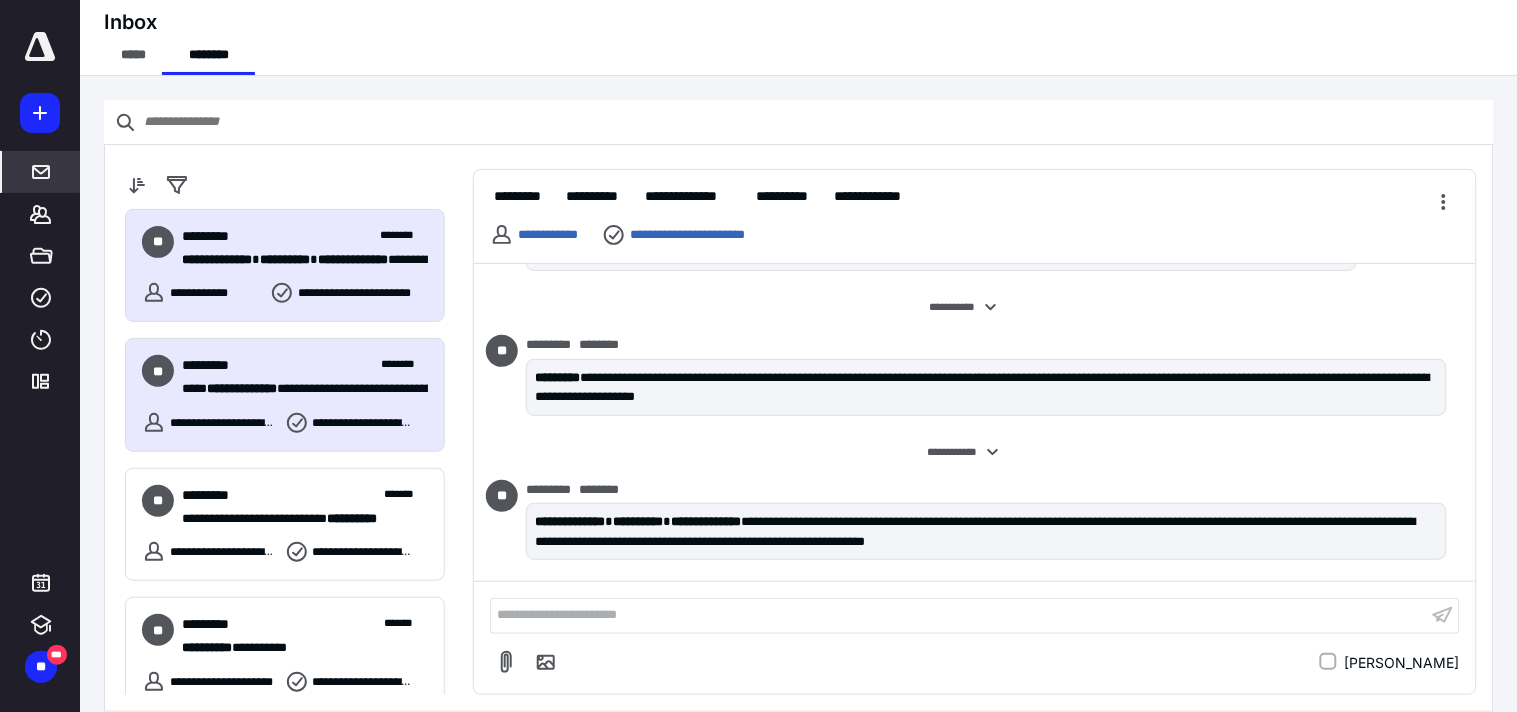 click on "**********" at bounding box center [242, 388] 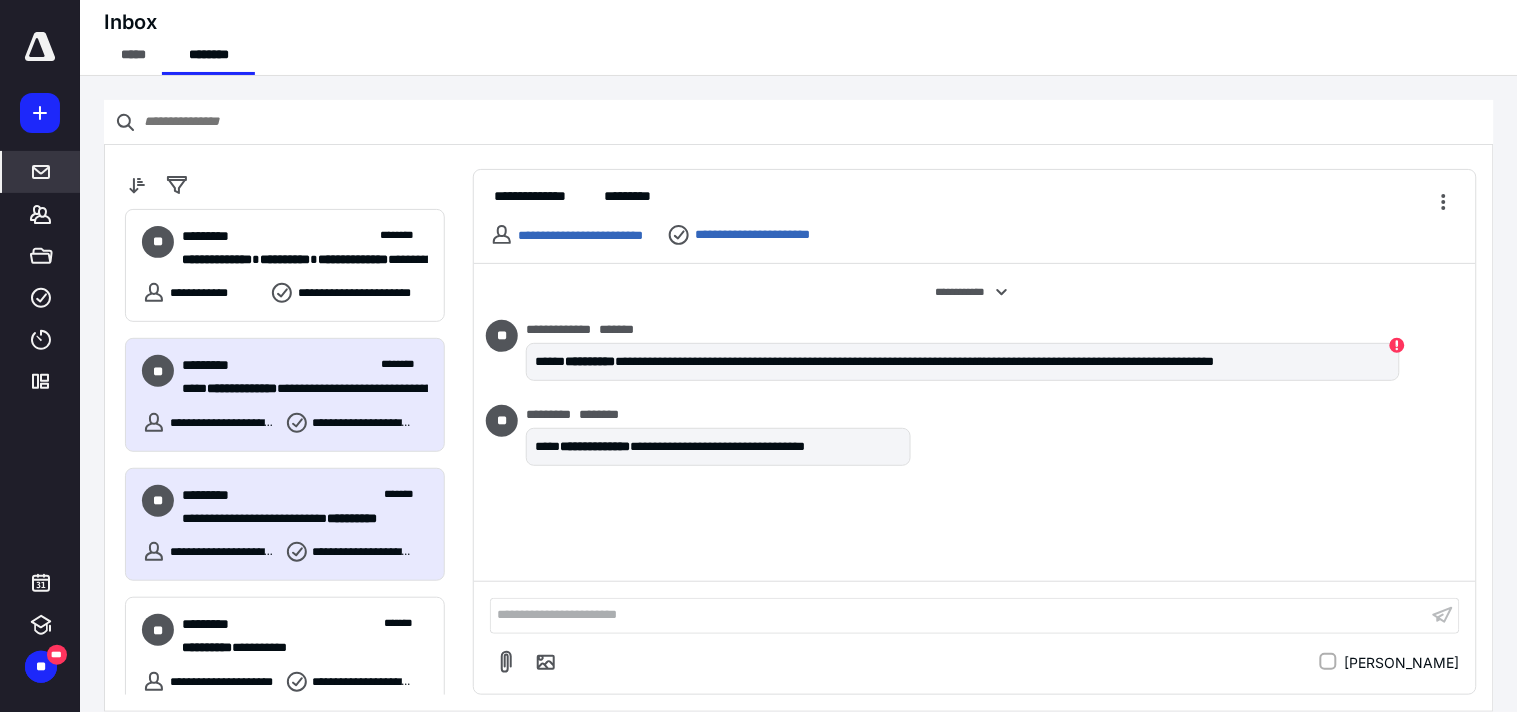 click on "**********" at bounding box center (296, 518) 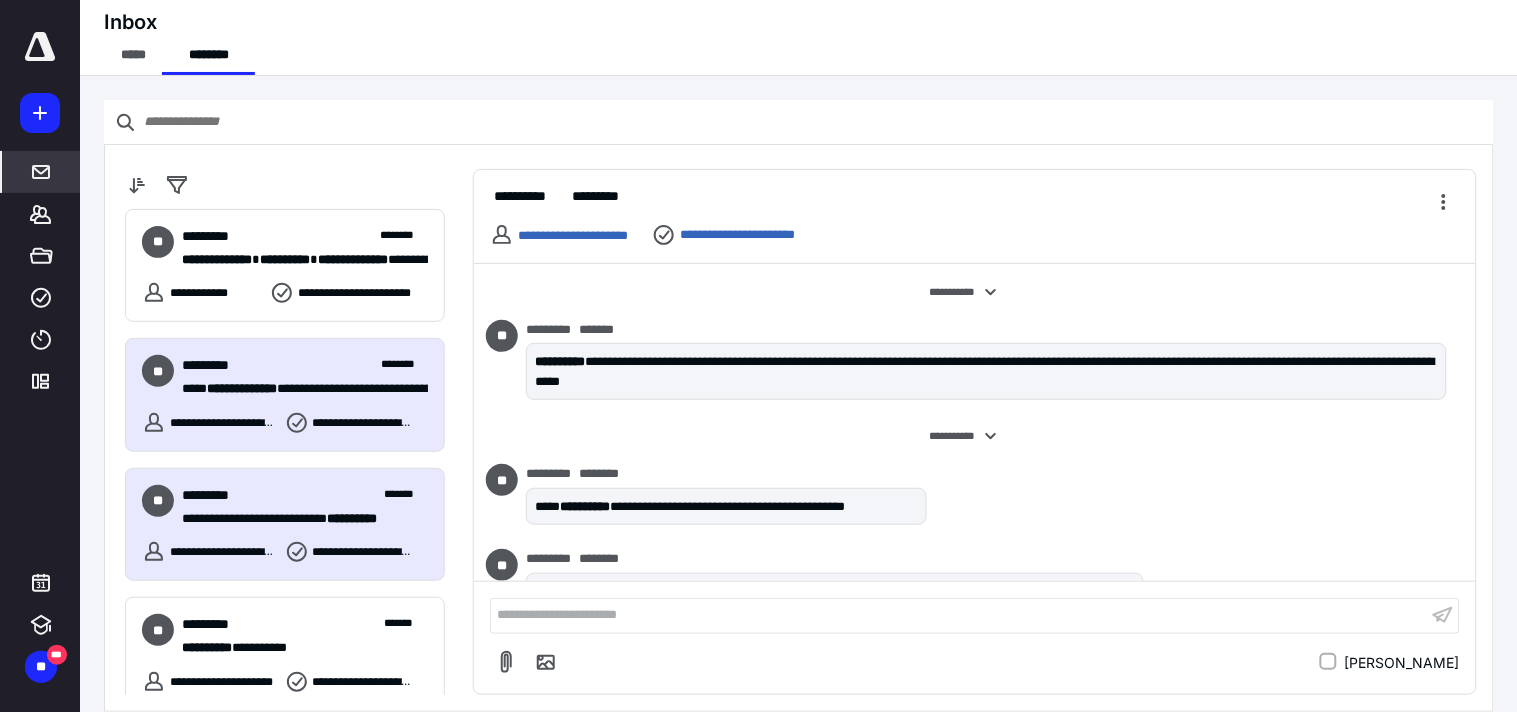 scroll, scrollTop: 760, scrollLeft: 0, axis: vertical 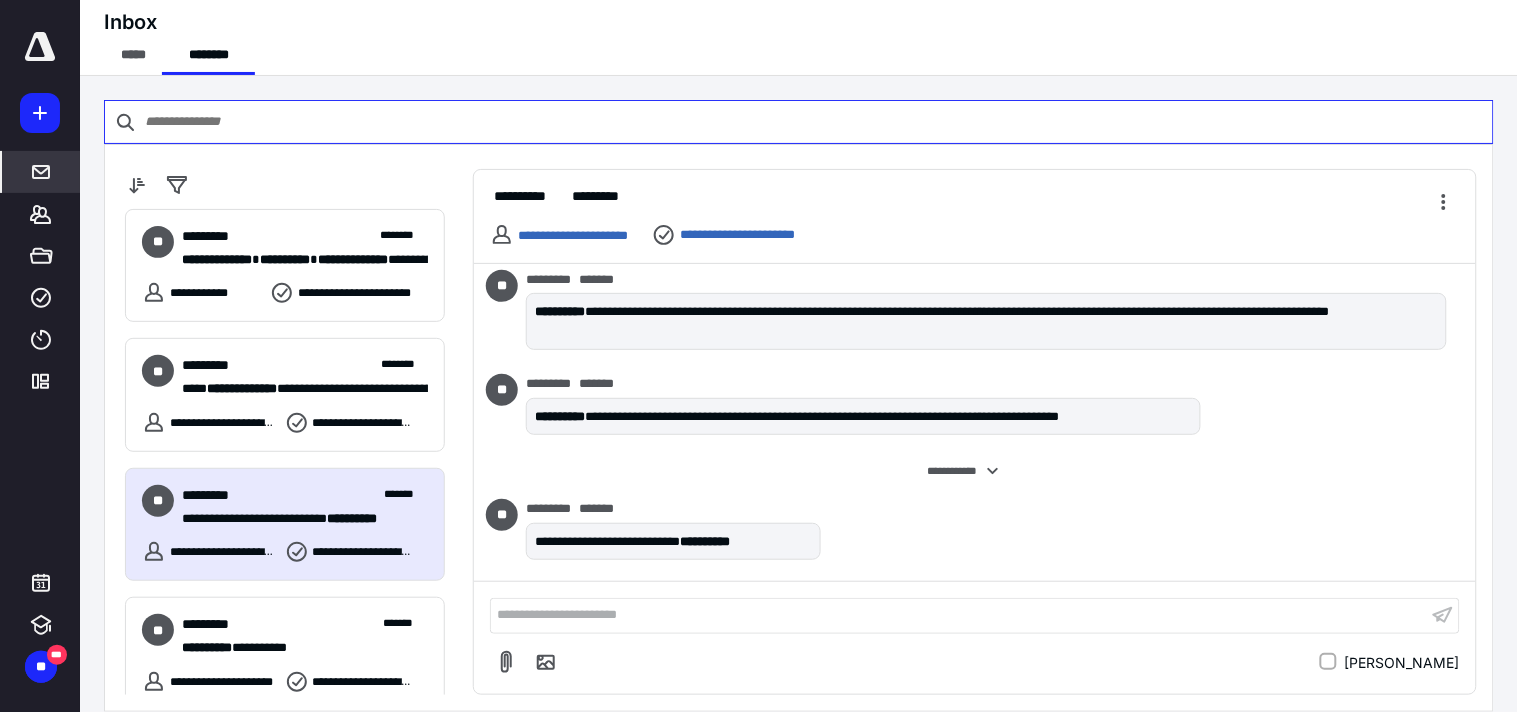 click at bounding box center (799, 122) 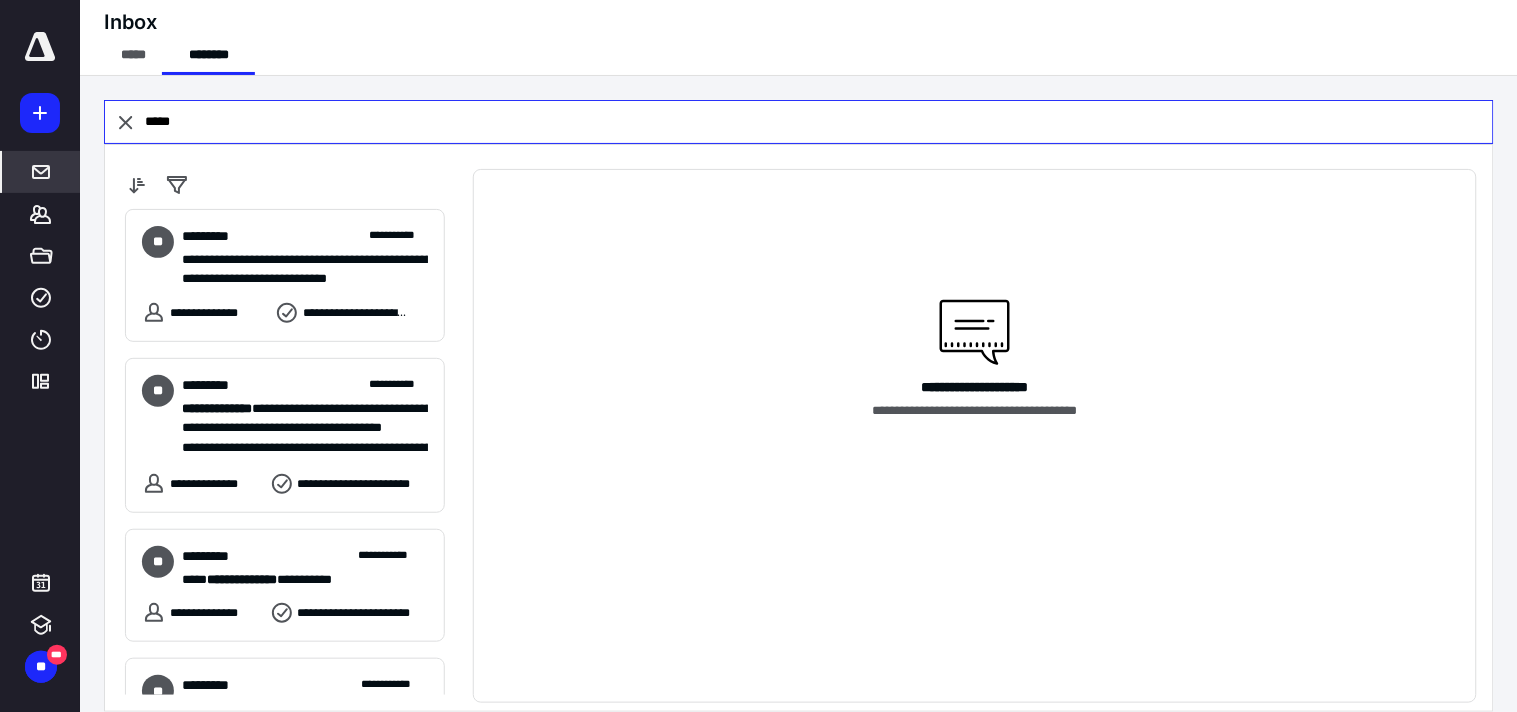 type on "*****" 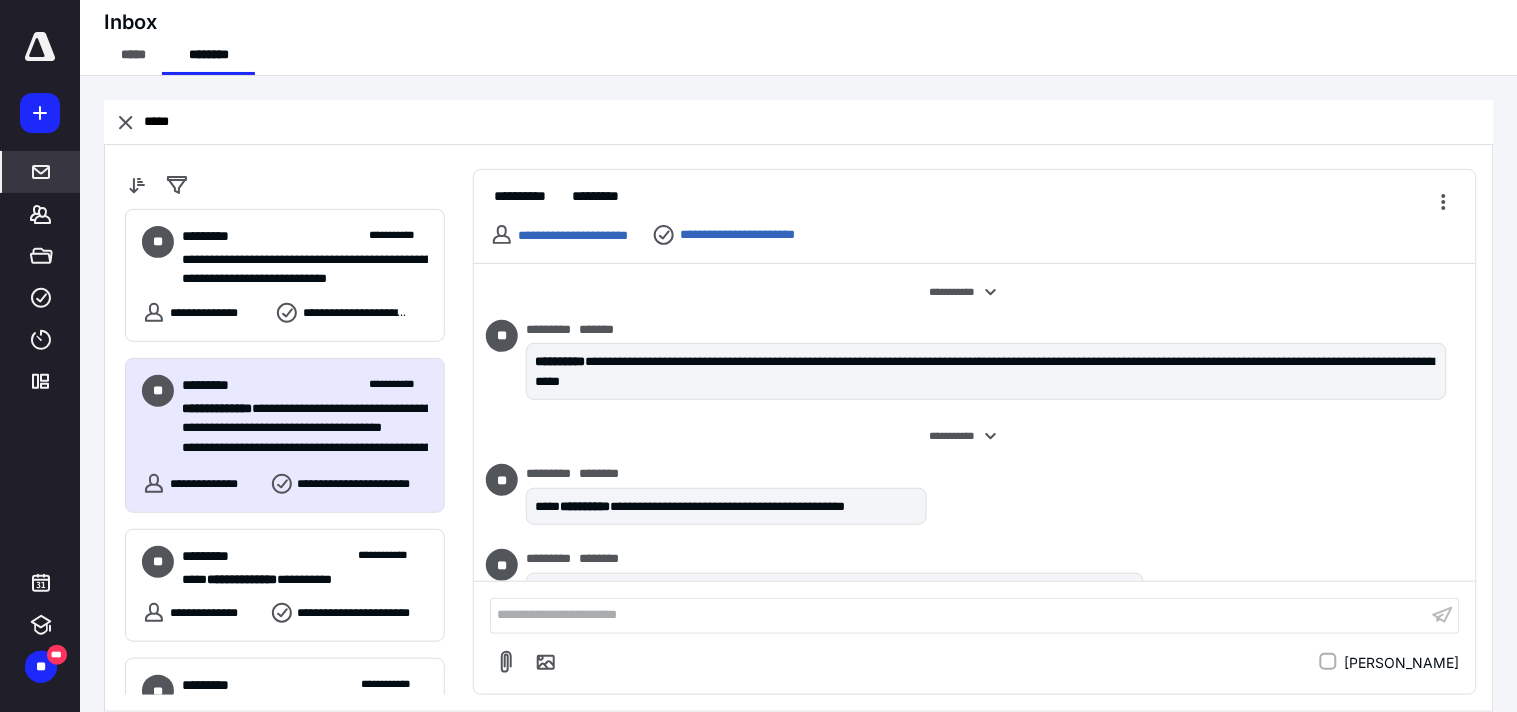 scroll, scrollTop: 760, scrollLeft: 0, axis: vertical 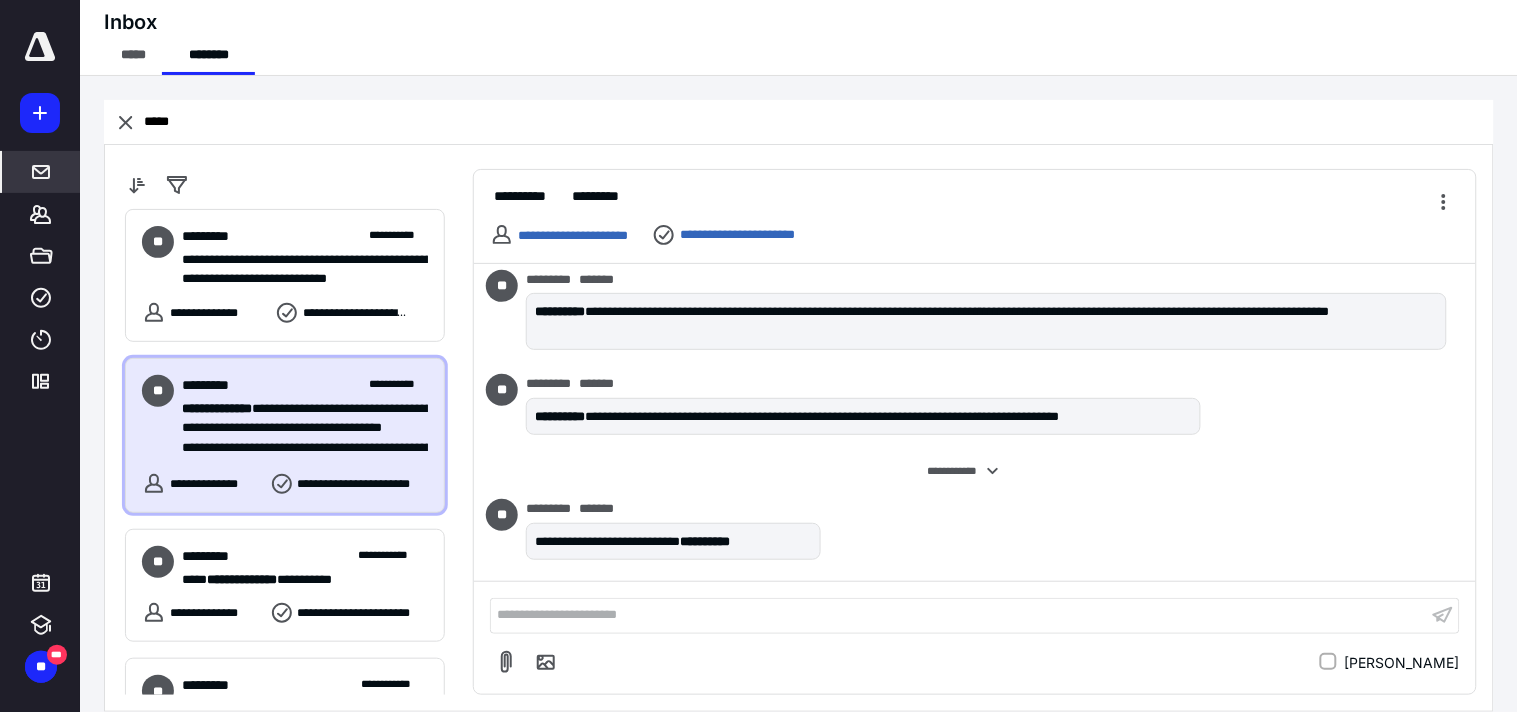 click on "**********" at bounding box center (296, 447) 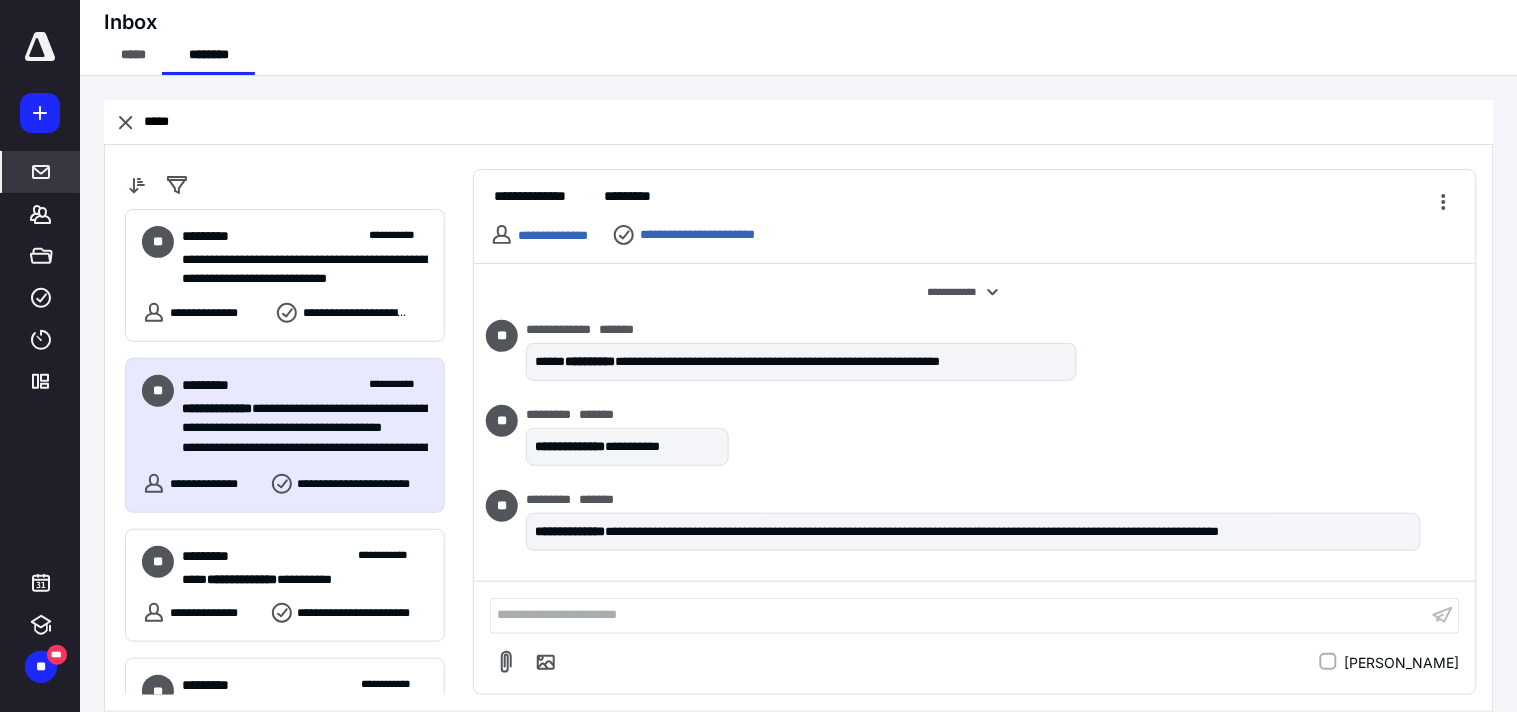 scroll, scrollTop: 427, scrollLeft: 0, axis: vertical 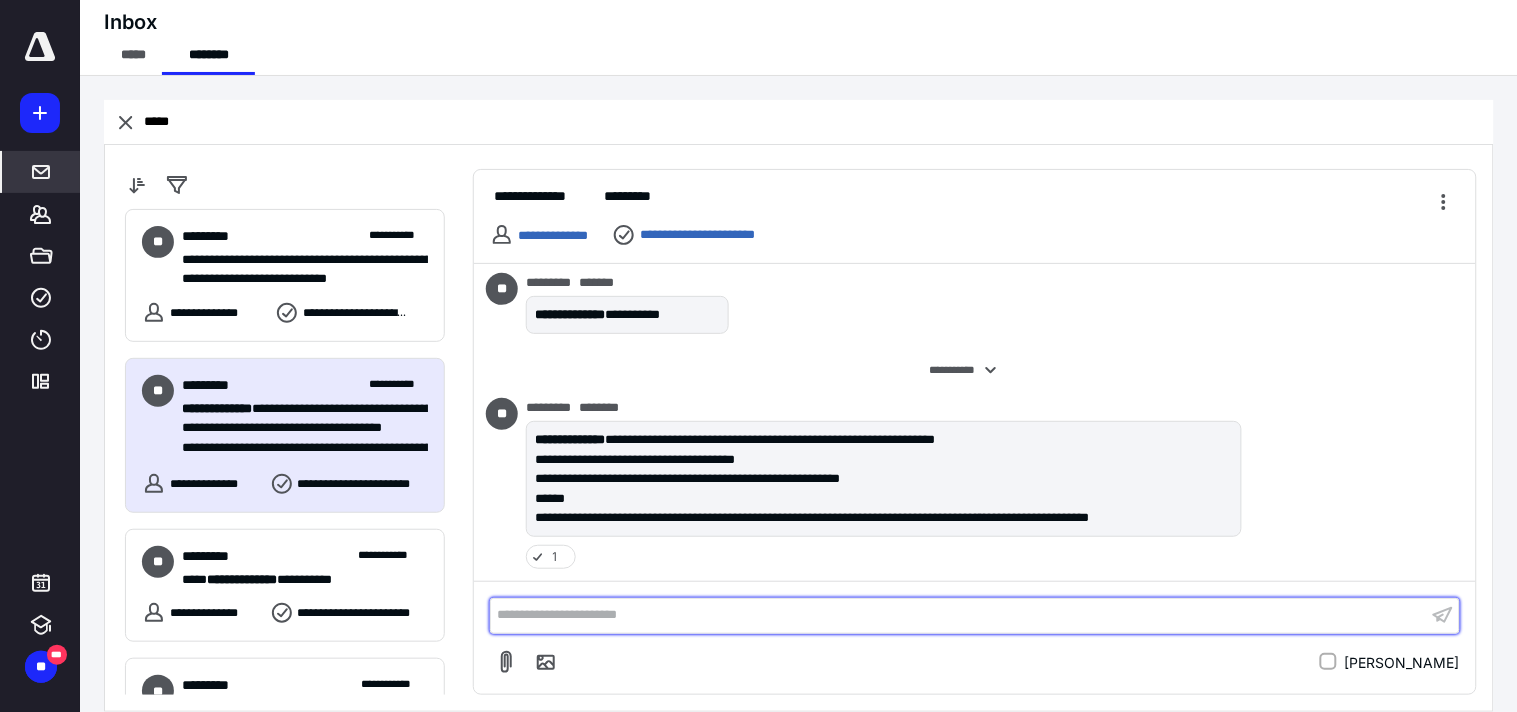 click on "**********" at bounding box center (959, 615) 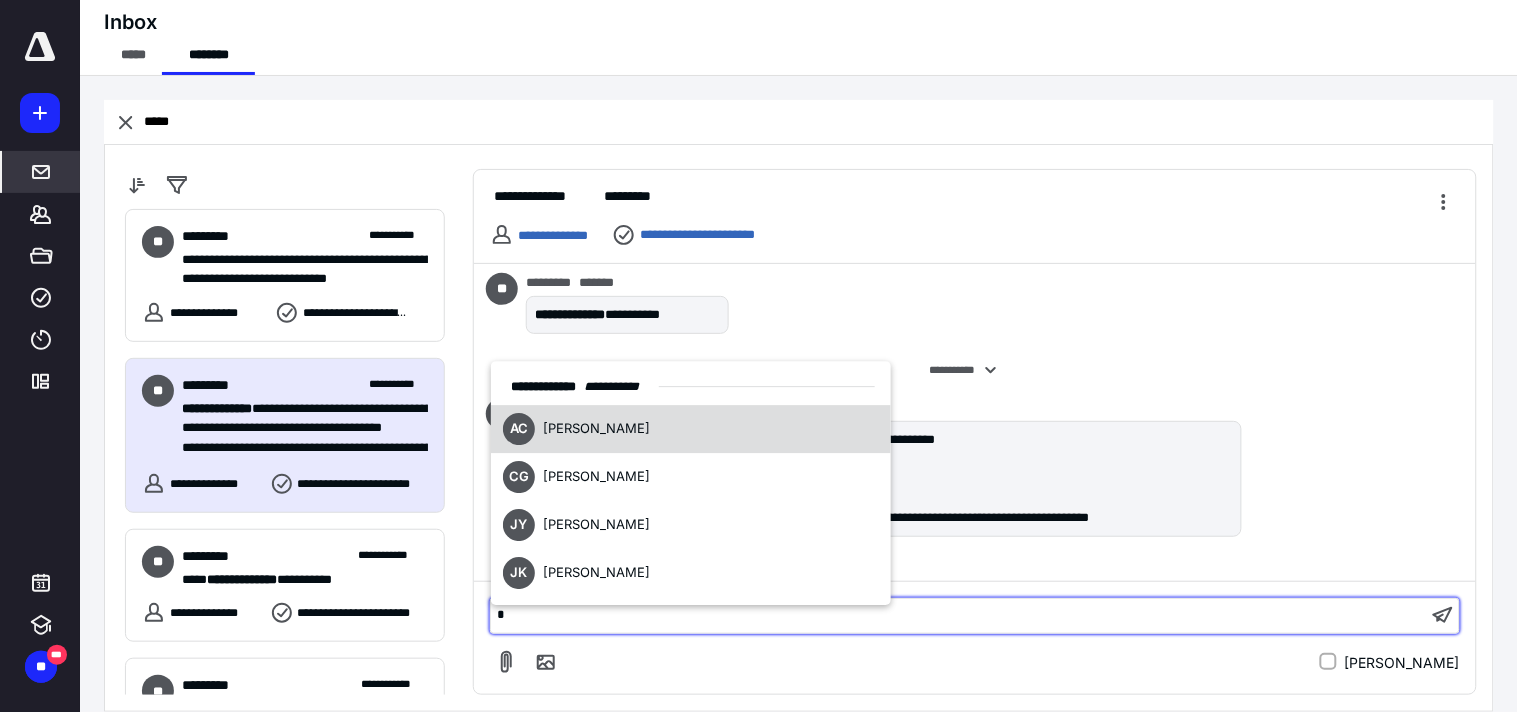 click on "AC [PERSON_NAME]" at bounding box center [691, 430] 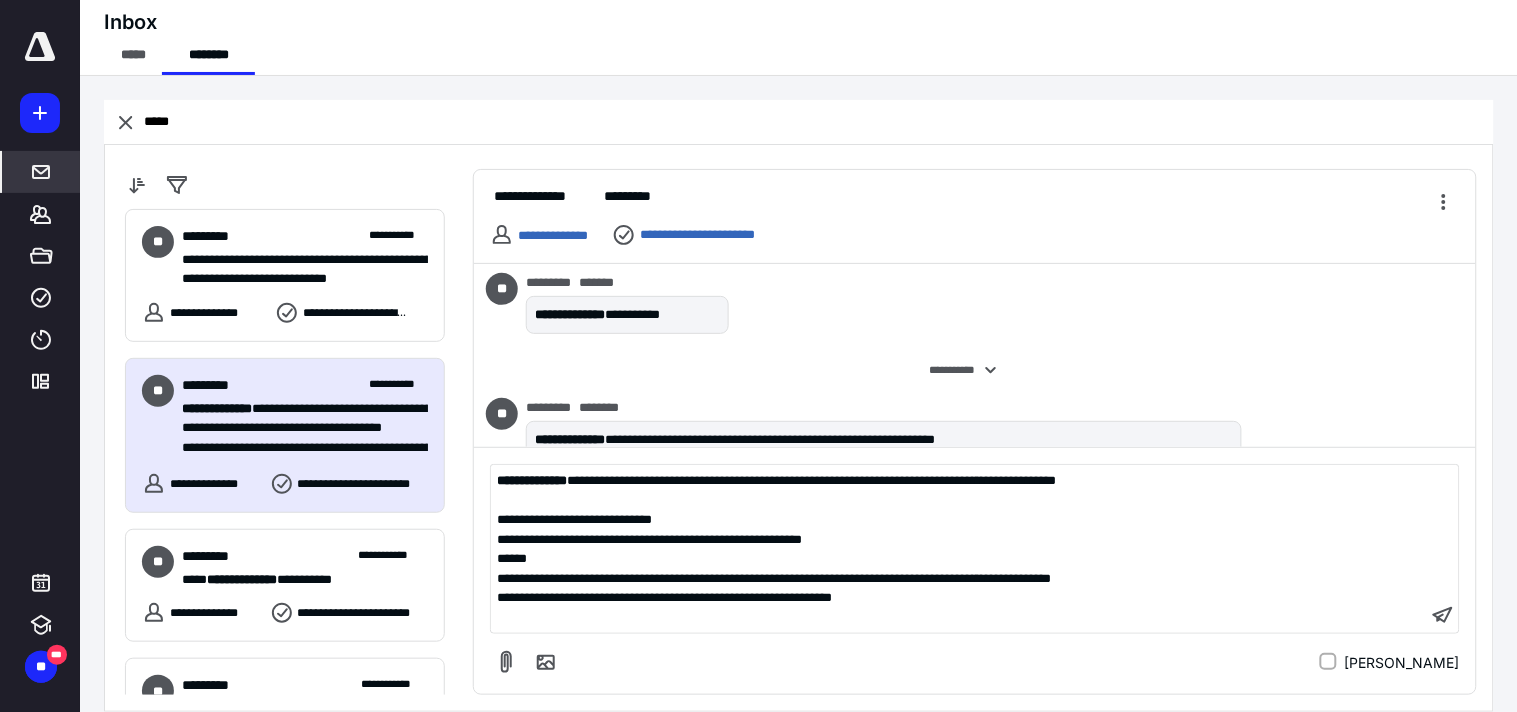 click on "**********" at bounding box center [959, 549] 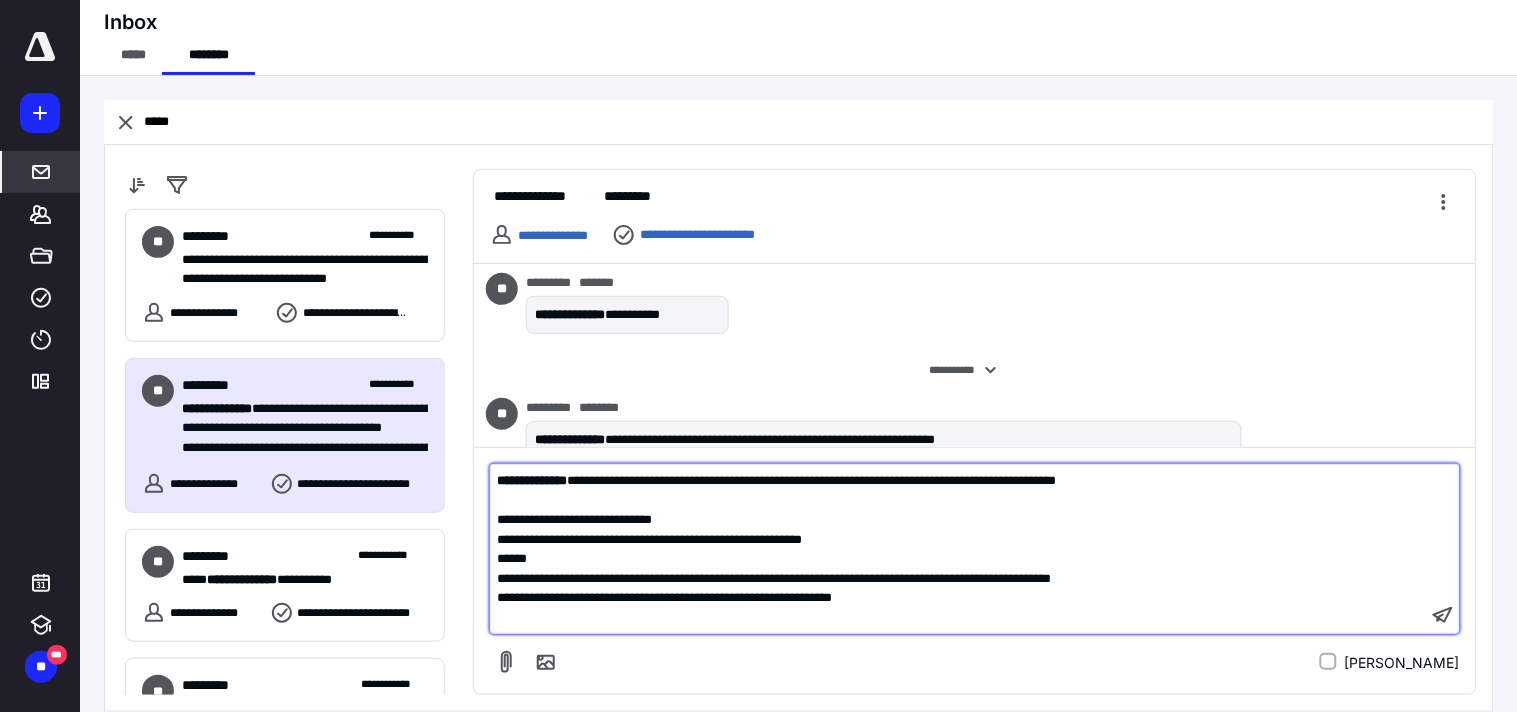 click on "﻿" at bounding box center (959, 501) 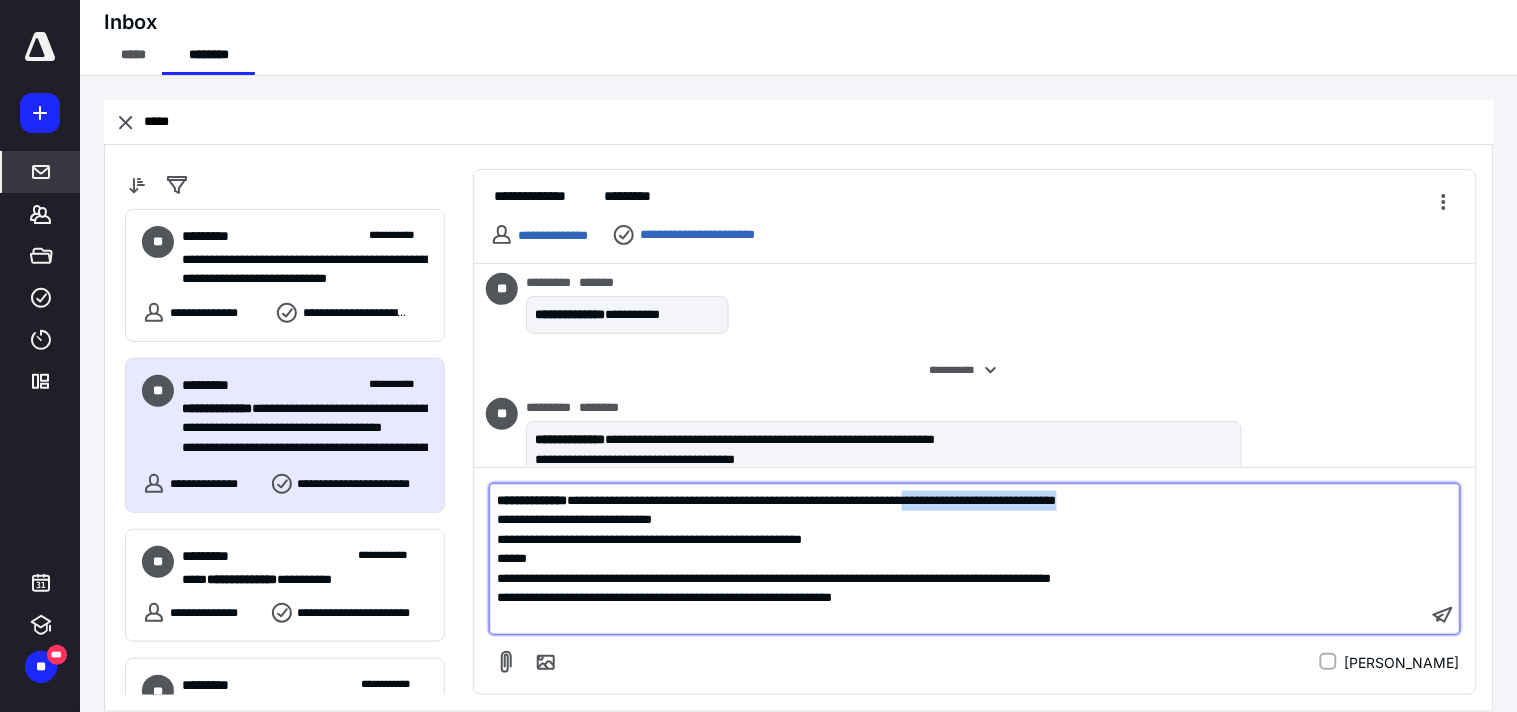drag, startPoint x: 1226, startPoint y: 500, endPoint x: 1022, endPoint y: 507, distance: 204.12006 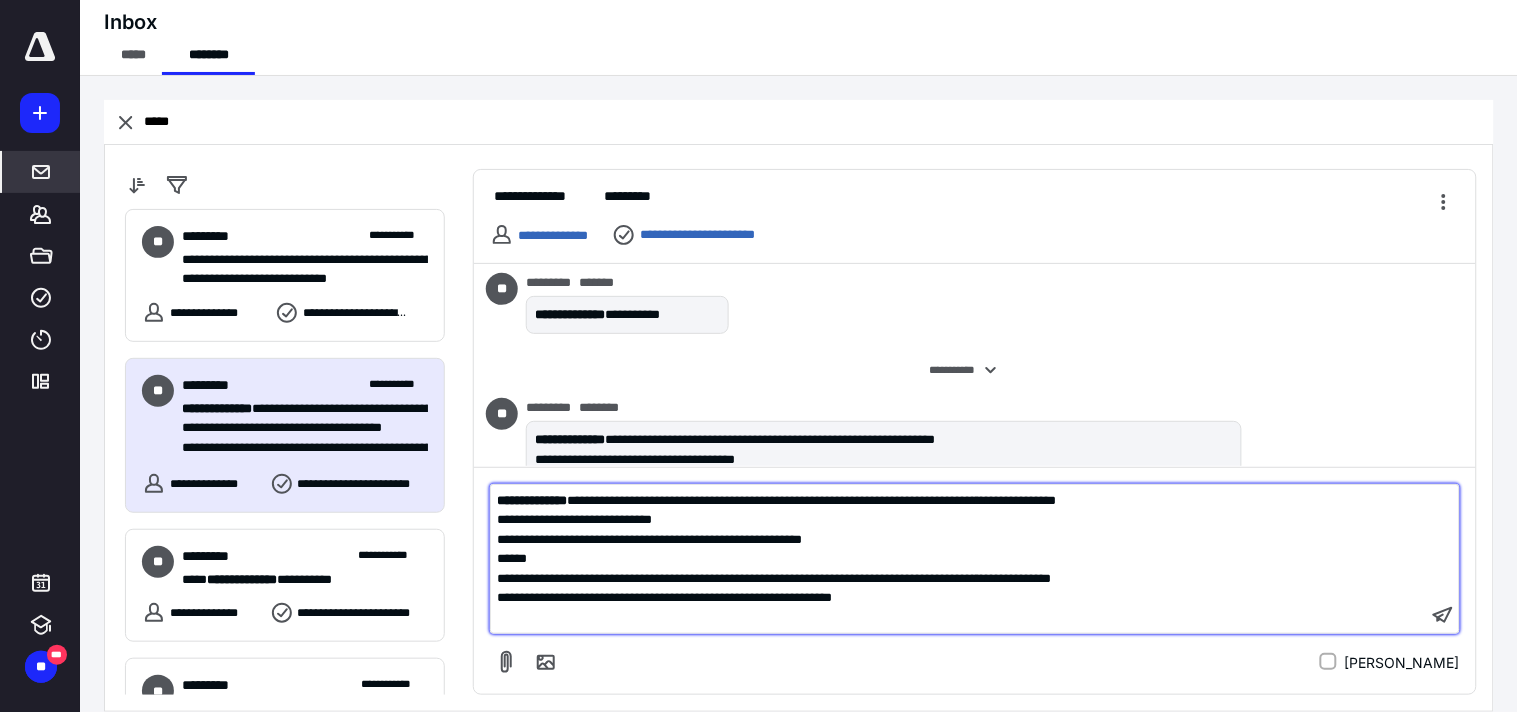 click on "﻿" at bounding box center (959, 618) 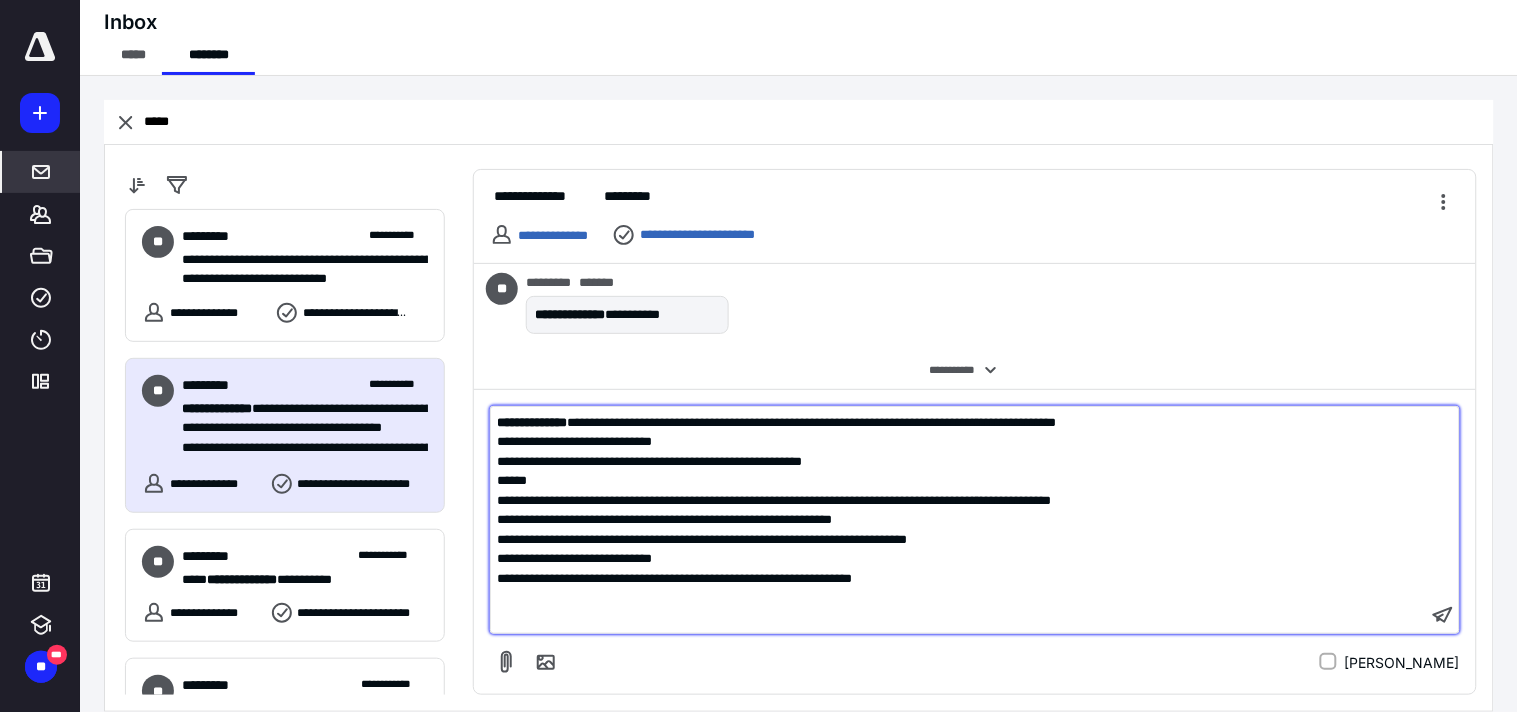 click on "**********" at bounding box center [574, 558] 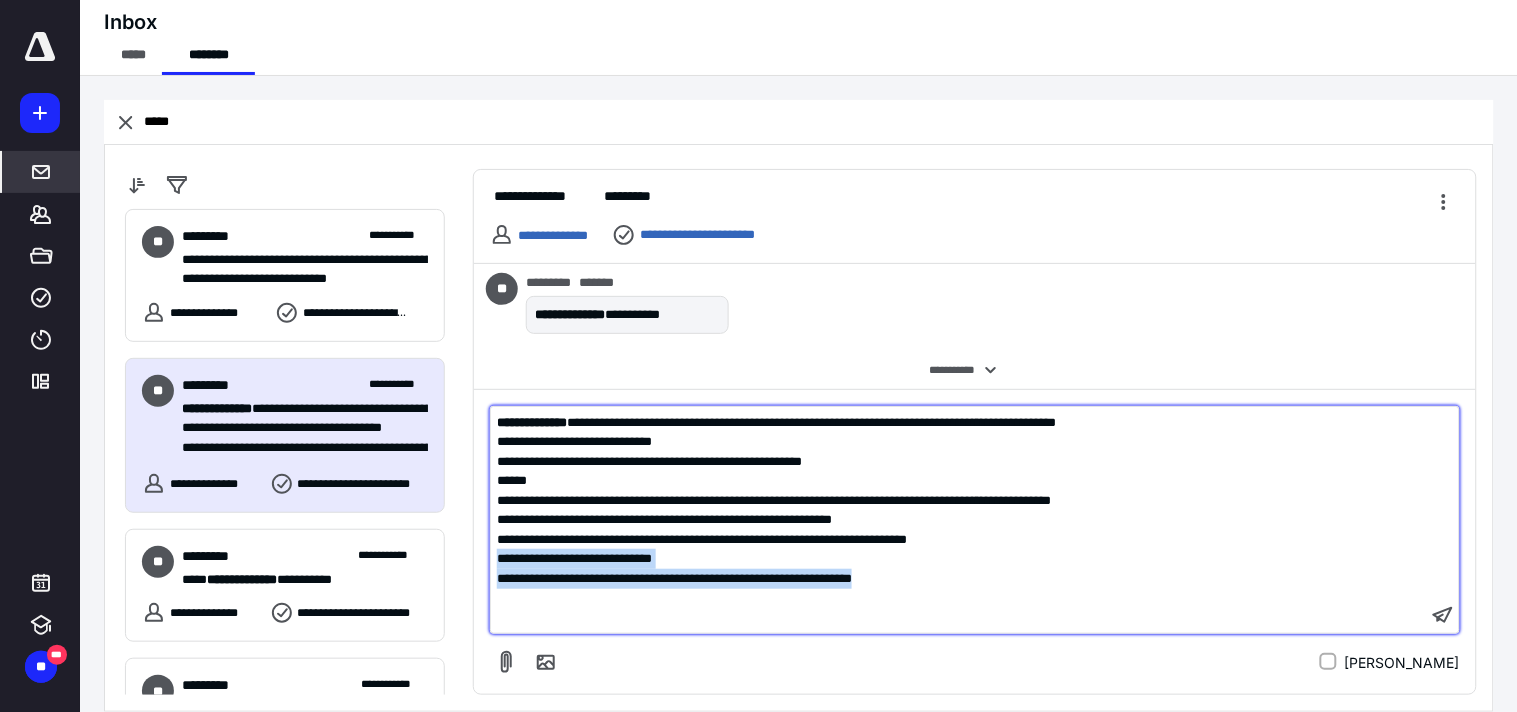 drag, startPoint x: 504, startPoint y: 556, endPoint x: 1001, endPoint y: 577, distance: 497.44345 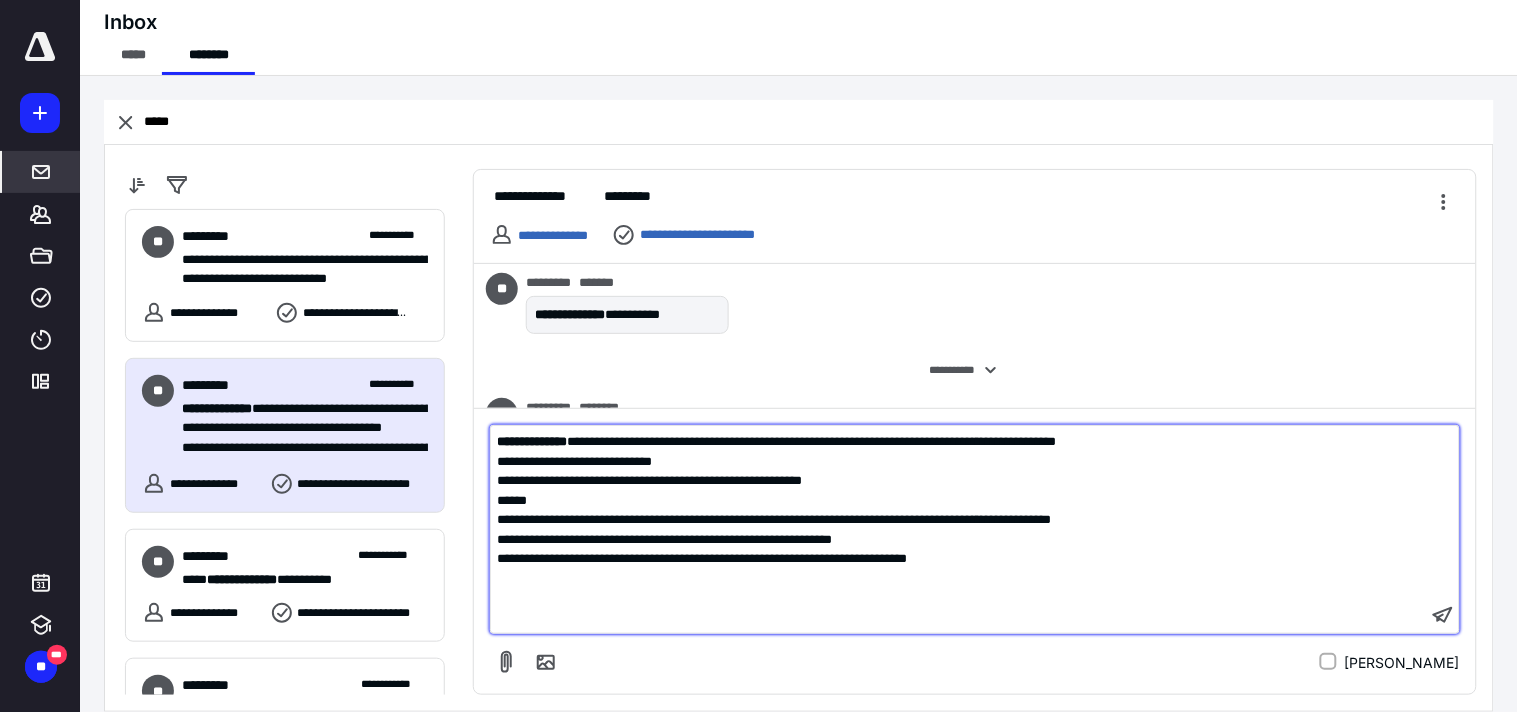 drag, startPoint x: 588, startPoint y: 540, endPoint x: 608, endPoint y: 538, distance: 20.09975 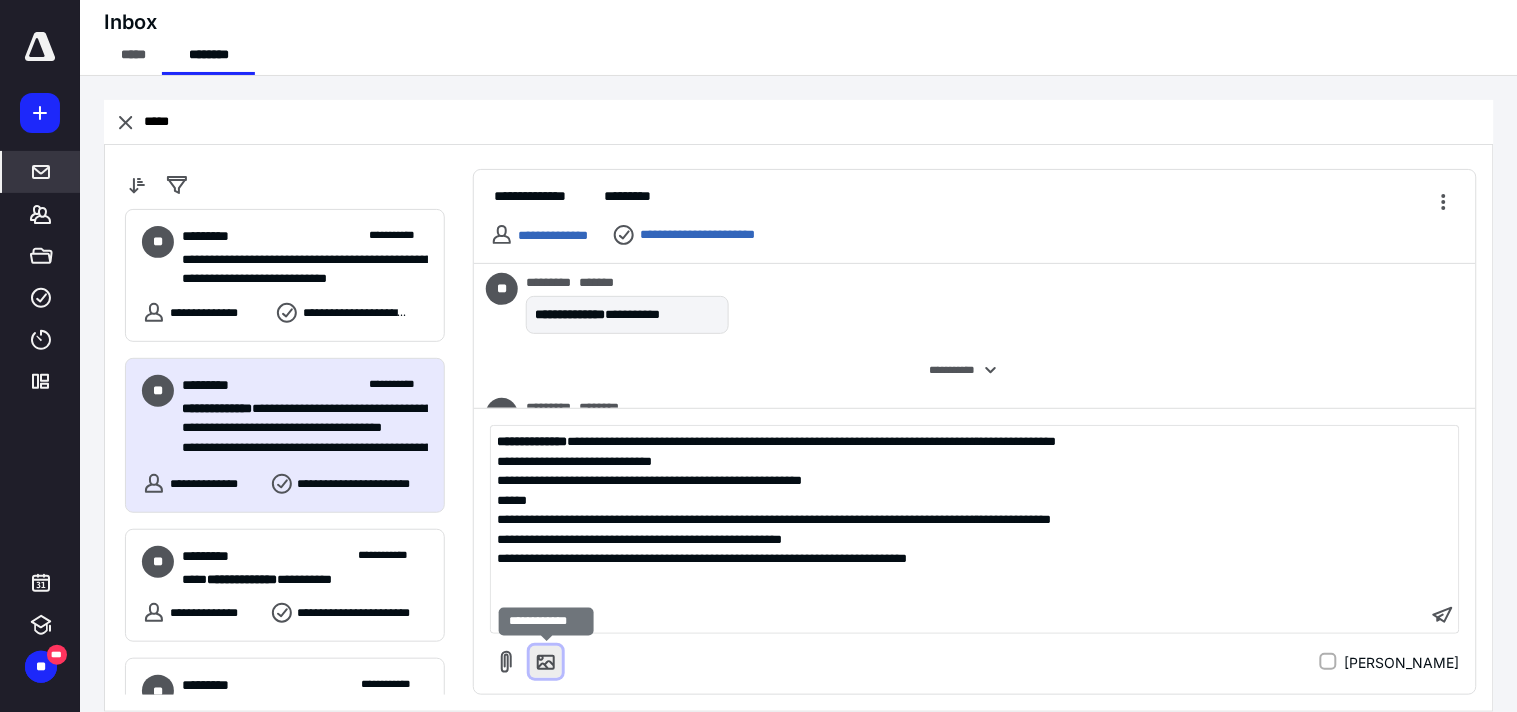 click at bounding box center (546, 662) 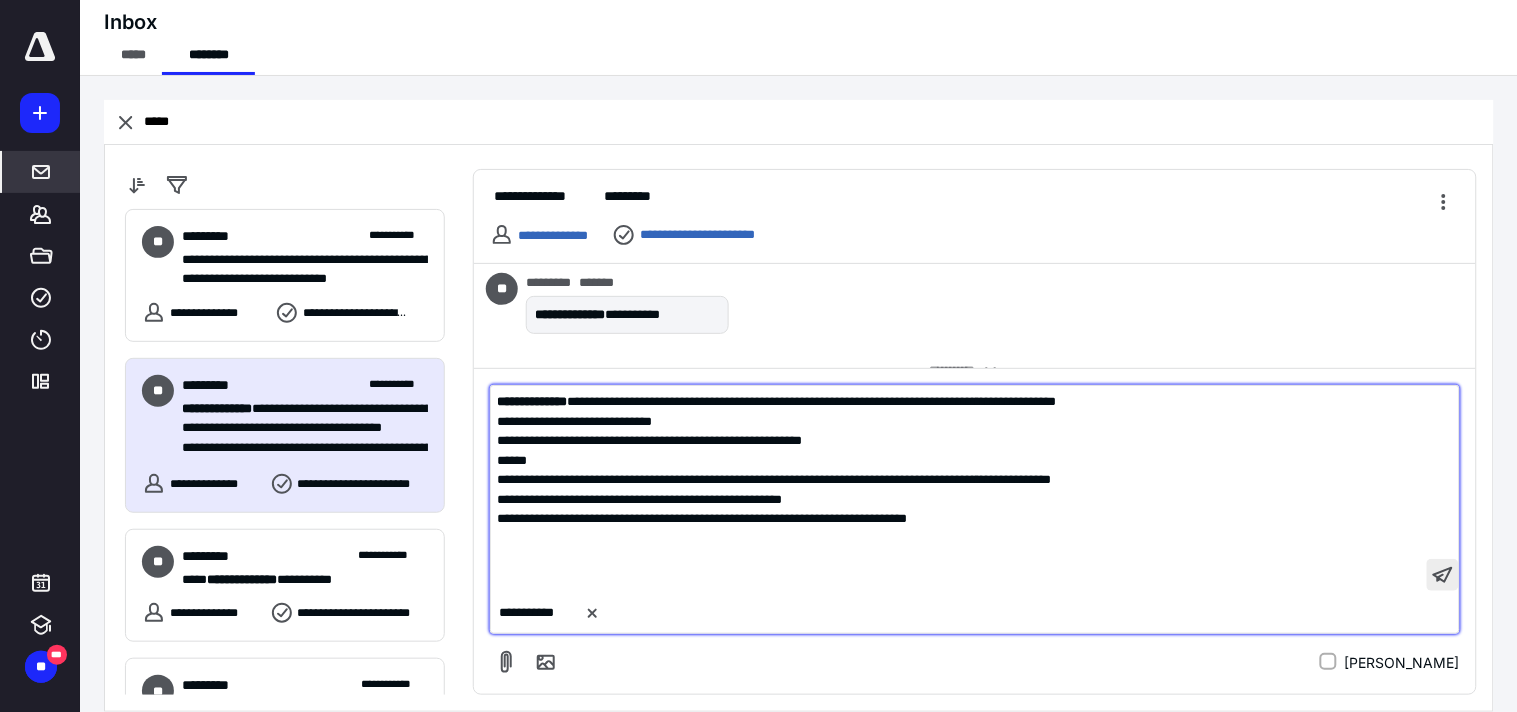click at bounding box center [1443, 575] 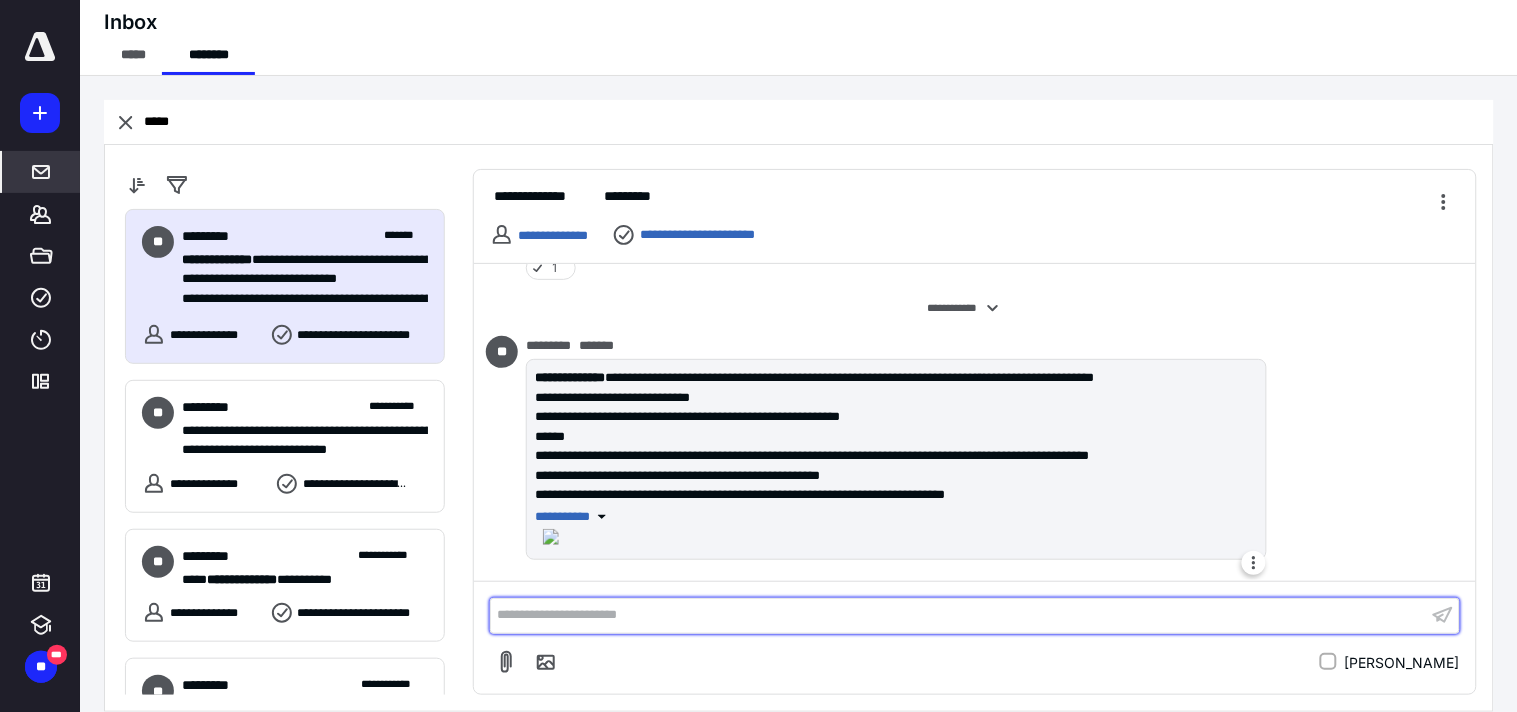 scroll, scrollTop: 752, scrollLeft: 0, axis: vertical 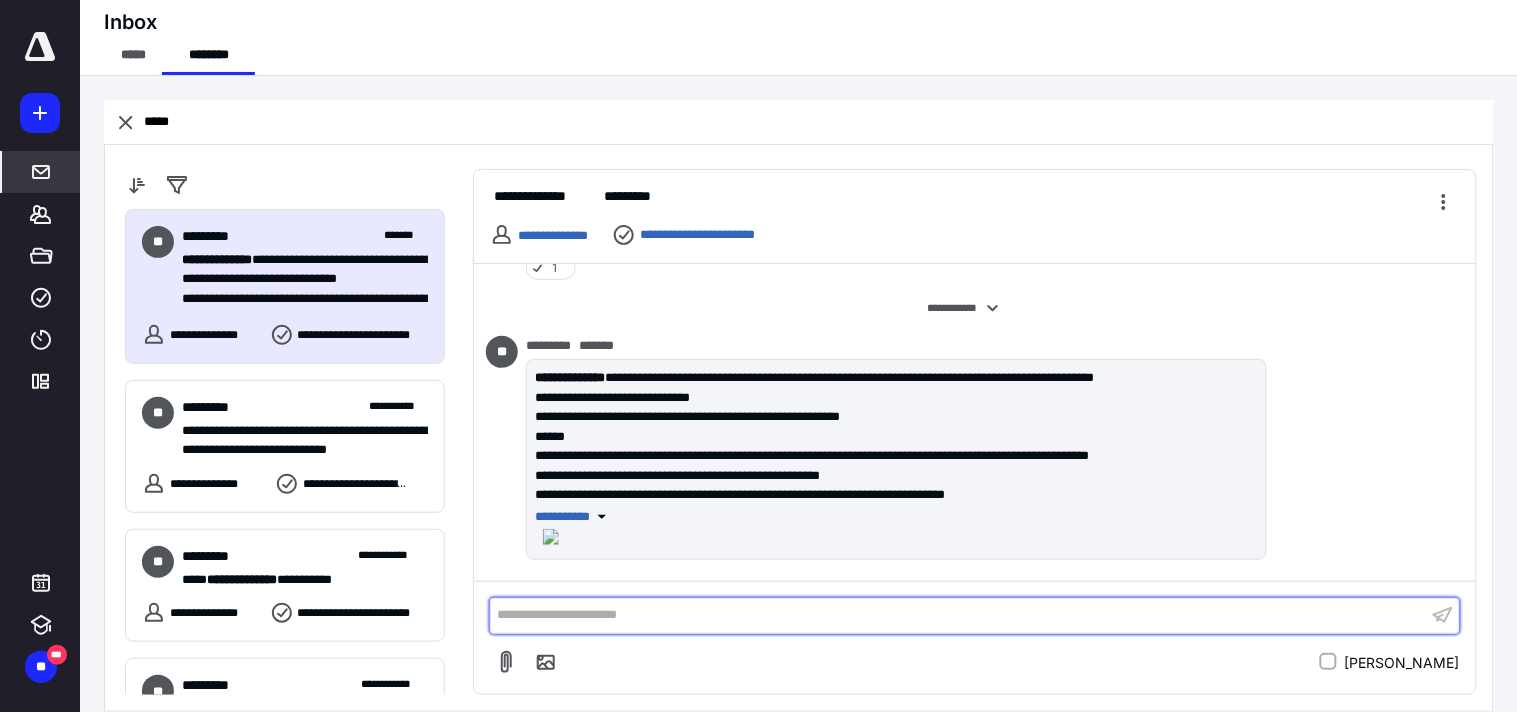 click on "**********" at bounding box center (959, 615) 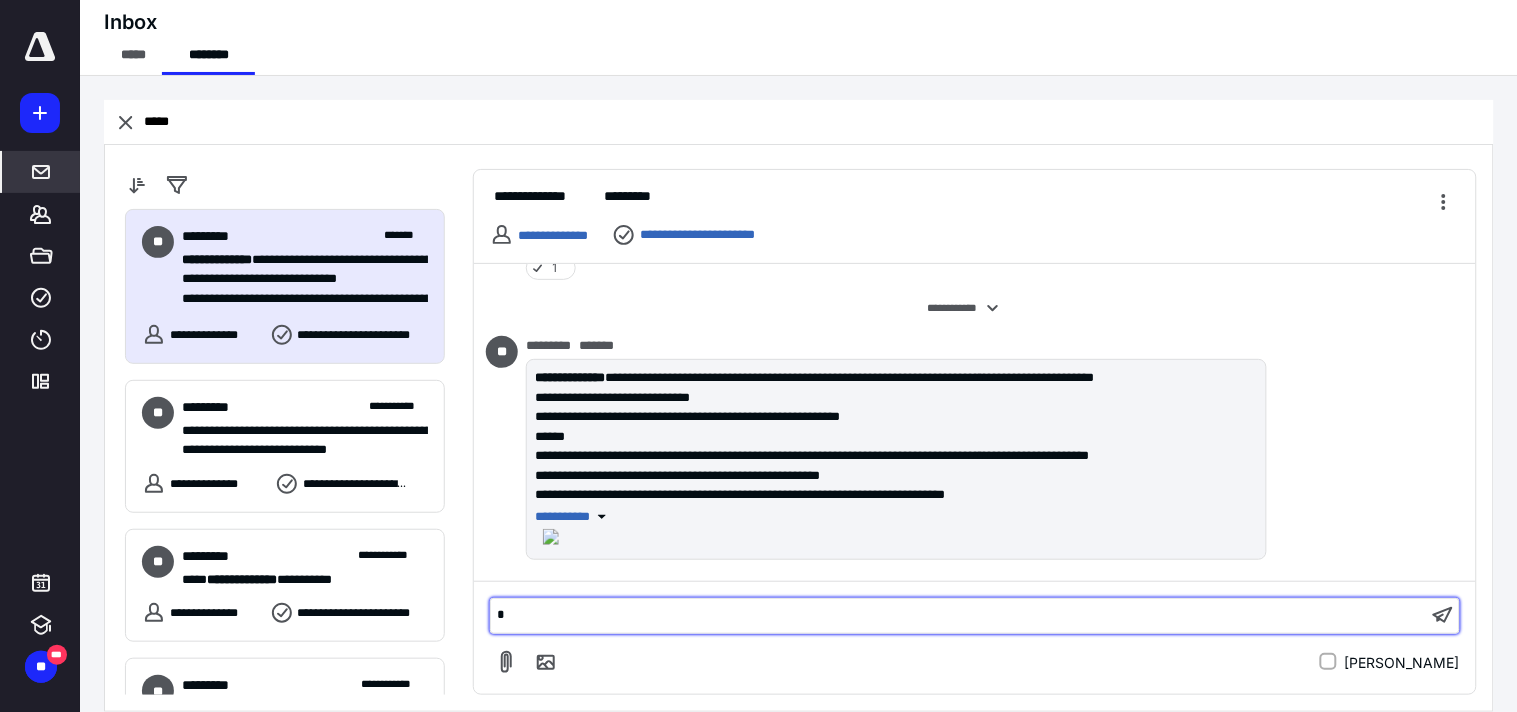 scroll, scrollTop: 837, scrollLeft: 0, axis: vertical 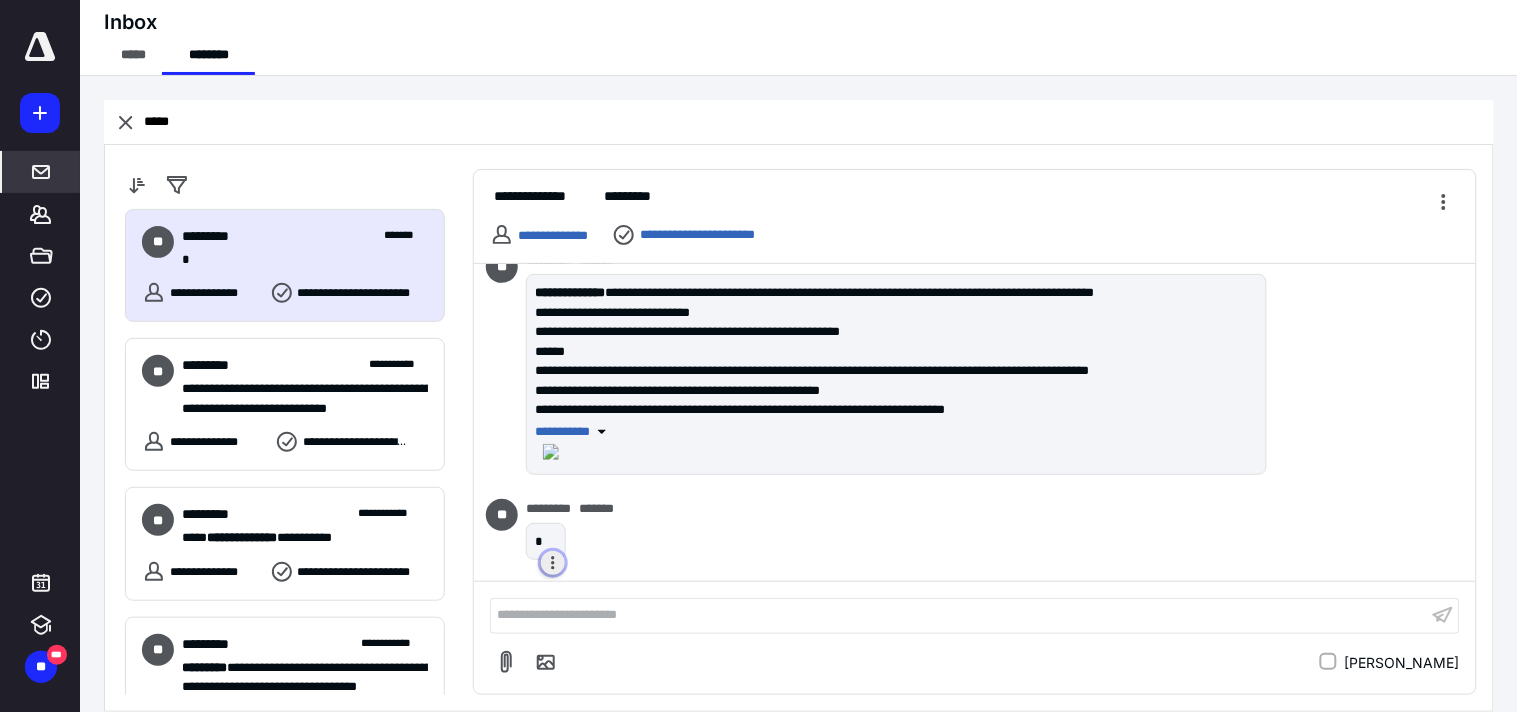 click at bounding box center [553, 563] 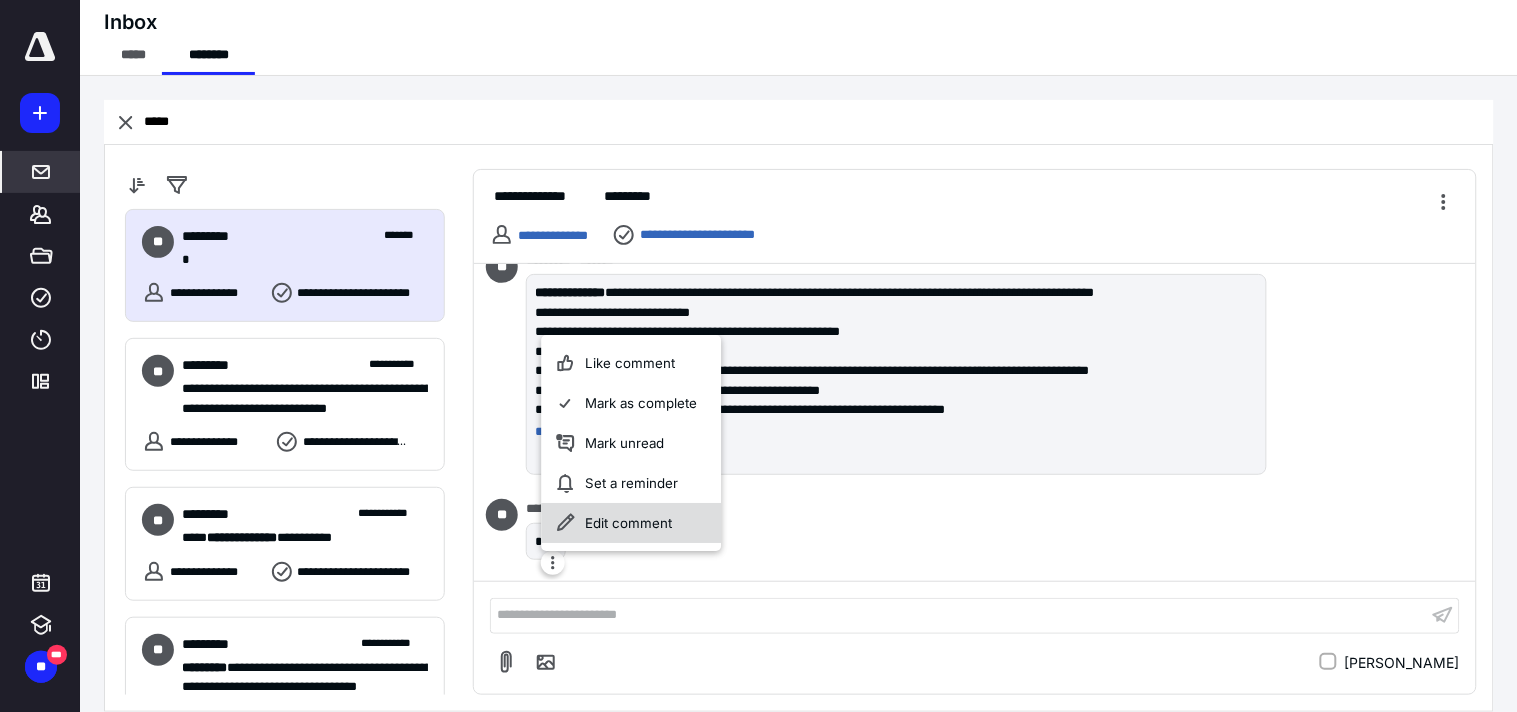 click on "Edit comment" at bounding box center (631, 523) 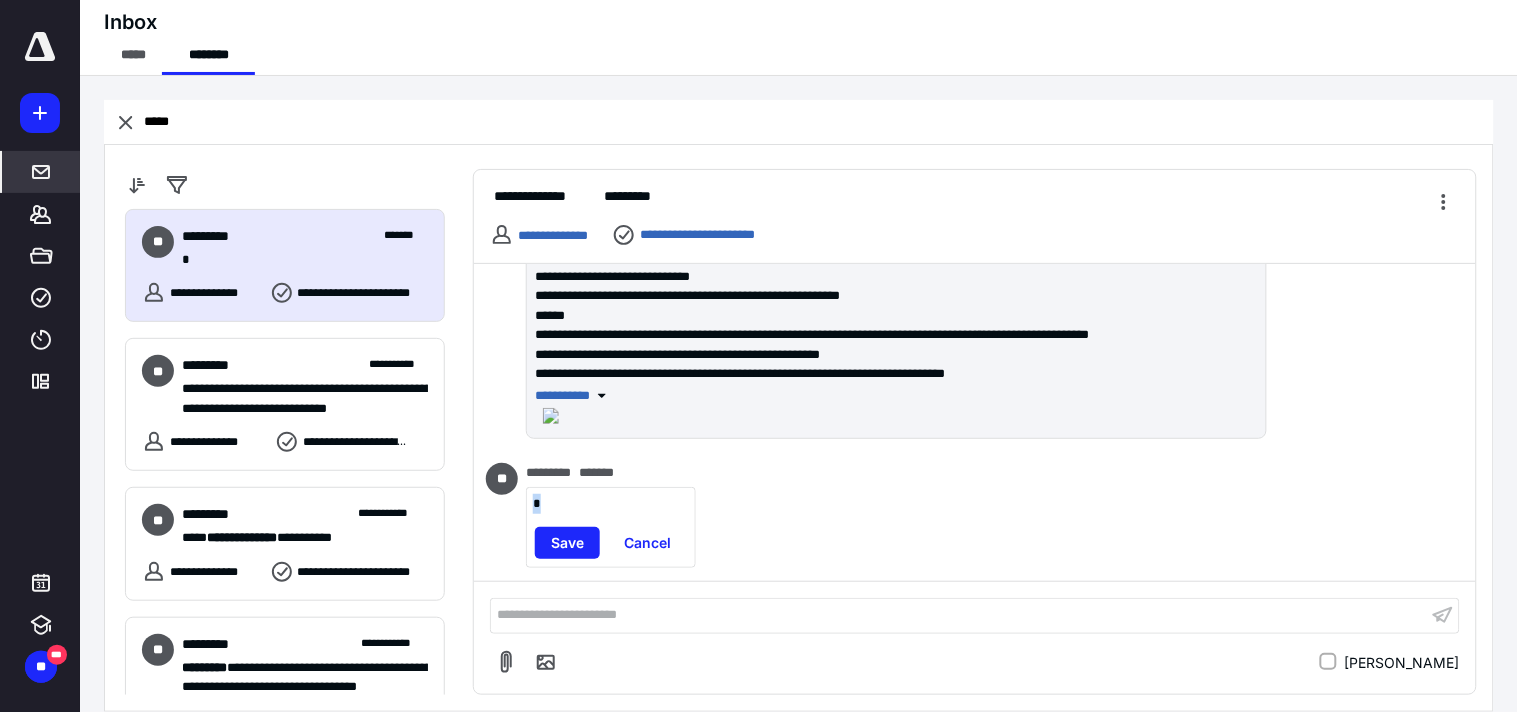 drag, startPoint x: 575, startPoint y: 537, endPoint x: 503, endPoint y: 531, distance: 72.249565 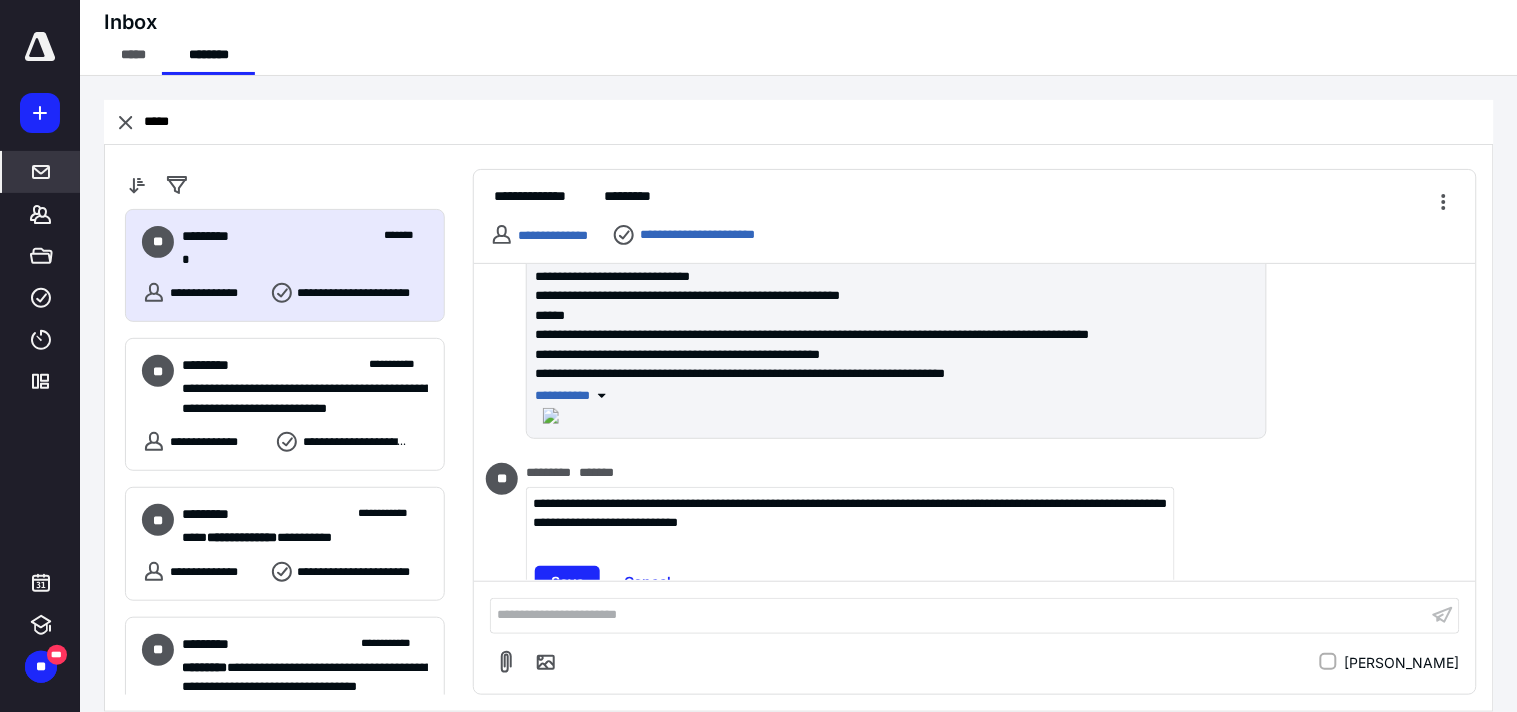 scroll, scrollTop: 912, scrollLeft: 0, axis: vertical 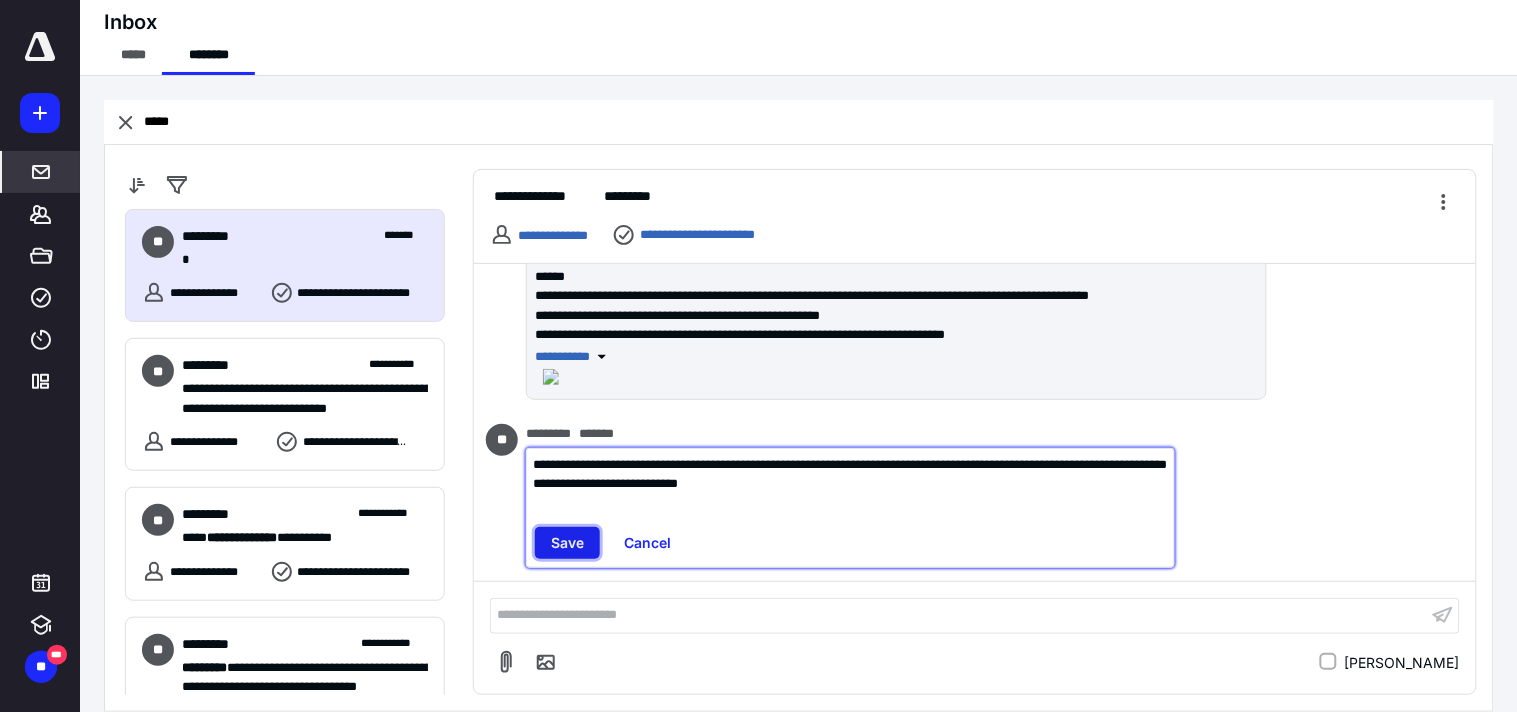 click on "Save" at bounding box center (567, 543) 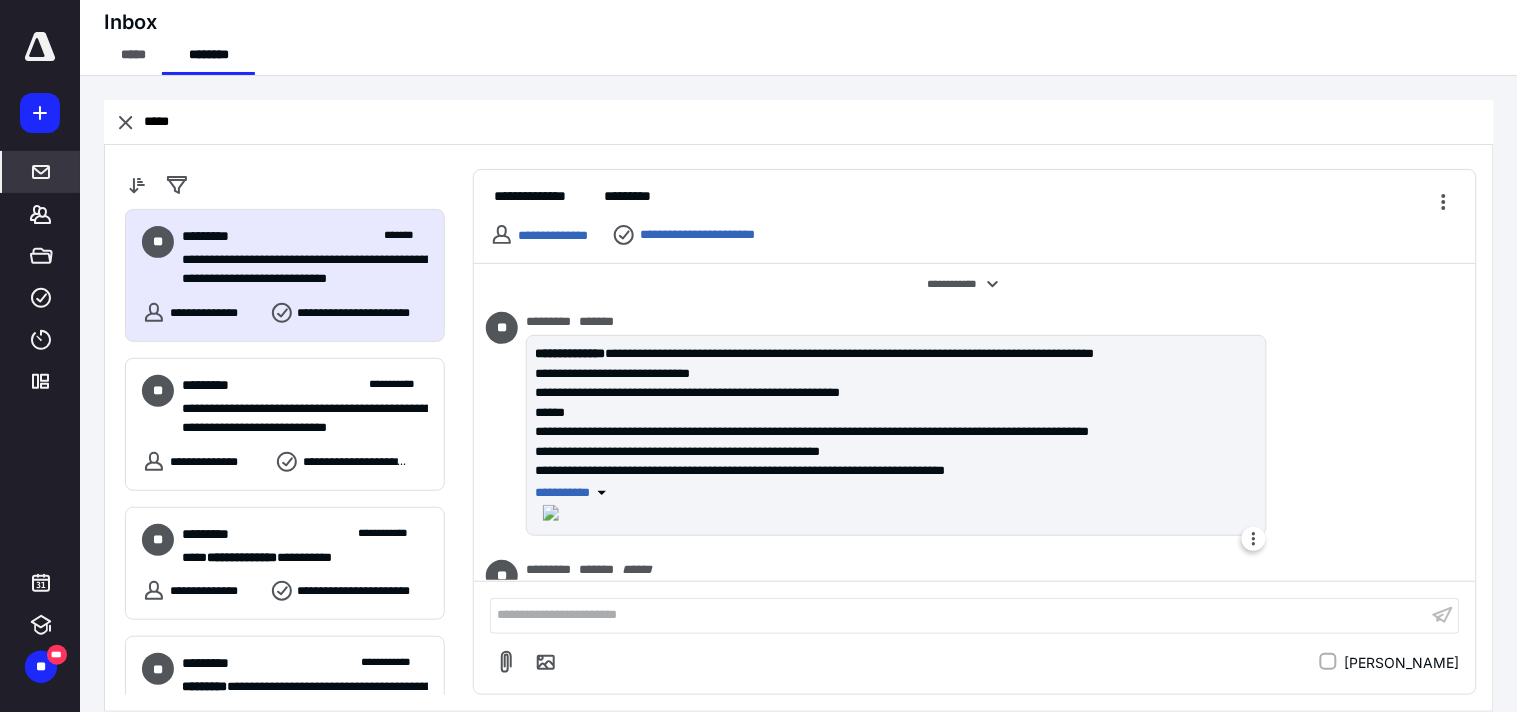 scroll, scrollTop: 856, scrollLeft: 0, axis: vertical 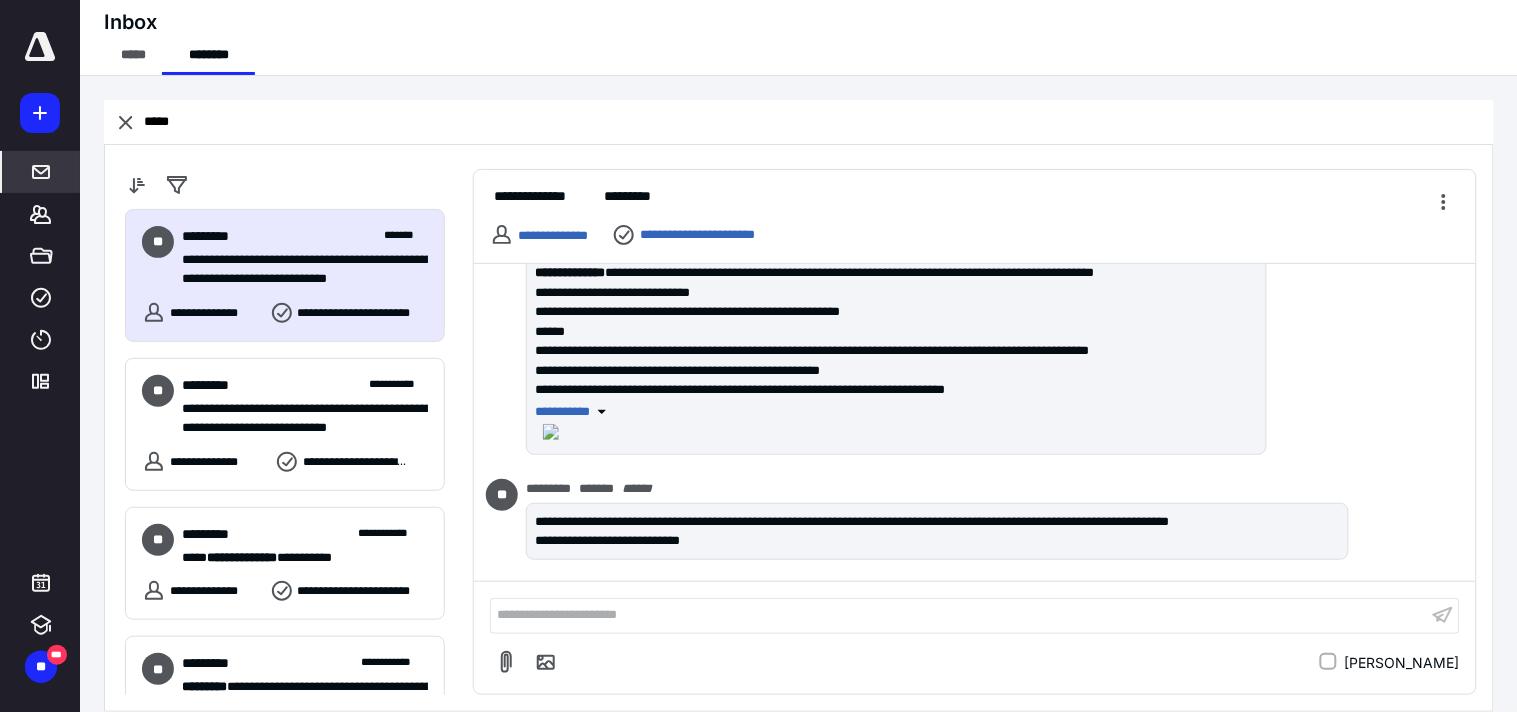 drag, startPoint x: 285, startPoint y: 426, endPoint x: 461, endPoint y: 414, distance: 176.40862 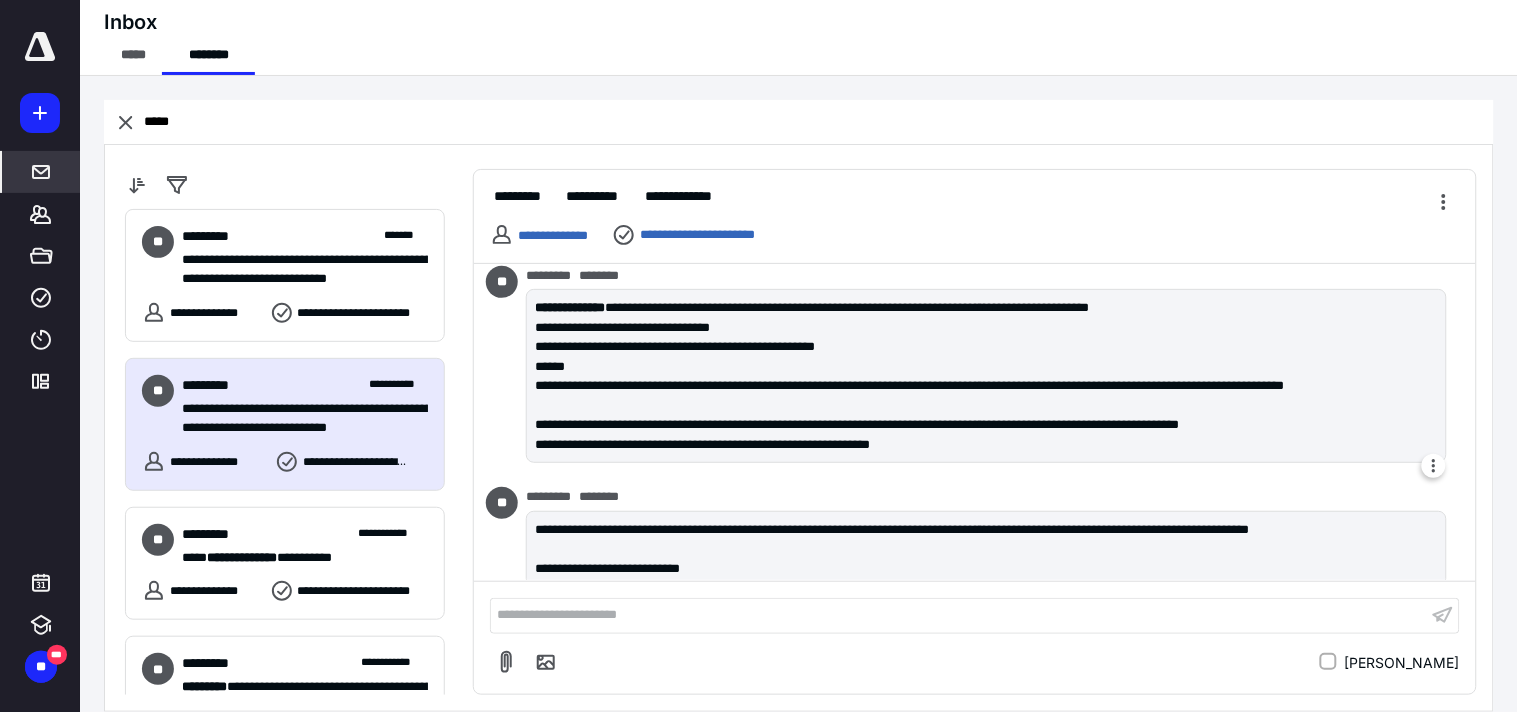 scroll, scrollTop: 4454, scrollLeft: 0, axis: vertical 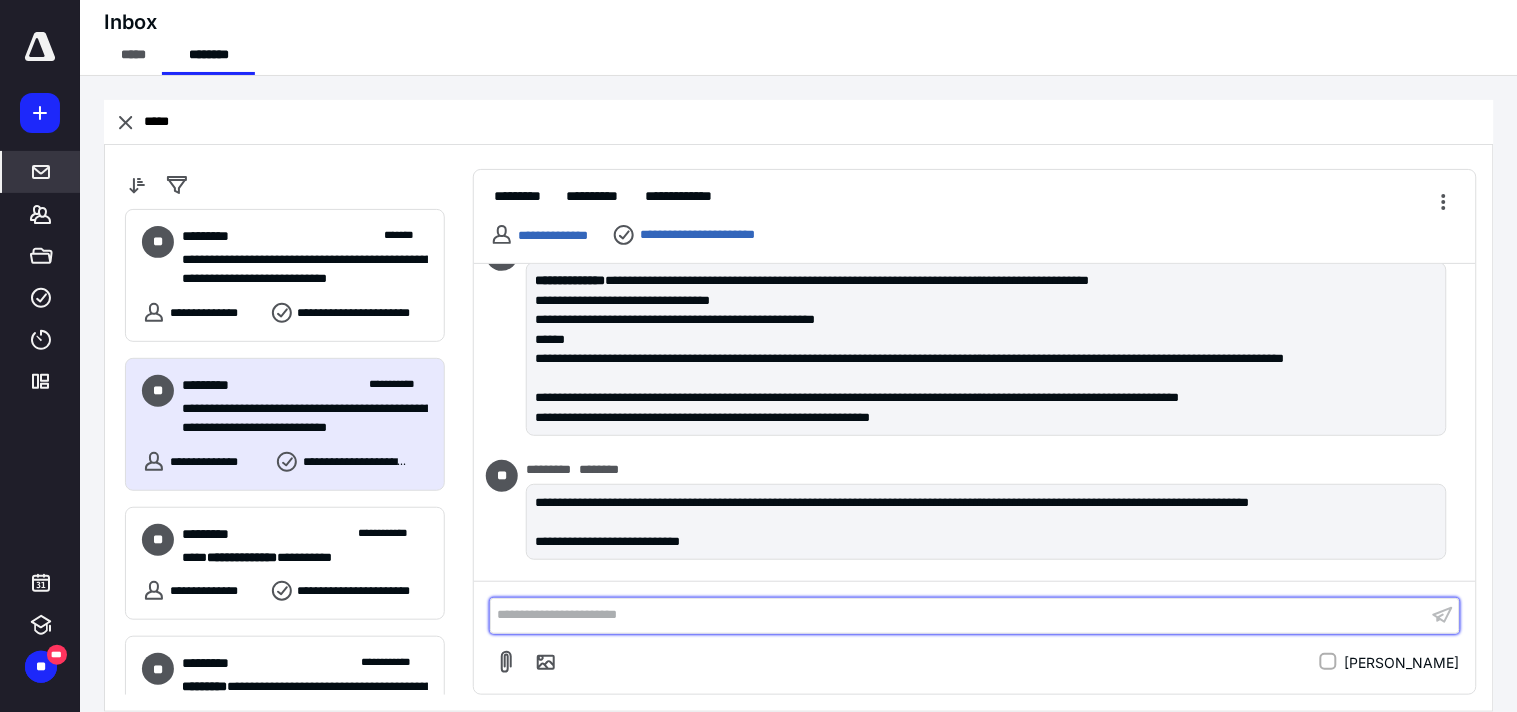 click on "**********" at bounding box center [959, 615] 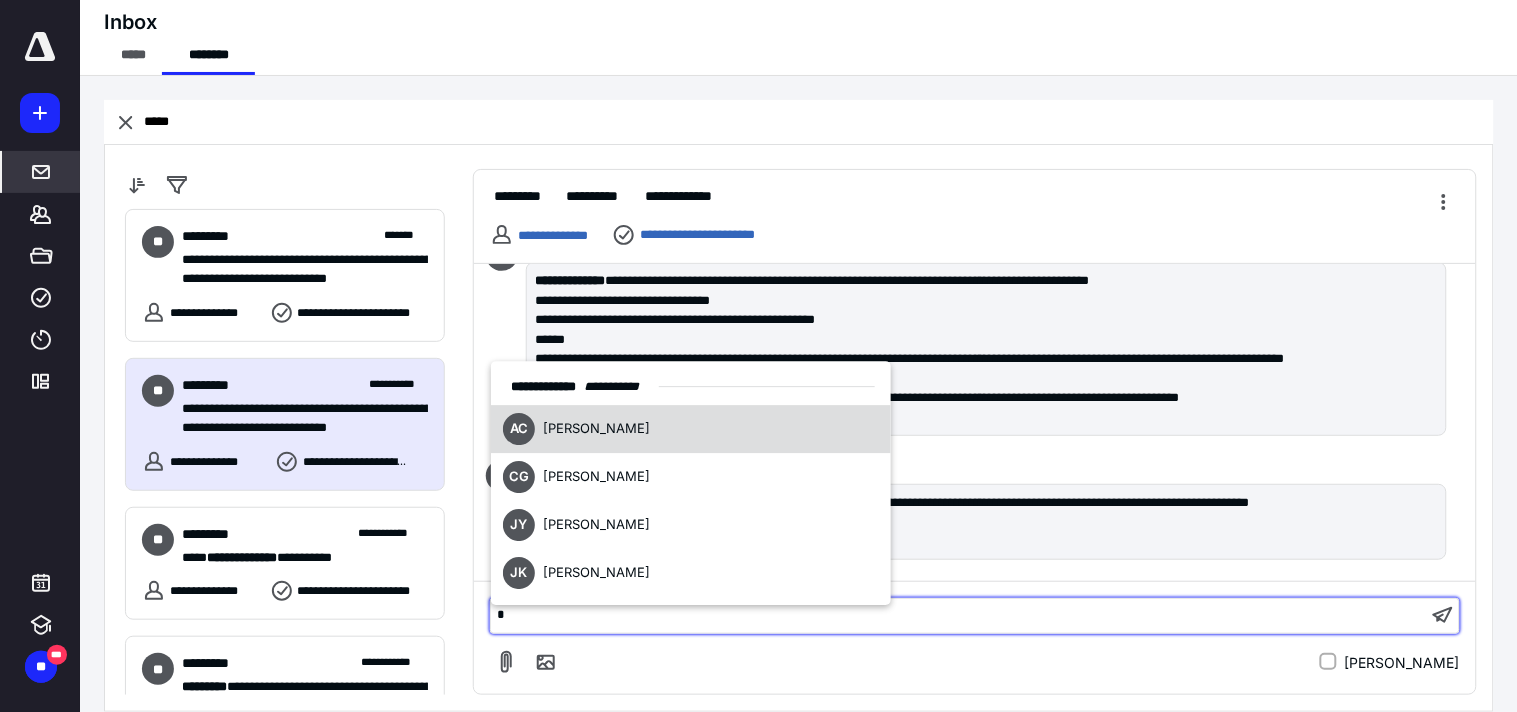 click on "[PERSON_NAME]" at bounding box center [596, 429] 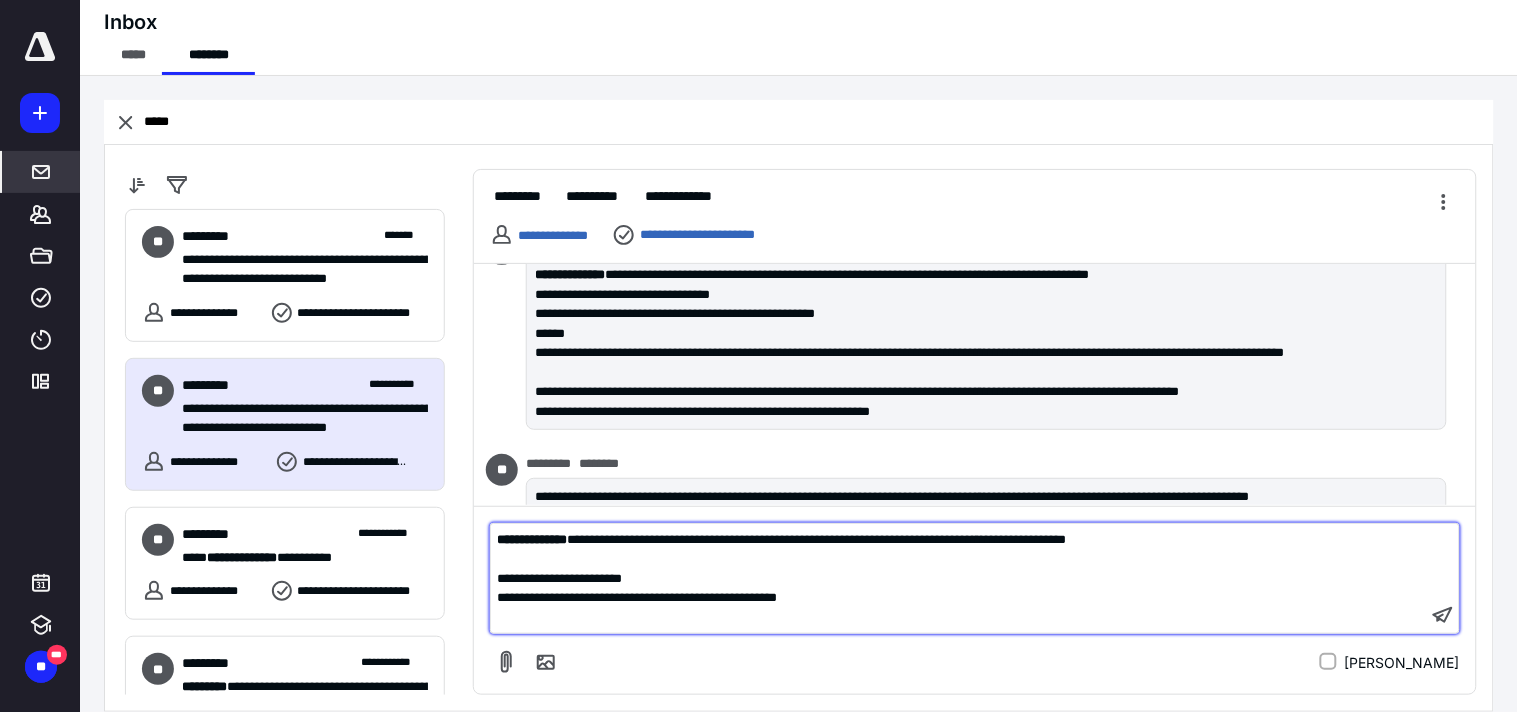 click on "﻿" at bounding box center (959, 559) 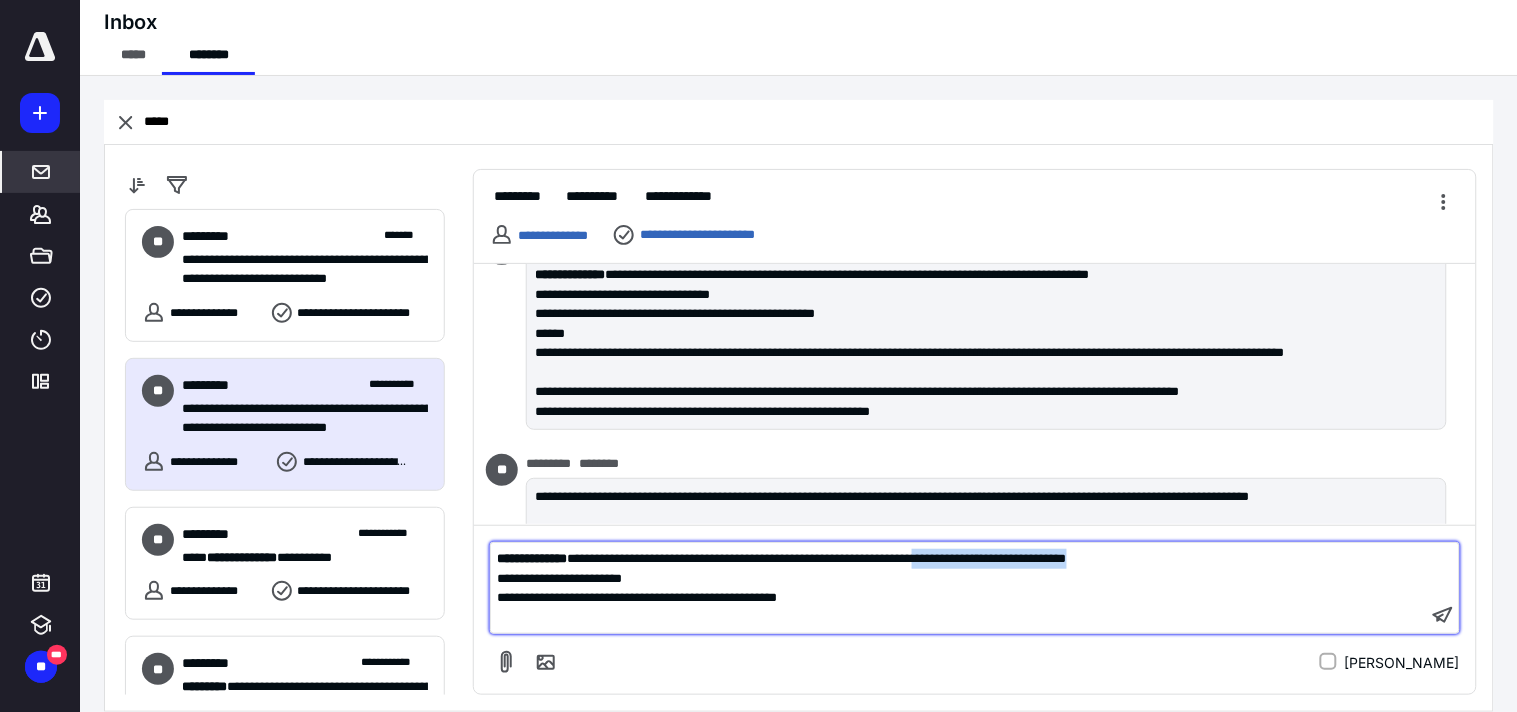 drag, startPoint x: 1244, startPoint y: 560, endPoint x: 1038, endPoint y: 558, distance: 206.0097 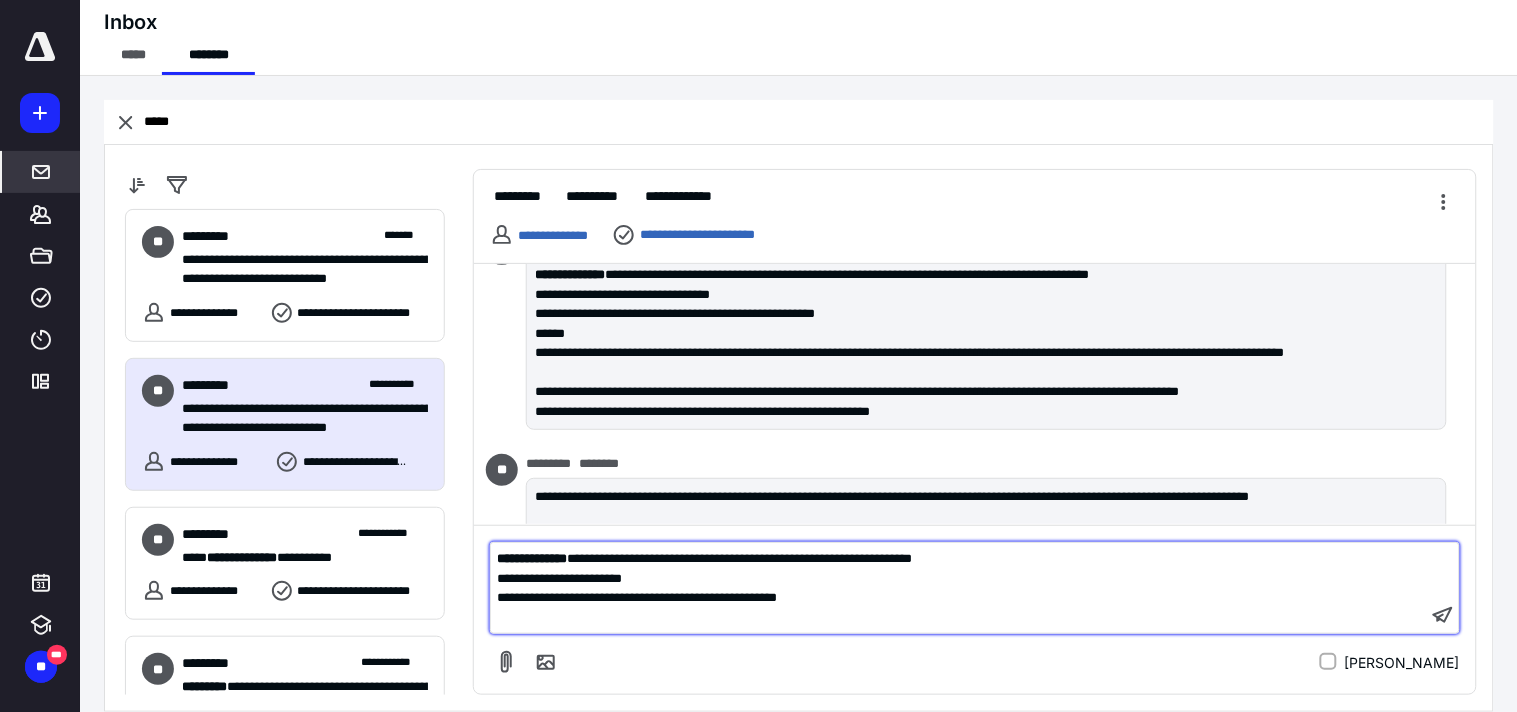 type 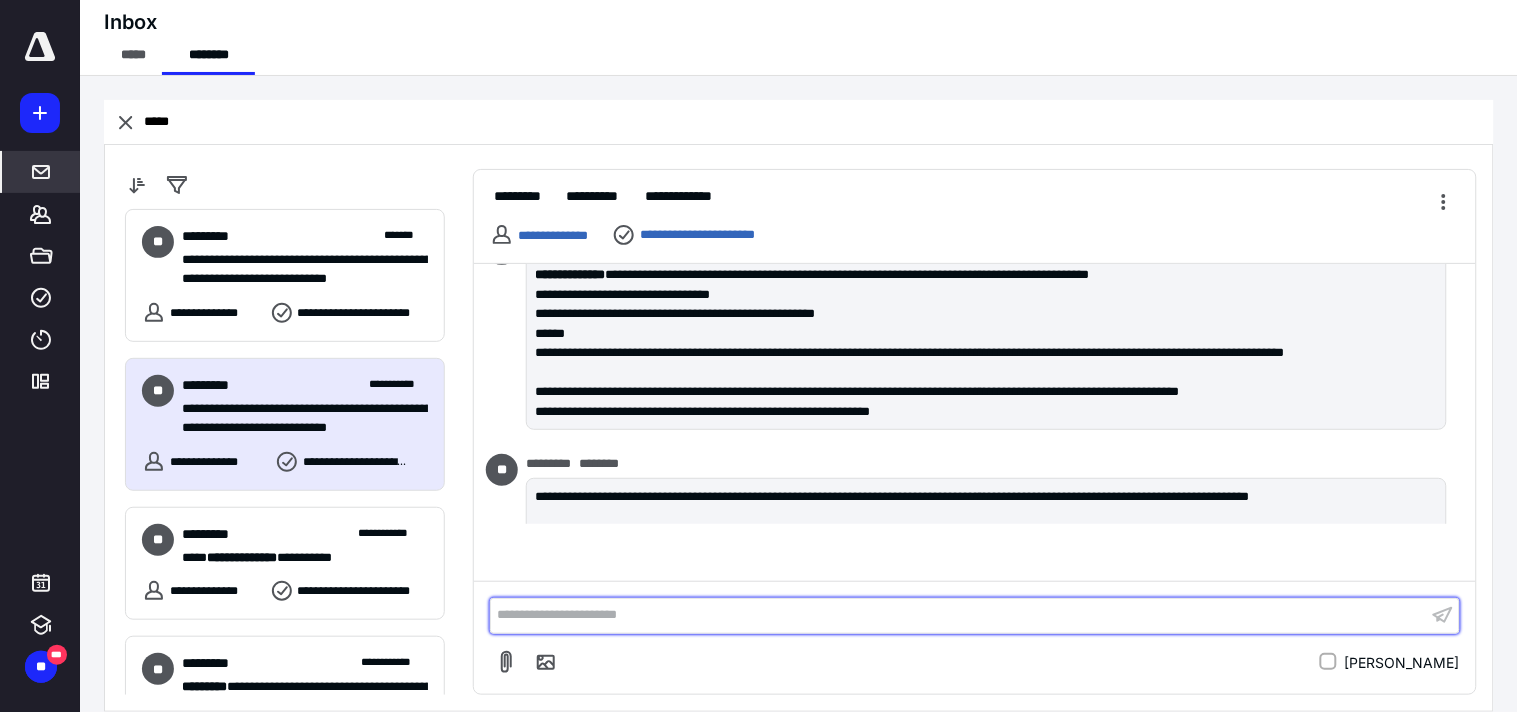 scroll, scrollTop: 4618, scrollLeft: 0, axis: vertical 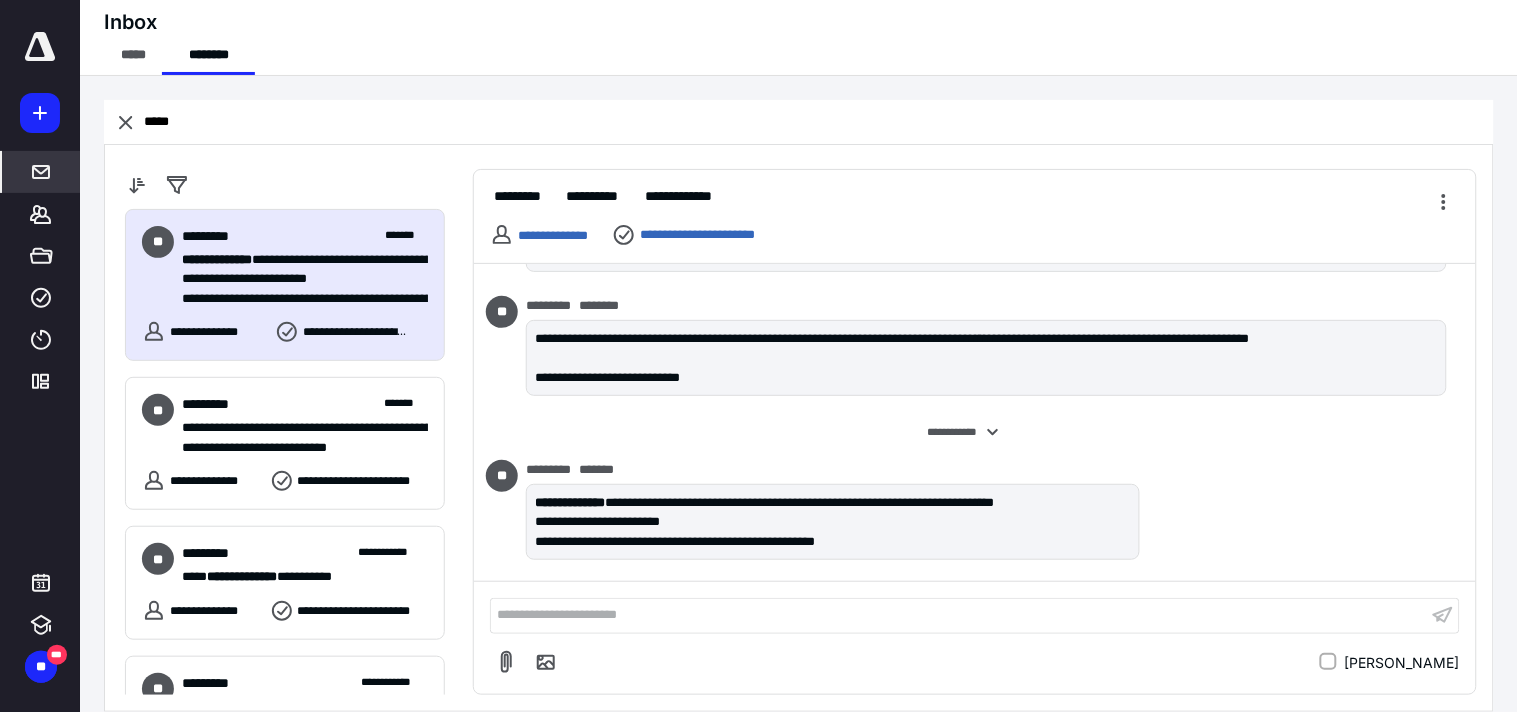 click on "**********" at bounding box center [959, 615] 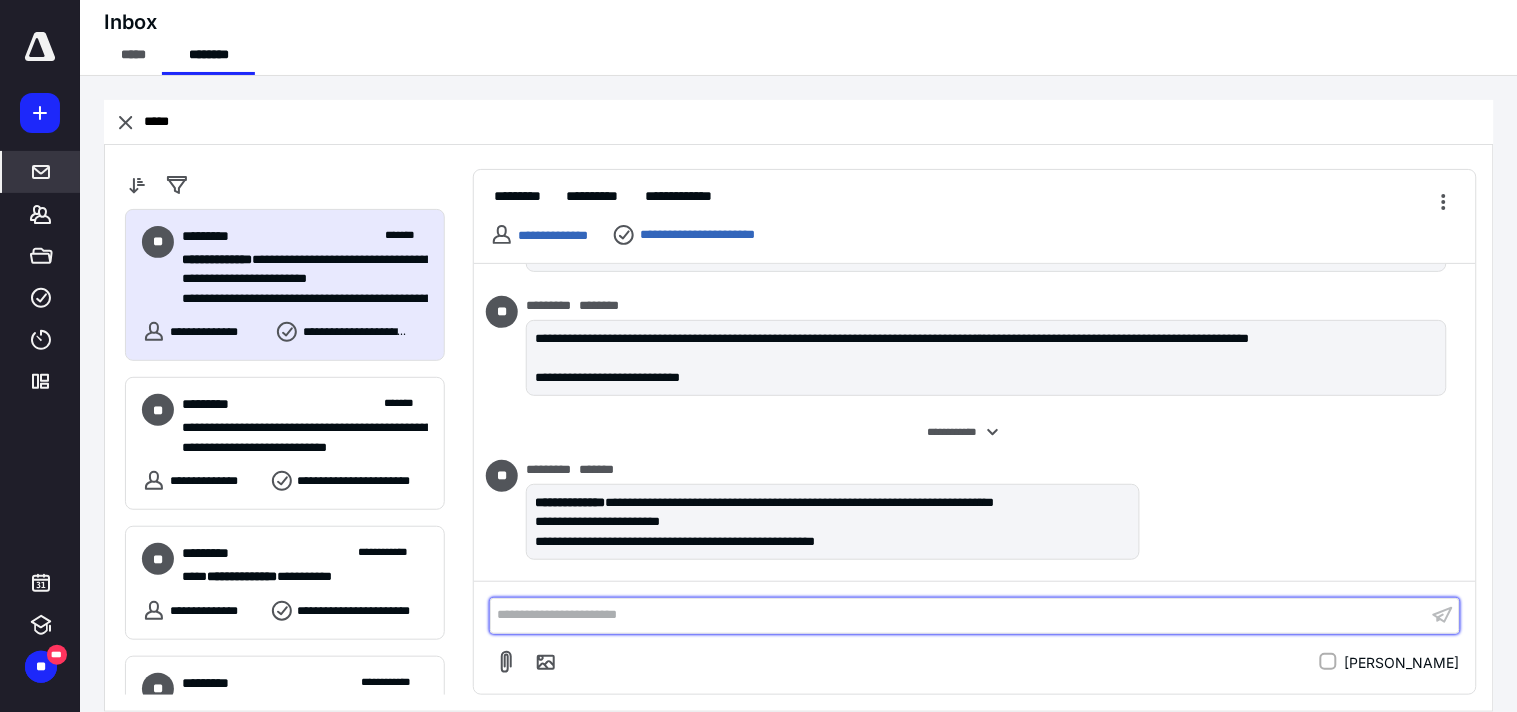 click on "**********" at bounding box center (959, 615) 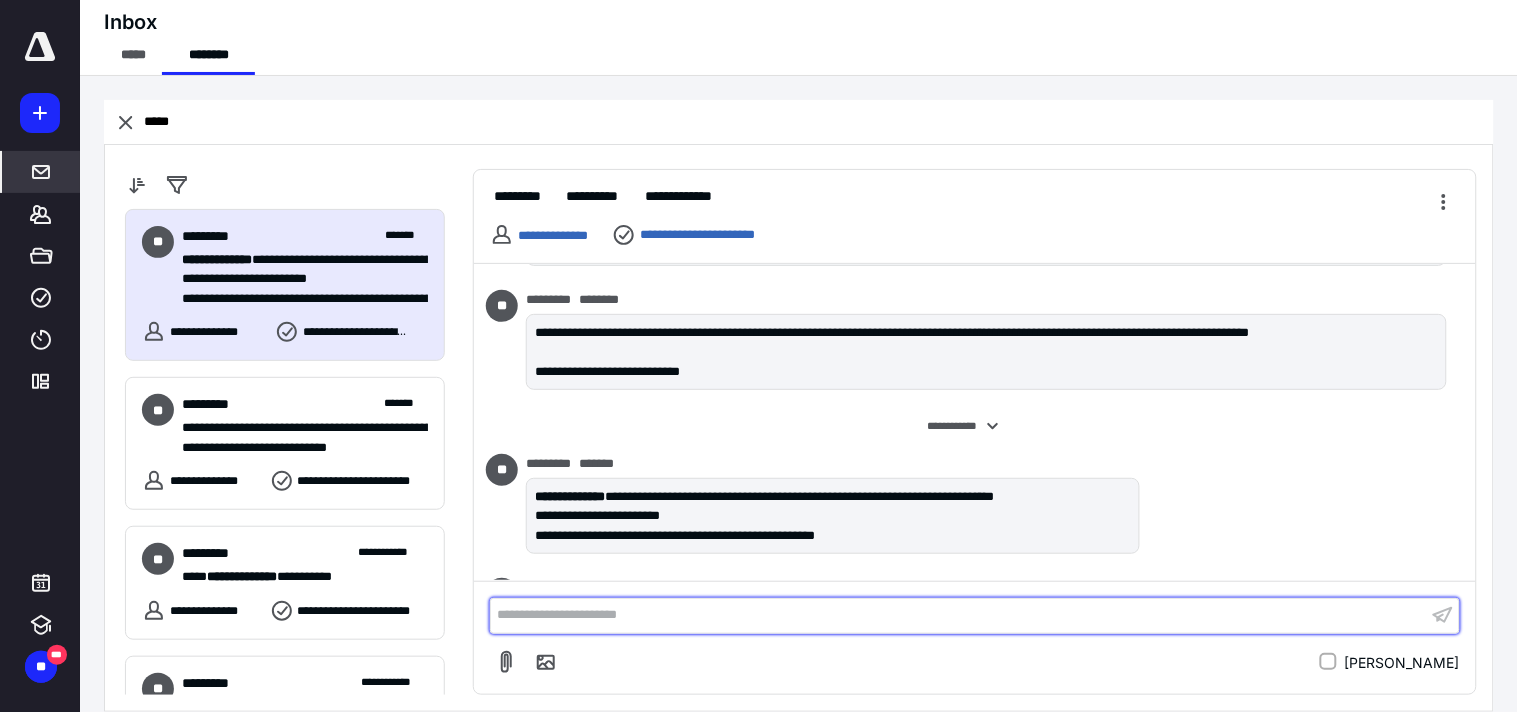 scroll, scrollTop: 4742, scrollLeft: 0, axis: vertical 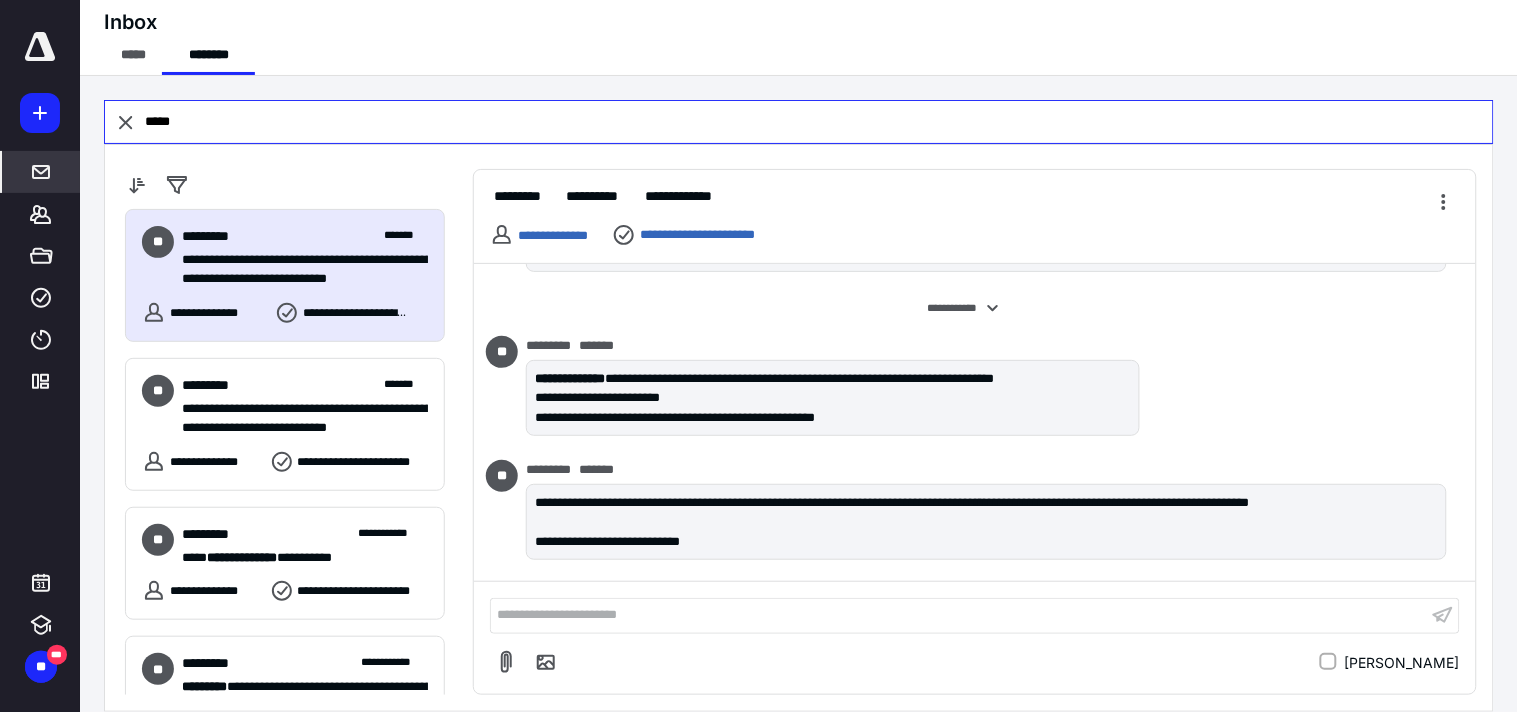 drag, startPoint x: 176, startPoint y: 122, endPoint x: 144, endPoint y: 123, distance: 32.01562 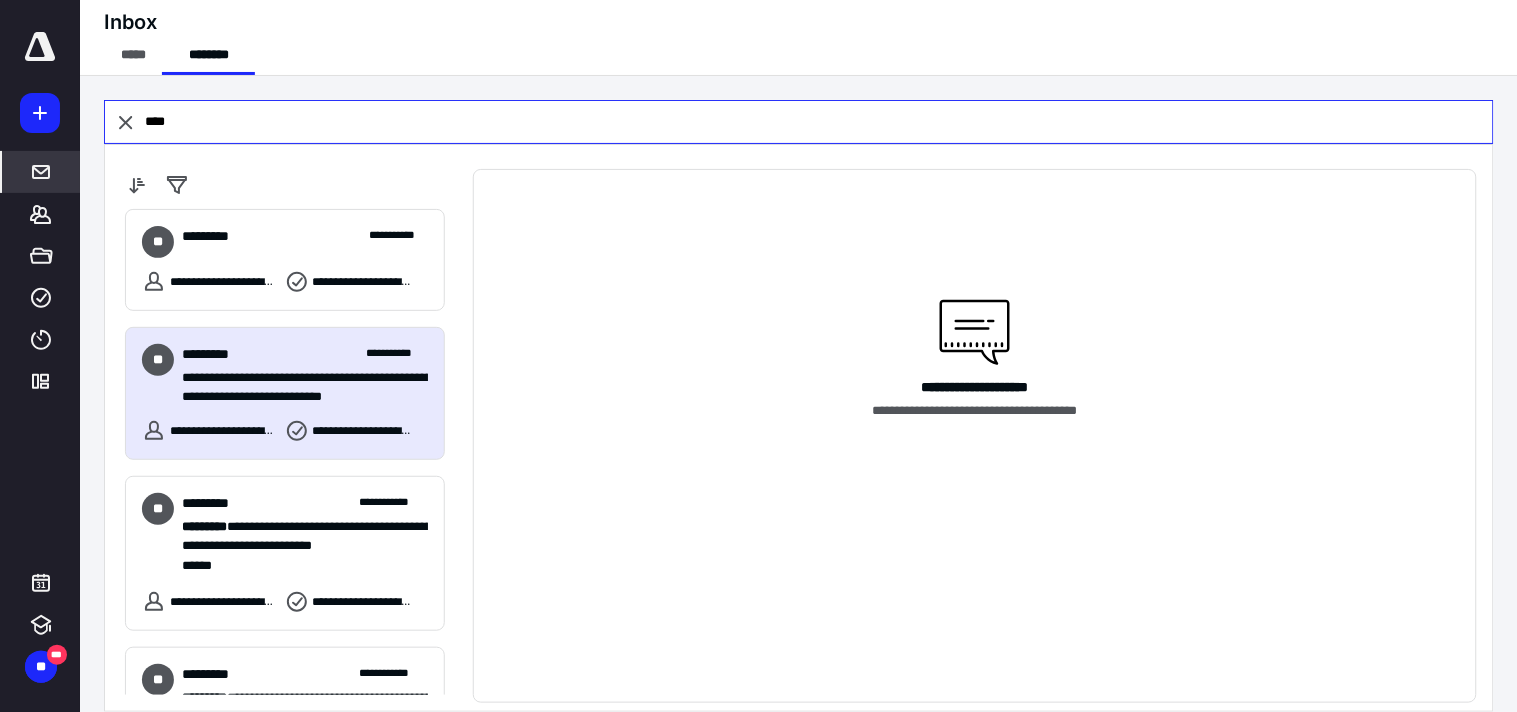 type on "****" 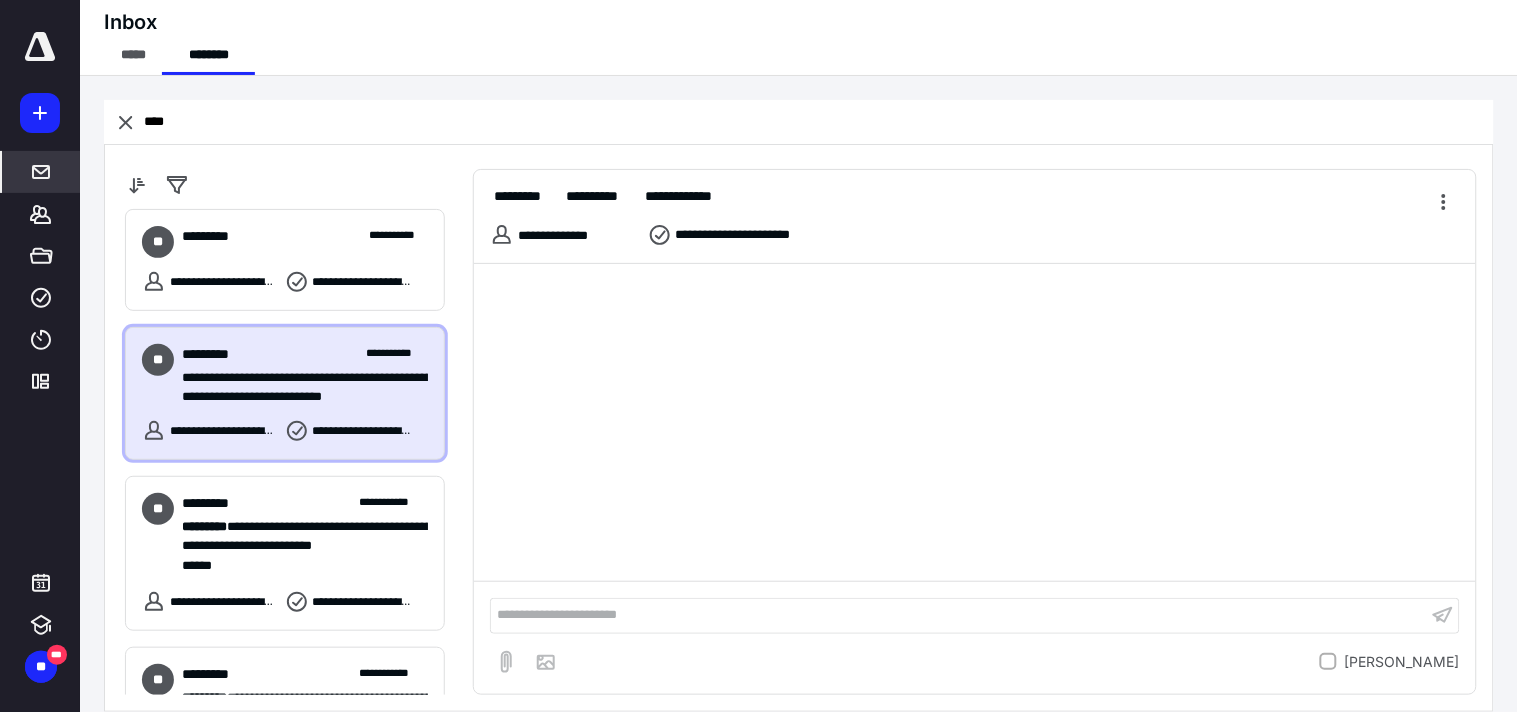 click on "**********" at bounding box center (296, 377) 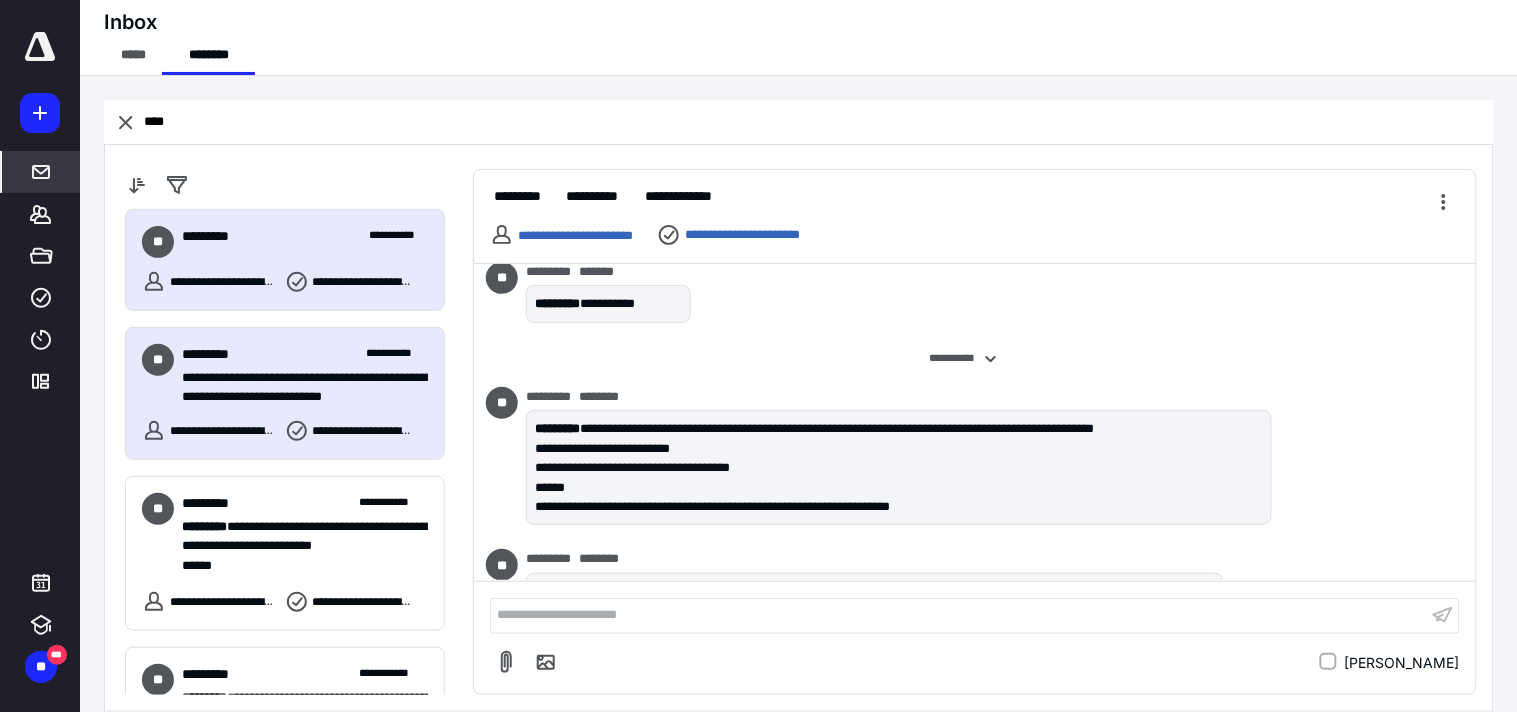 scroll, scrollTop: 2740, scrollLeft: 0, axis: vertical 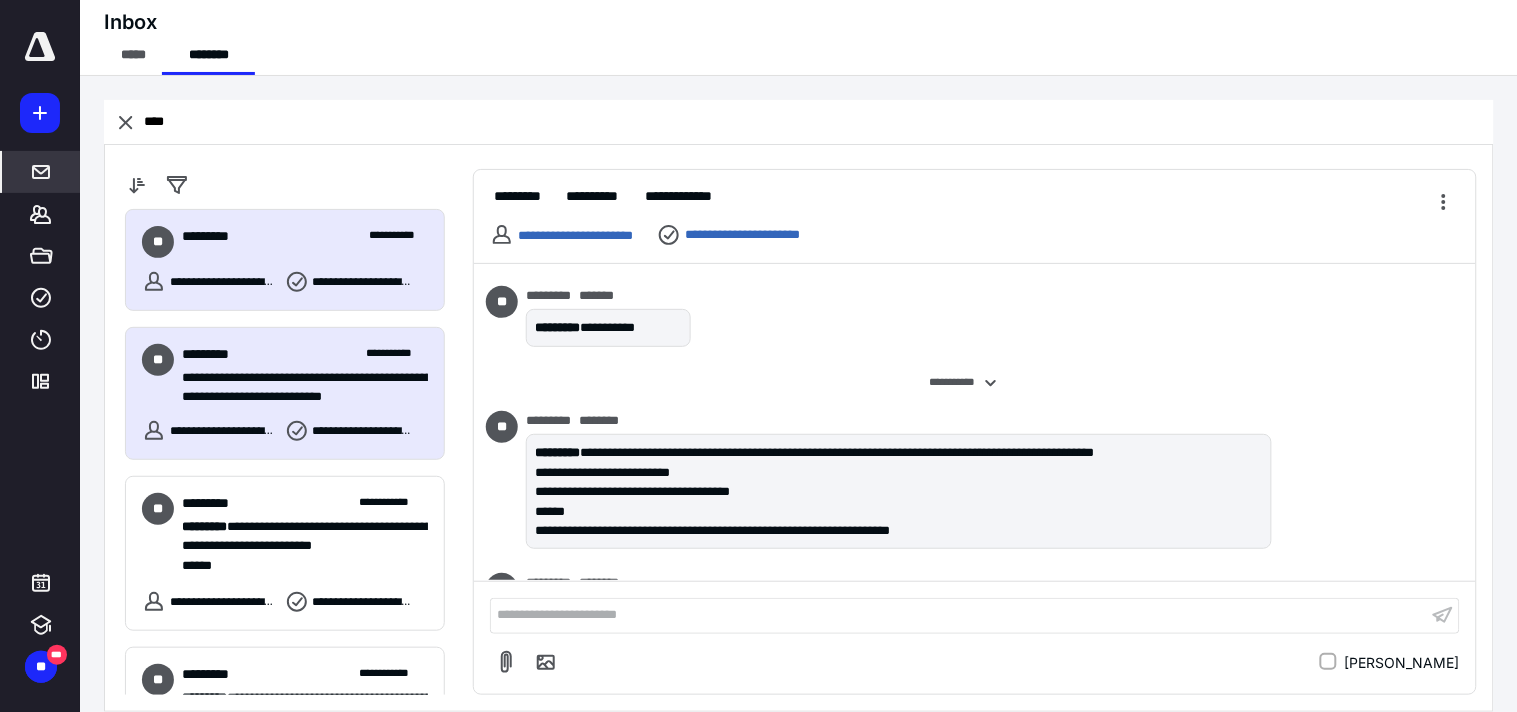 click on "**********" at bounding box center [348, 282] 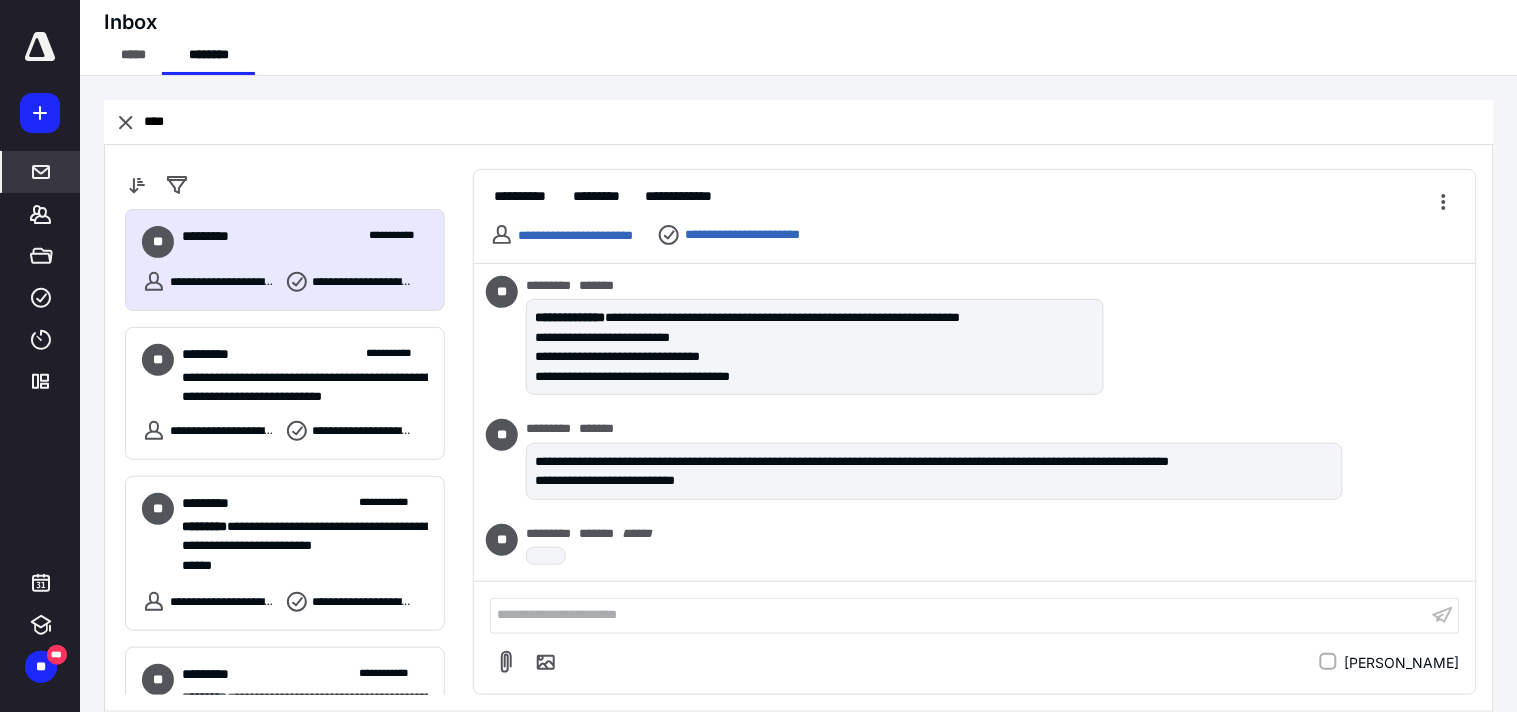 scroll, scrollTop: 867, scrollLeft: 0, axis: vertical 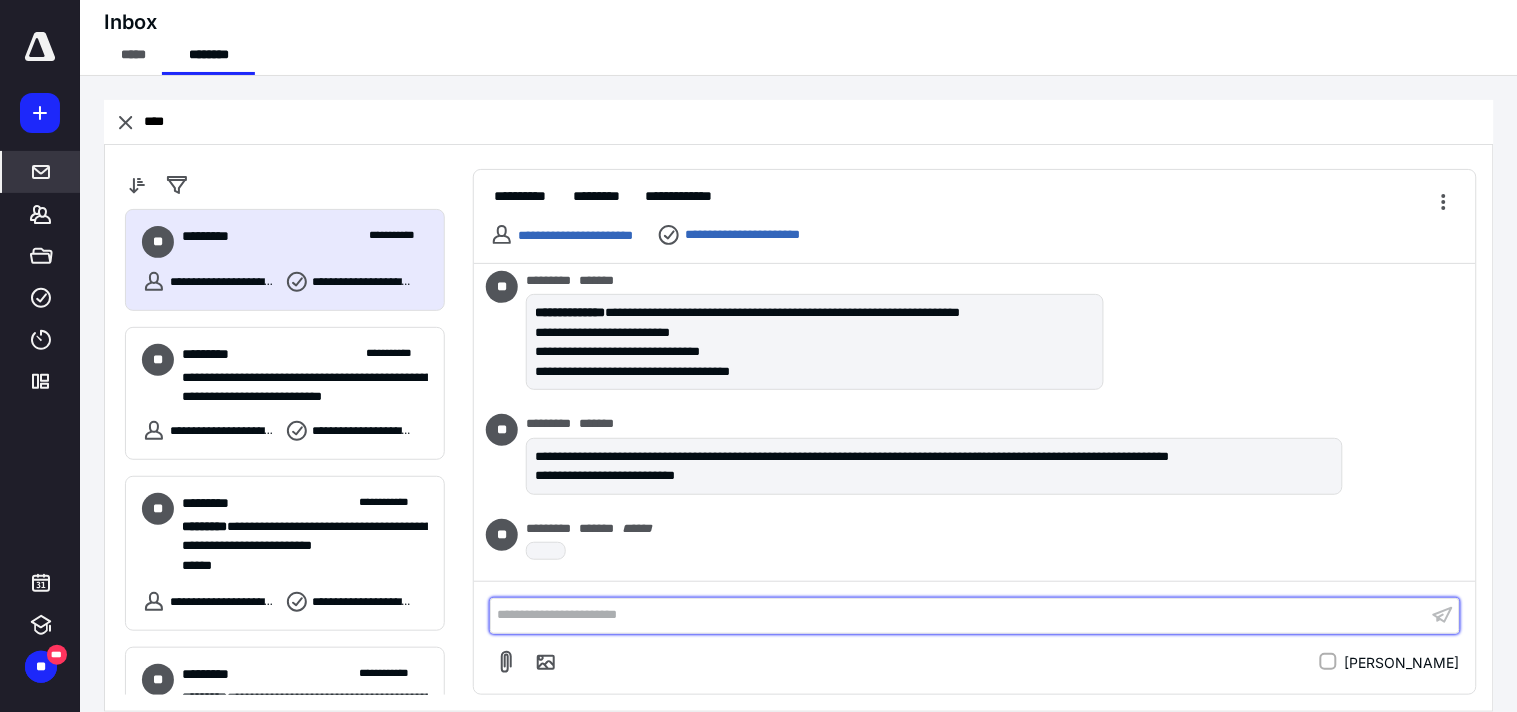 click on "**********" at bounding box center [959, 615] 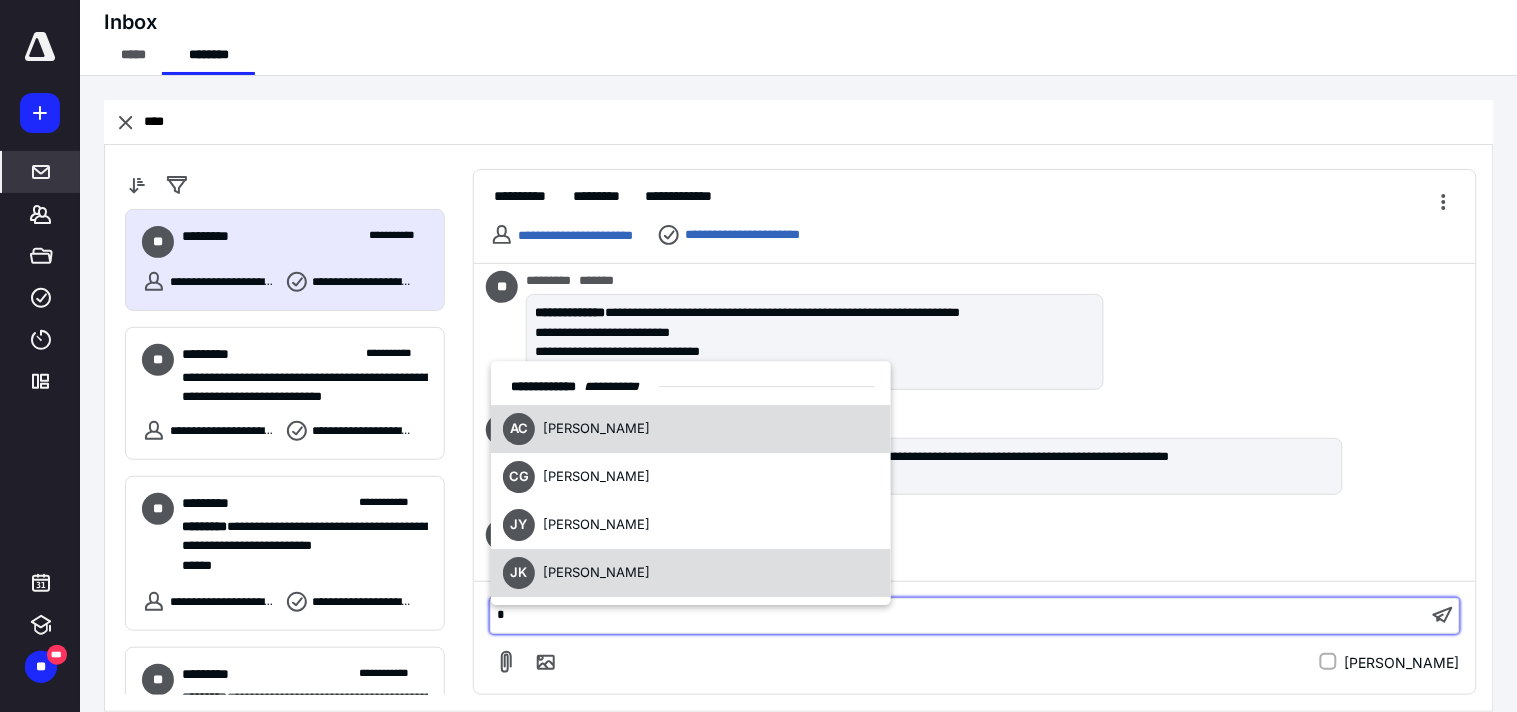 click on "[PERSON_NAME]" at bounding box center (596, 573) 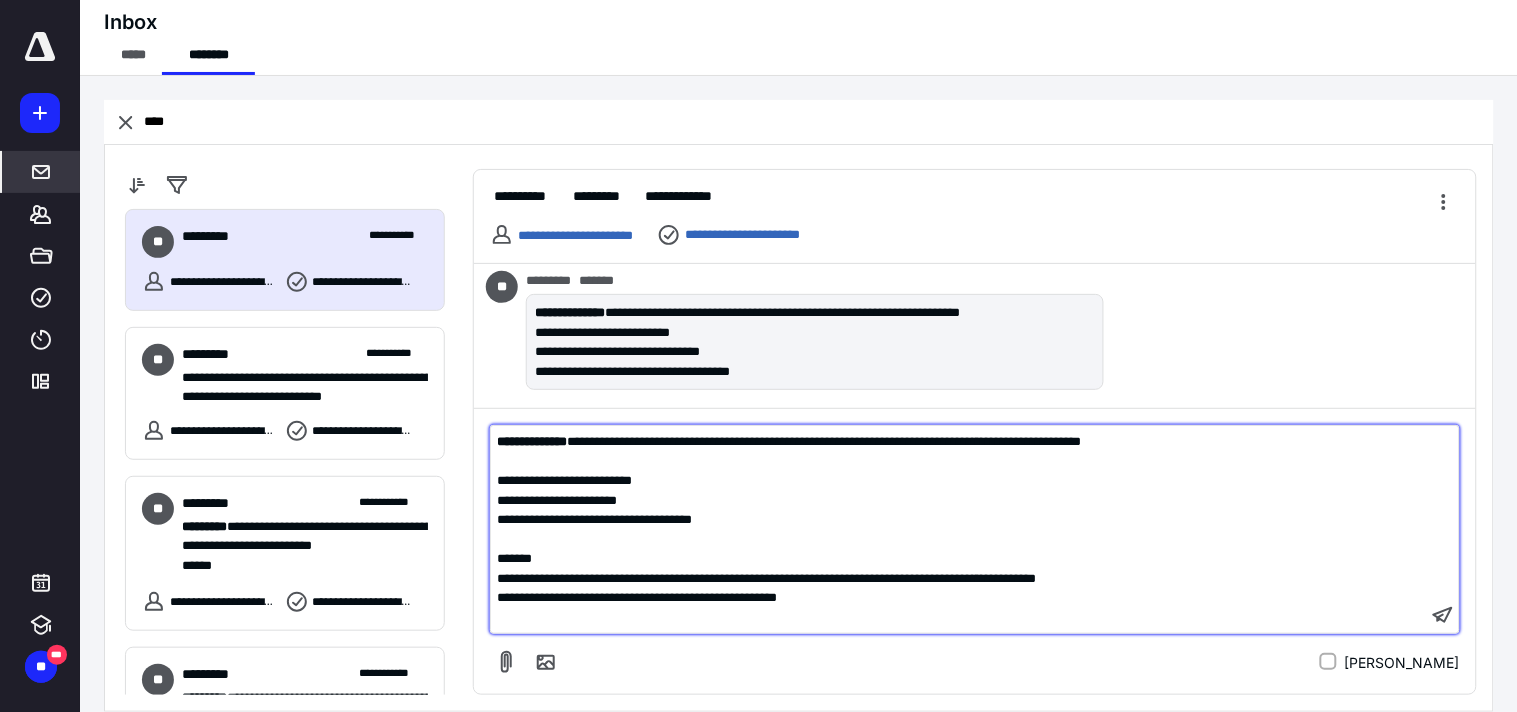 click on "**********" at bounding box center (959, 529) 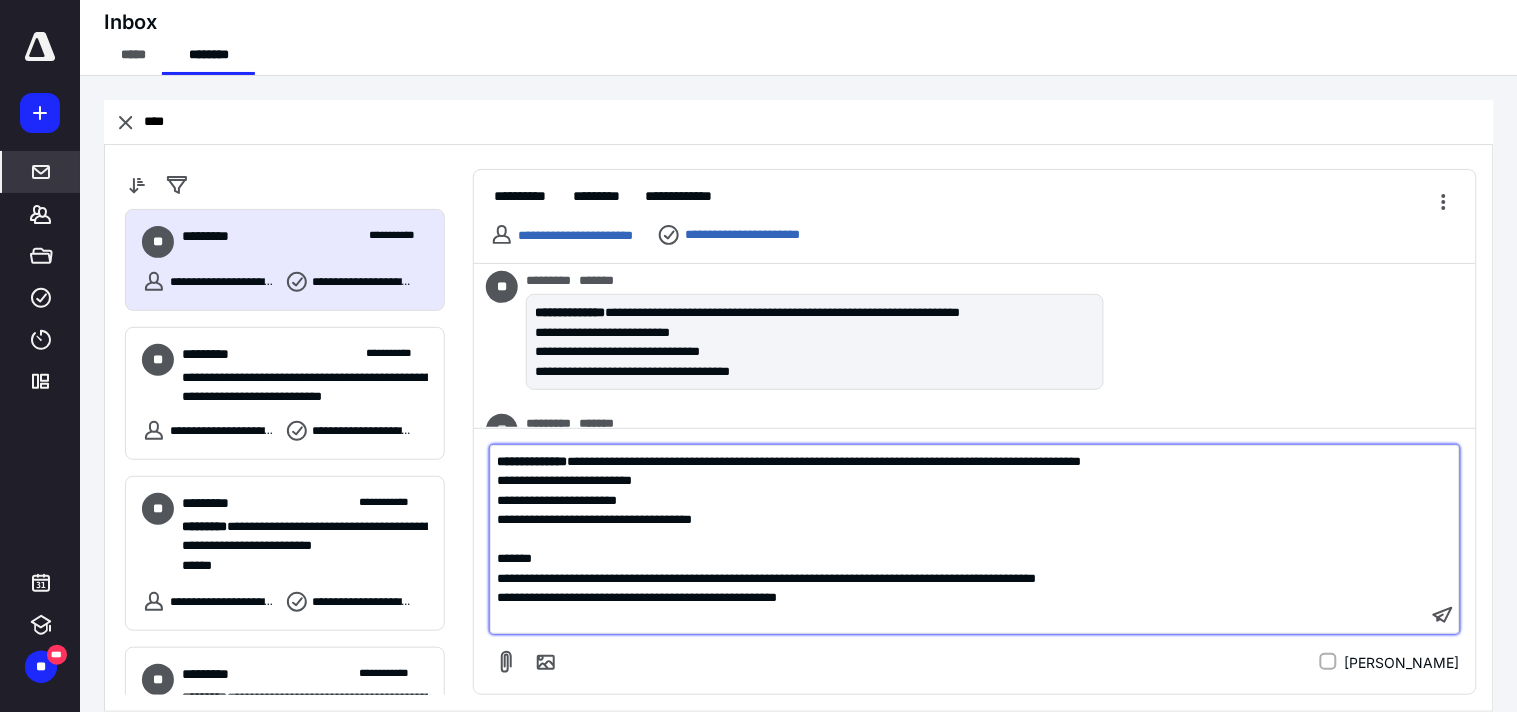 click on "******" at bounding box center (959, 559) 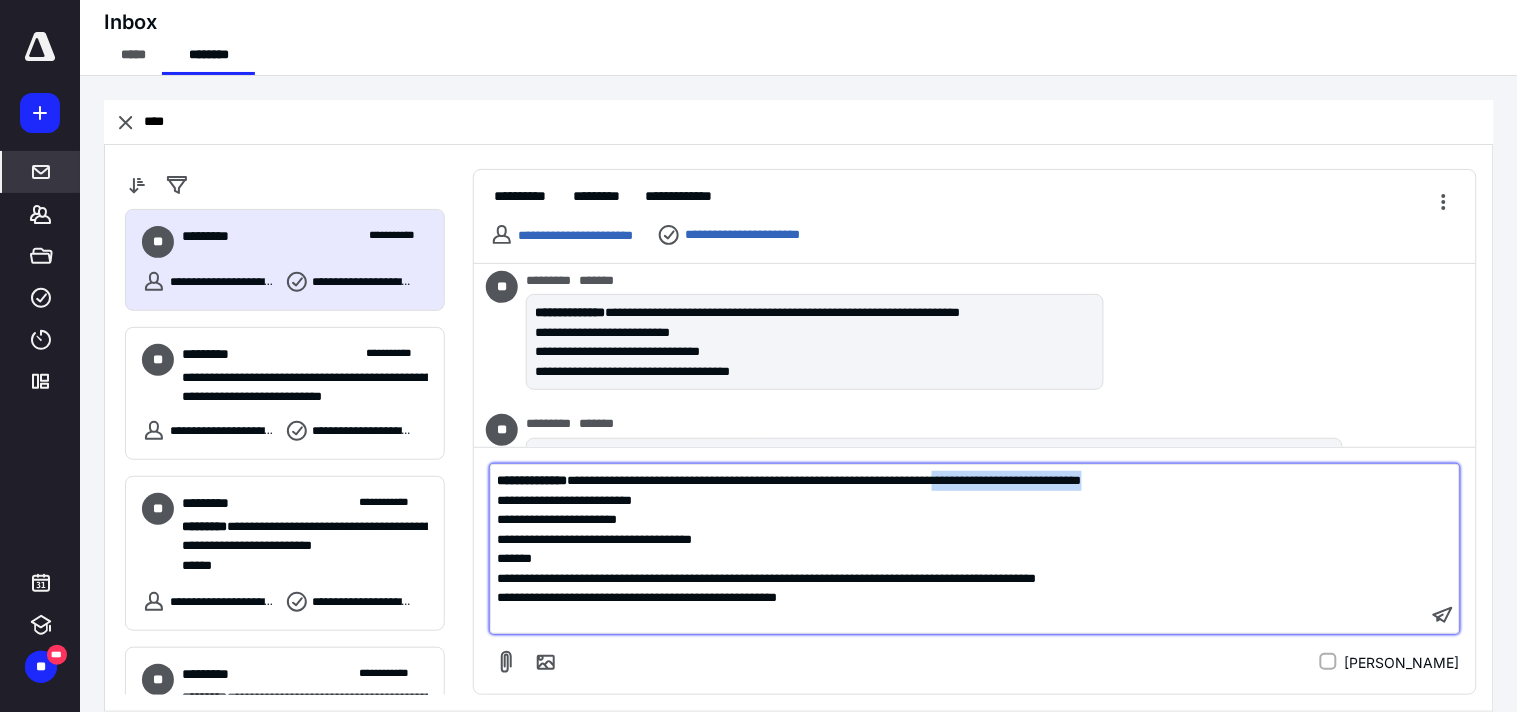 drag, startPoint x: 1267, startPoint y: 476, endPoint x: 1065, endPoint y: 485, distance: 202.2004 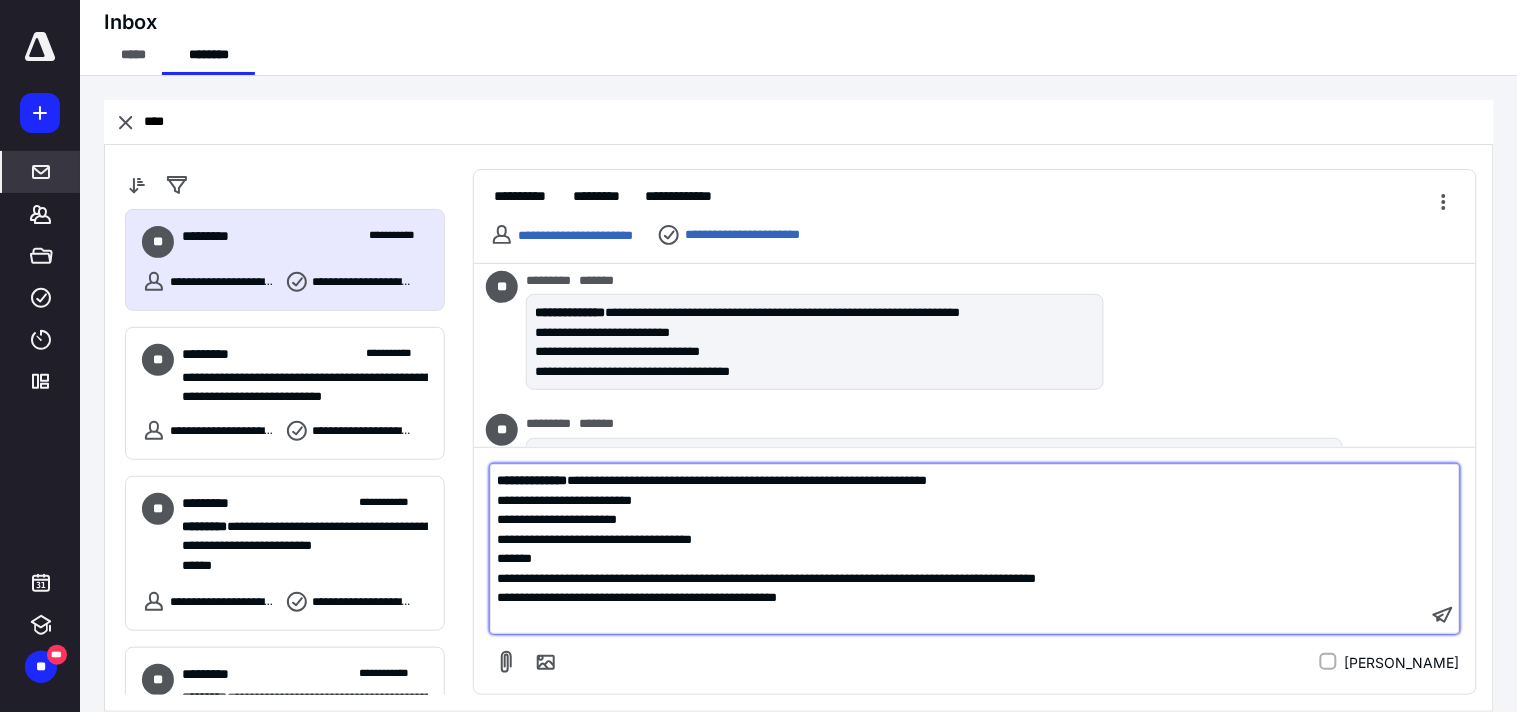 type 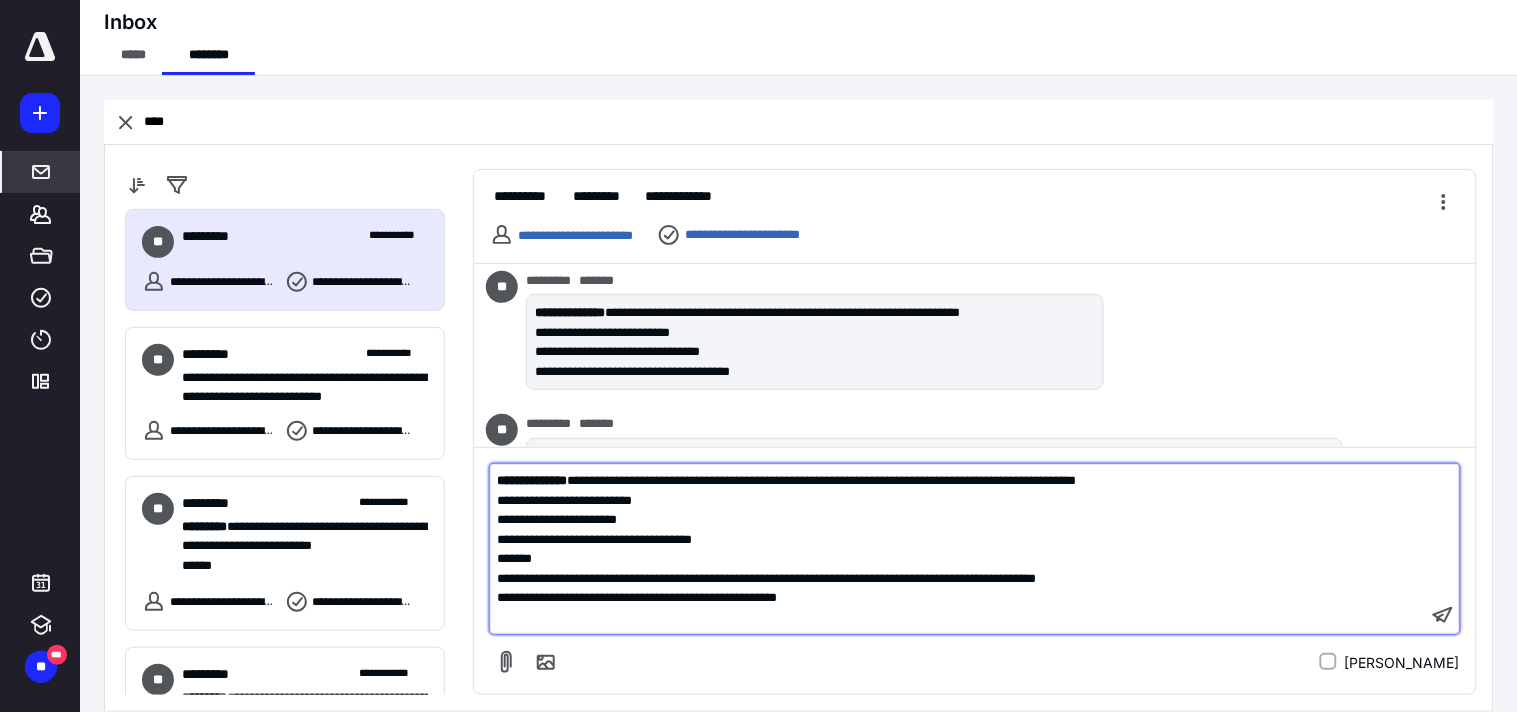 scroll, scrollTop: 1110, scrollLeft: 0, axis: vertical 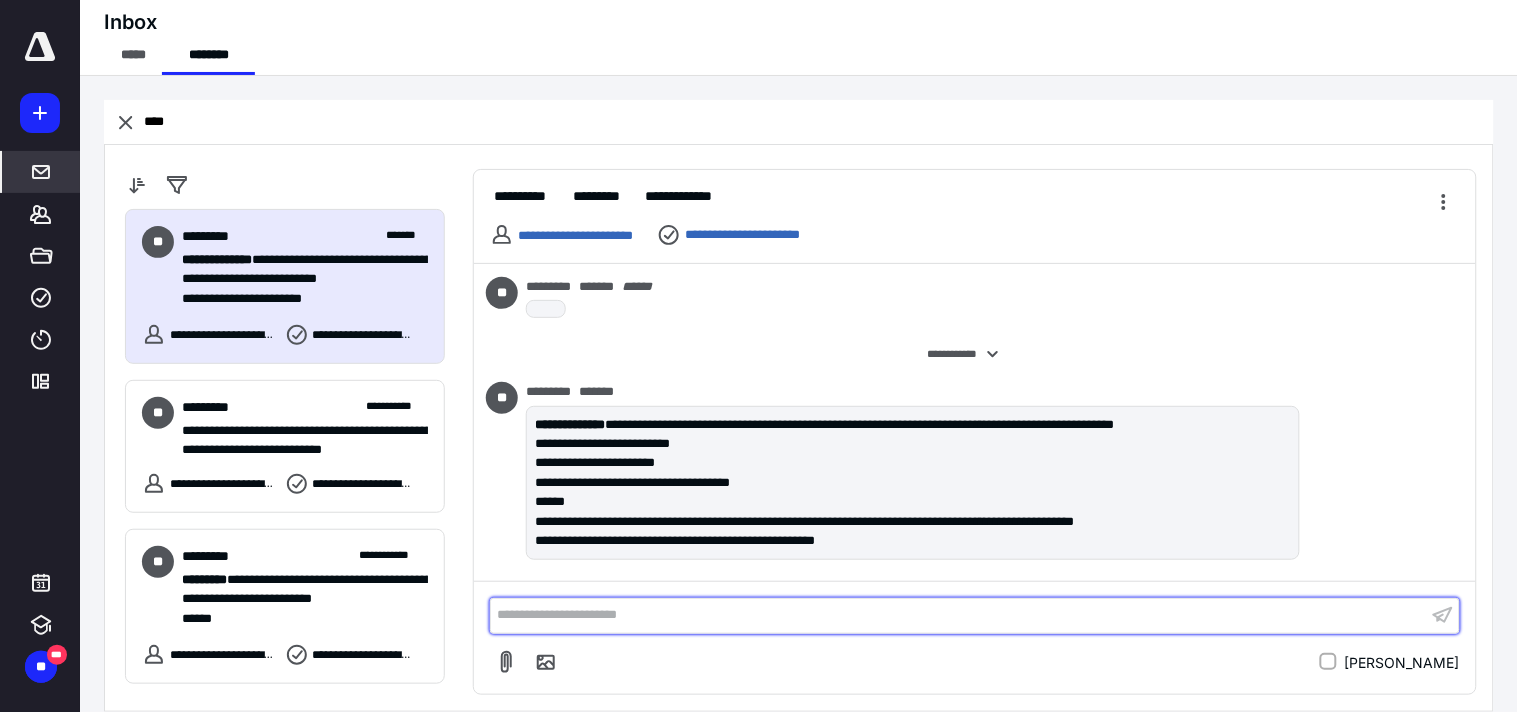 click on "**********" at bounding box center (959, 615) 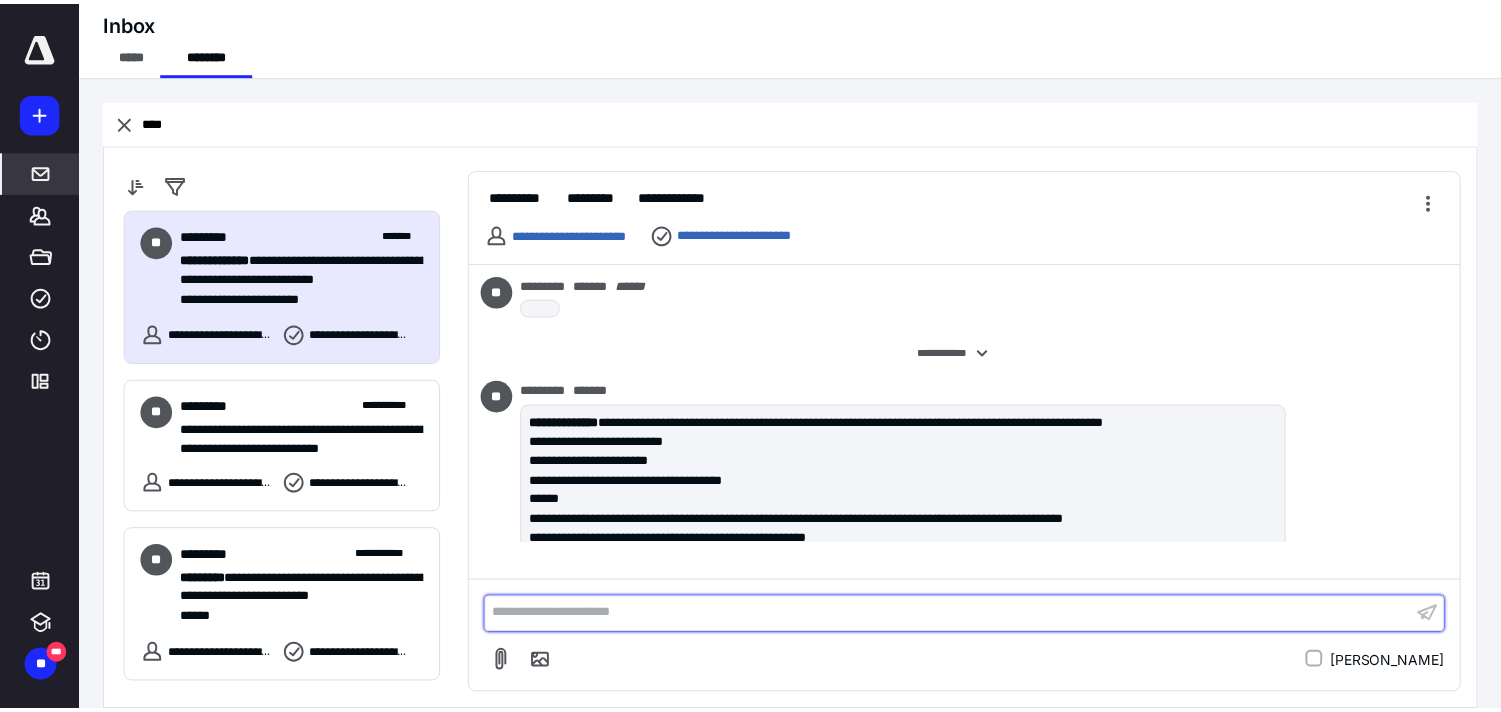 scroll, scrollTop: 1214, scrollLeft: 0, axis: vertical 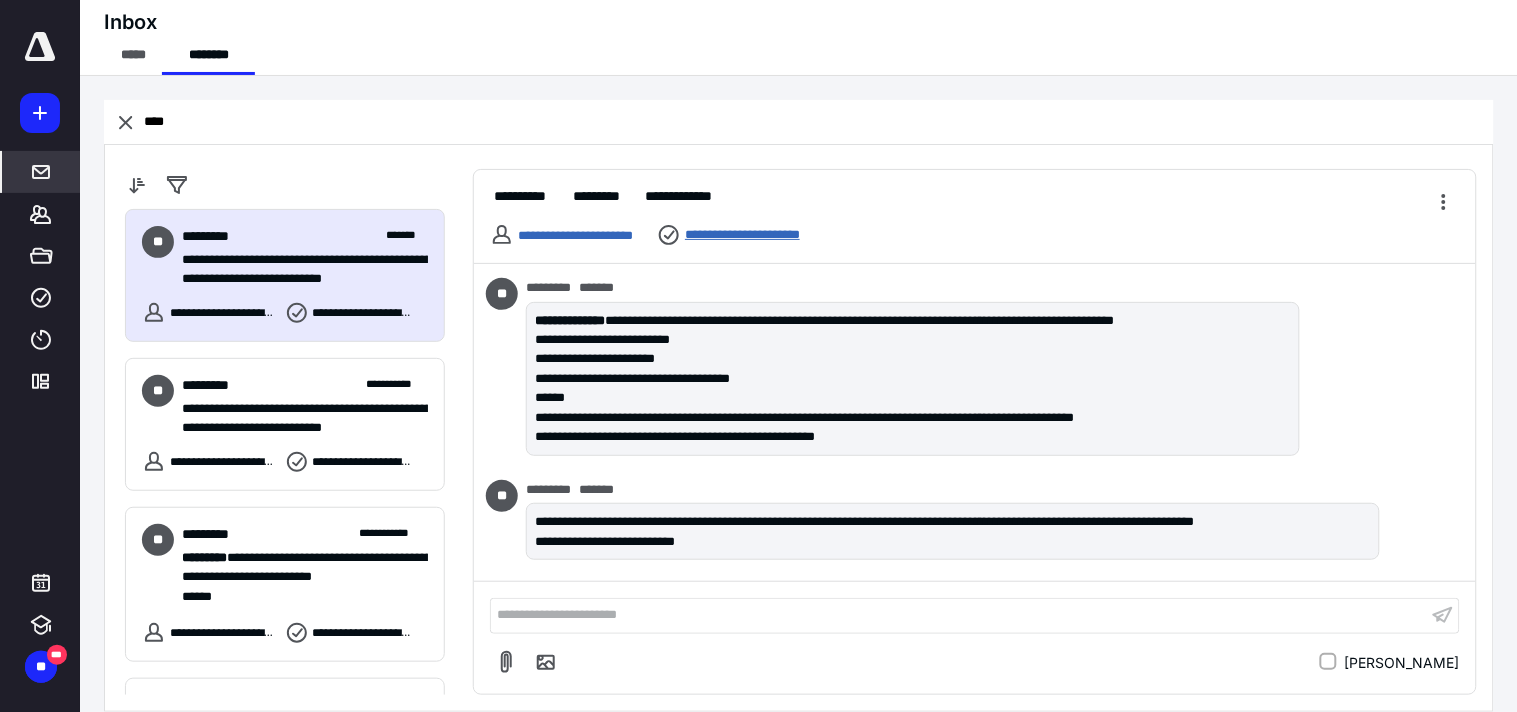 click on "**********" at bounding box center [762, 234] 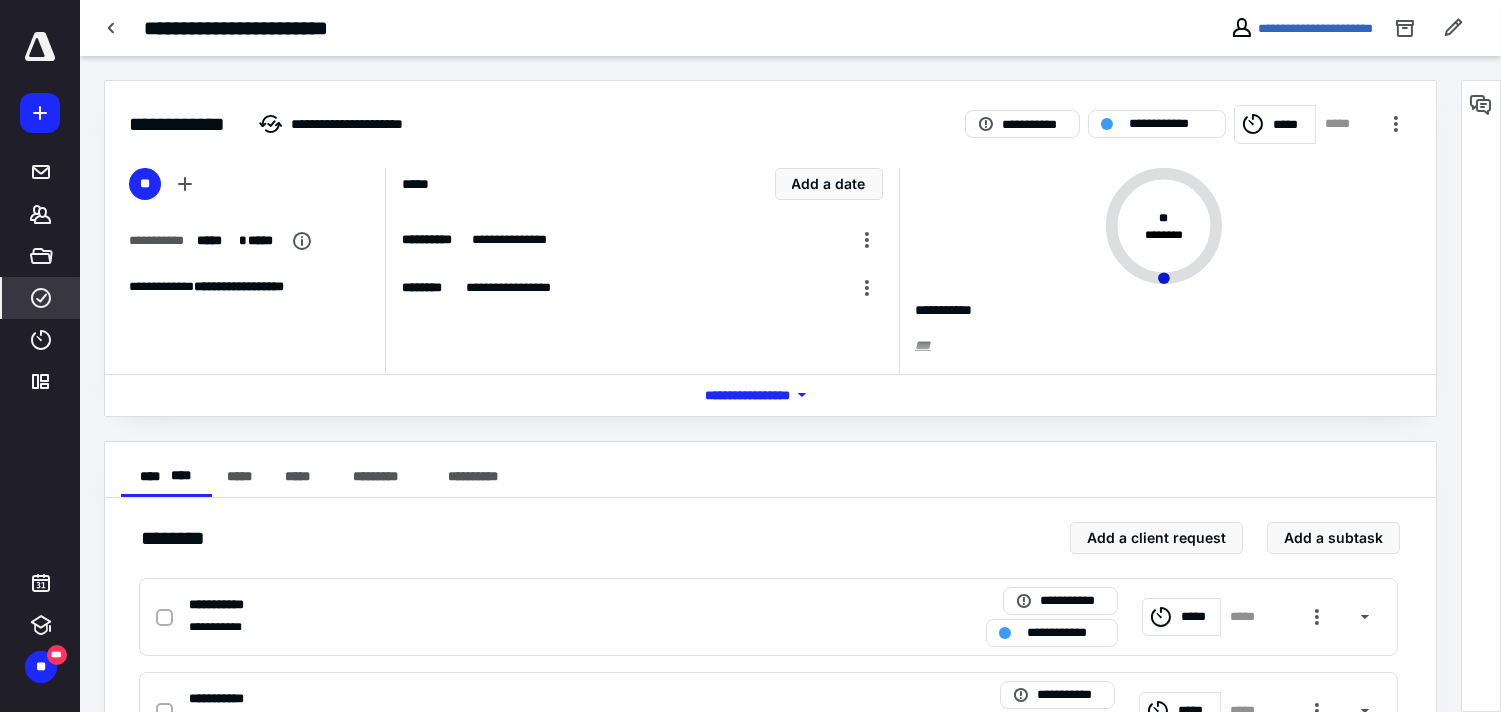 click 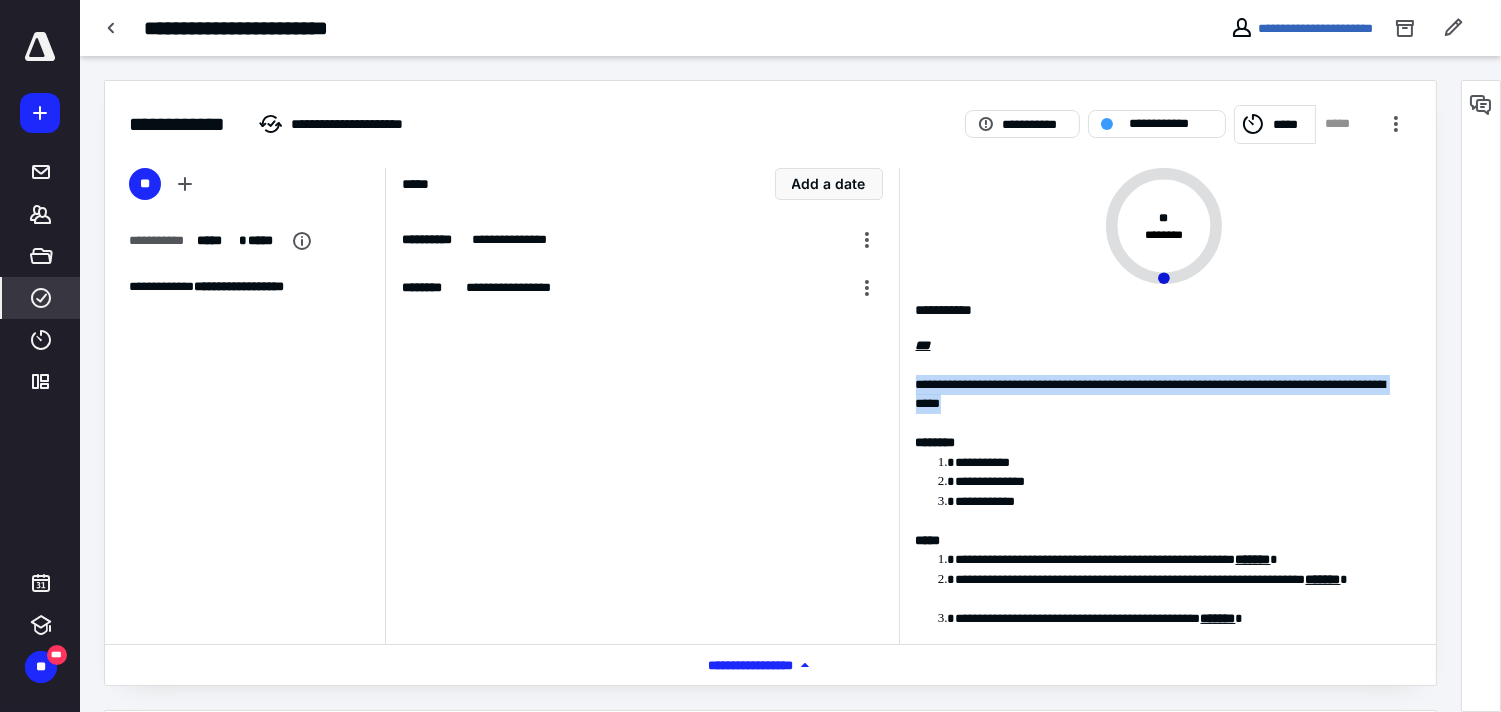 drag, startPoint x: 1102, startPoint y: 394, endPoint x: 914, endPoint y: 386, distance: 188.17014 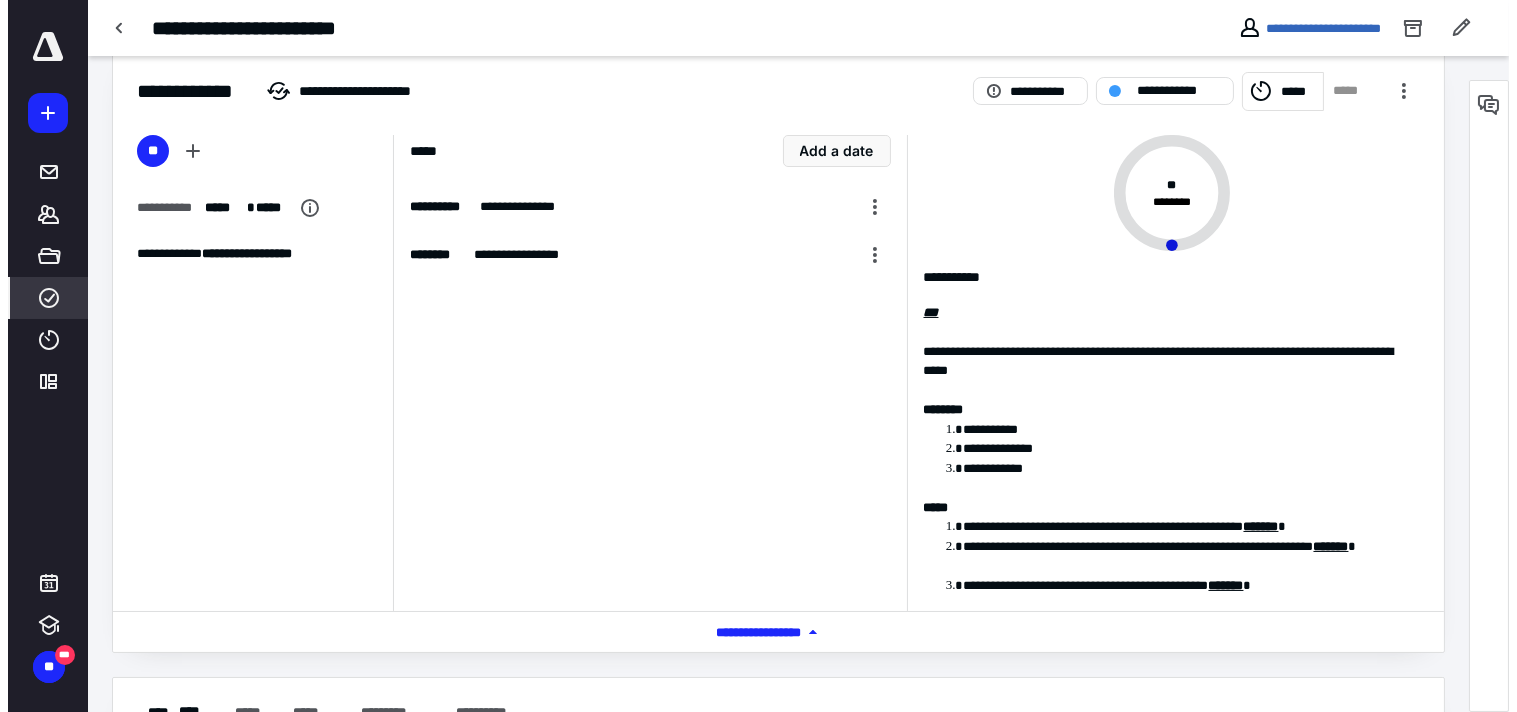 scroll, scrollTop: 0, scrollLeft: 0, axis: both 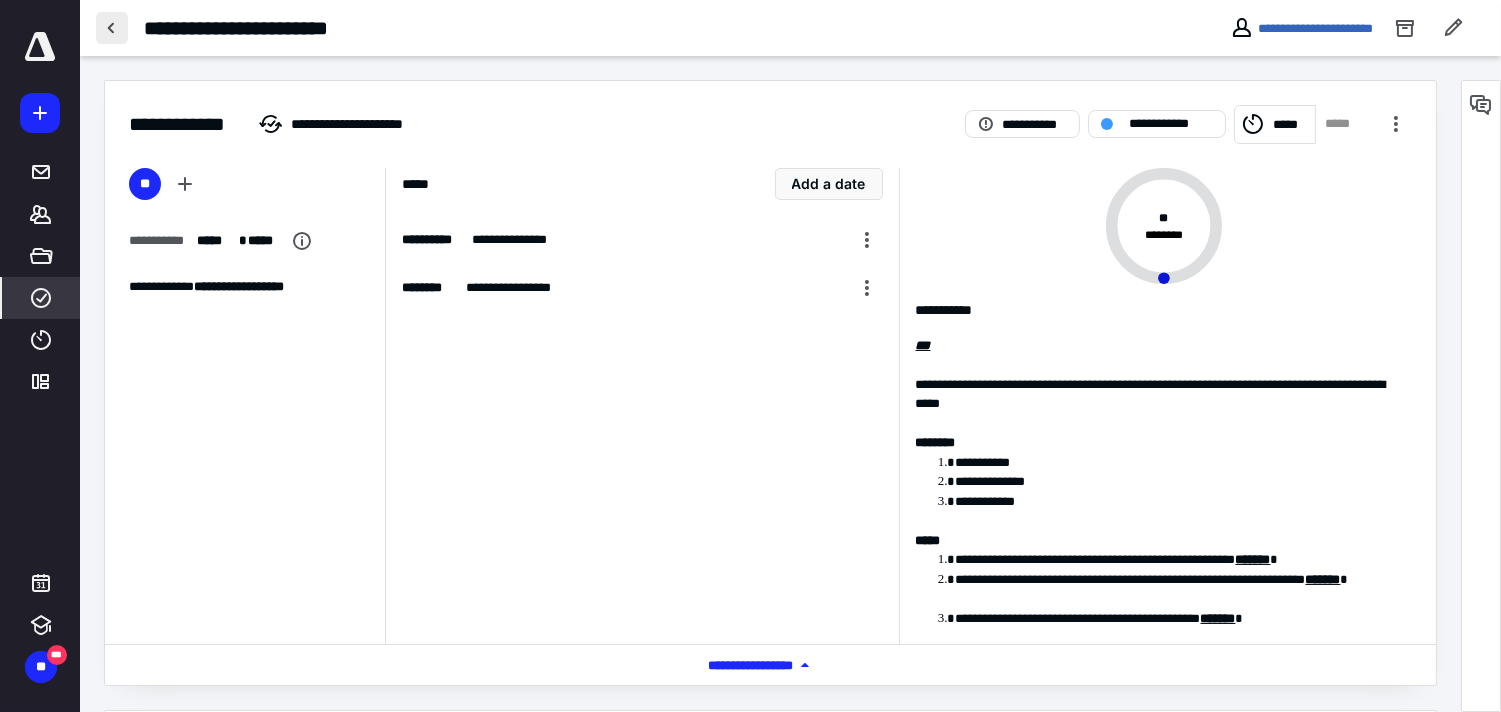 click at bounding box center (112, 28) 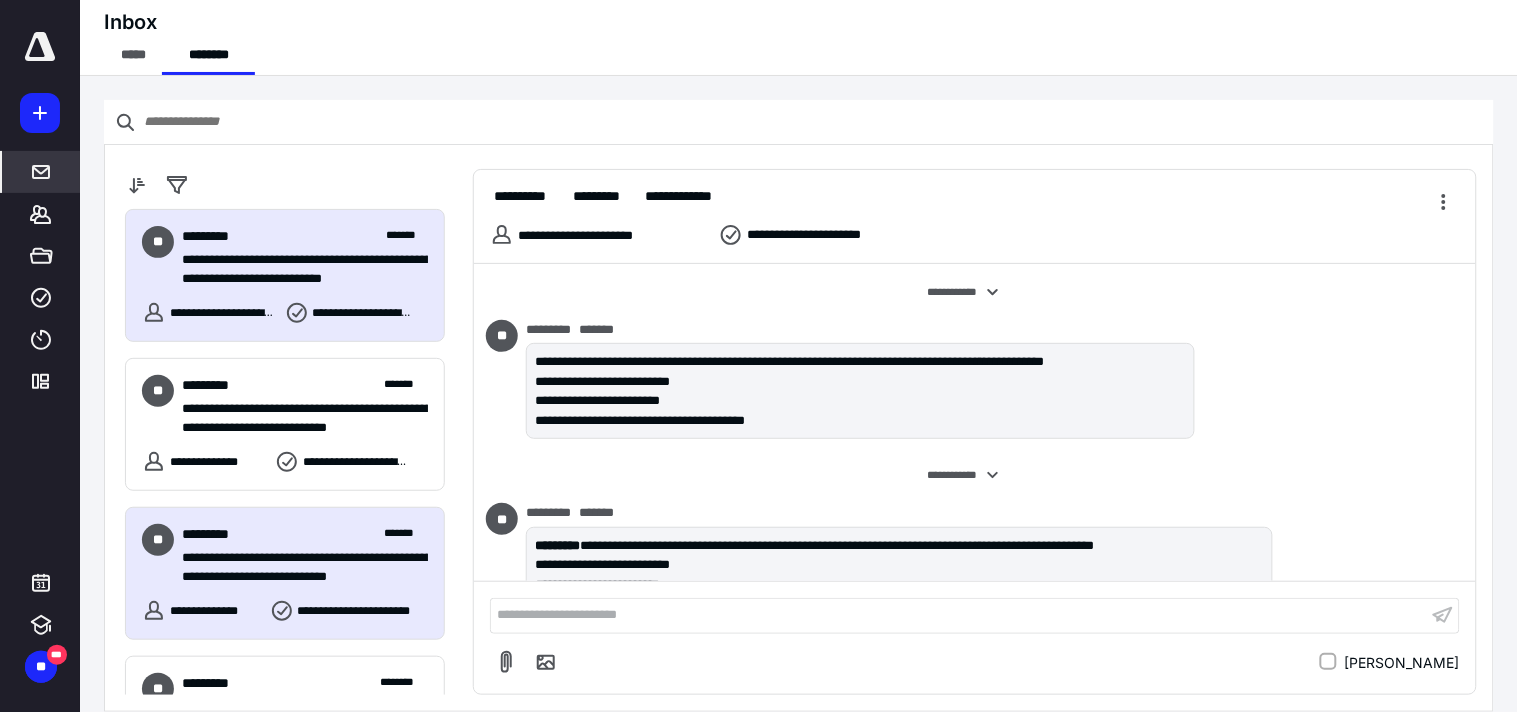 scroll, scrollTop: 1214, scrollLeft: 0, axis: vertical 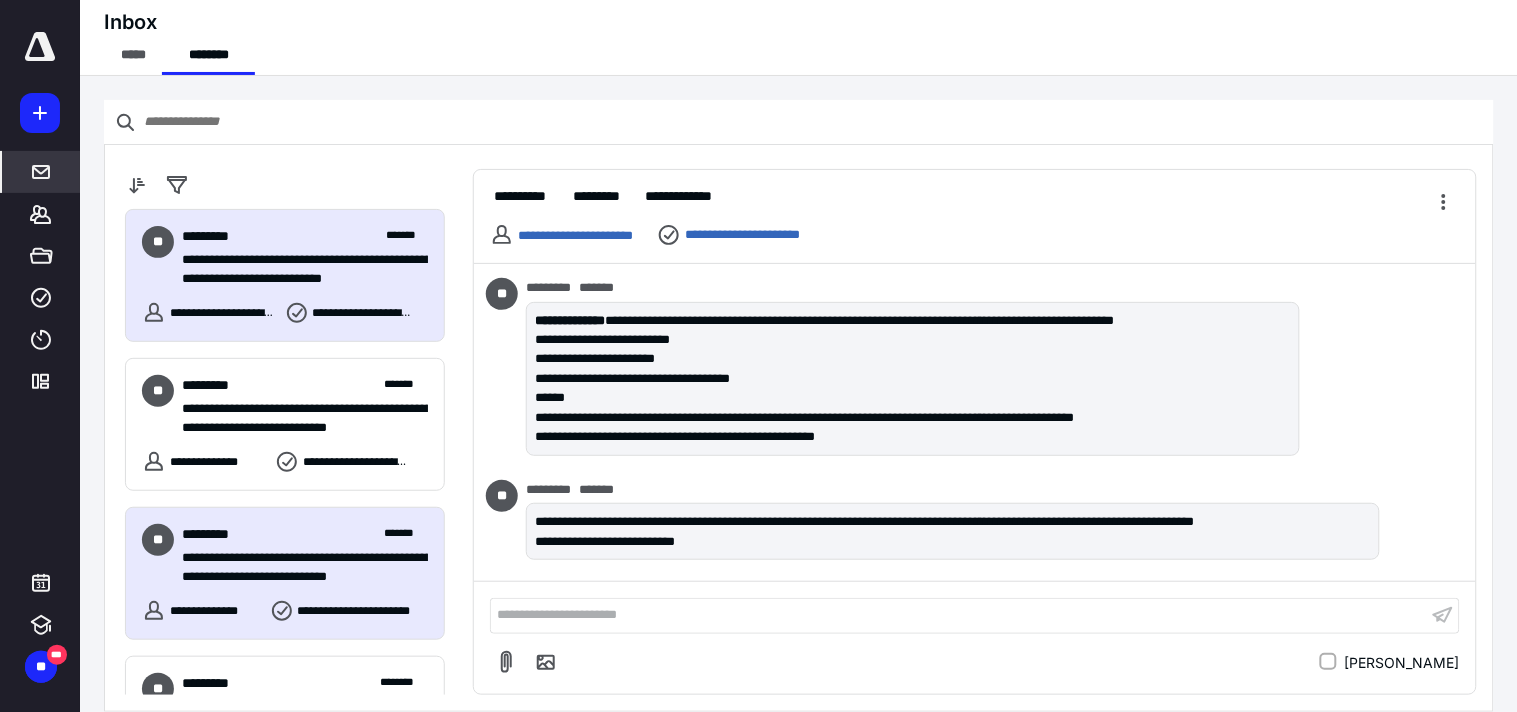 click on "**********" at bounding box center (296, 557) 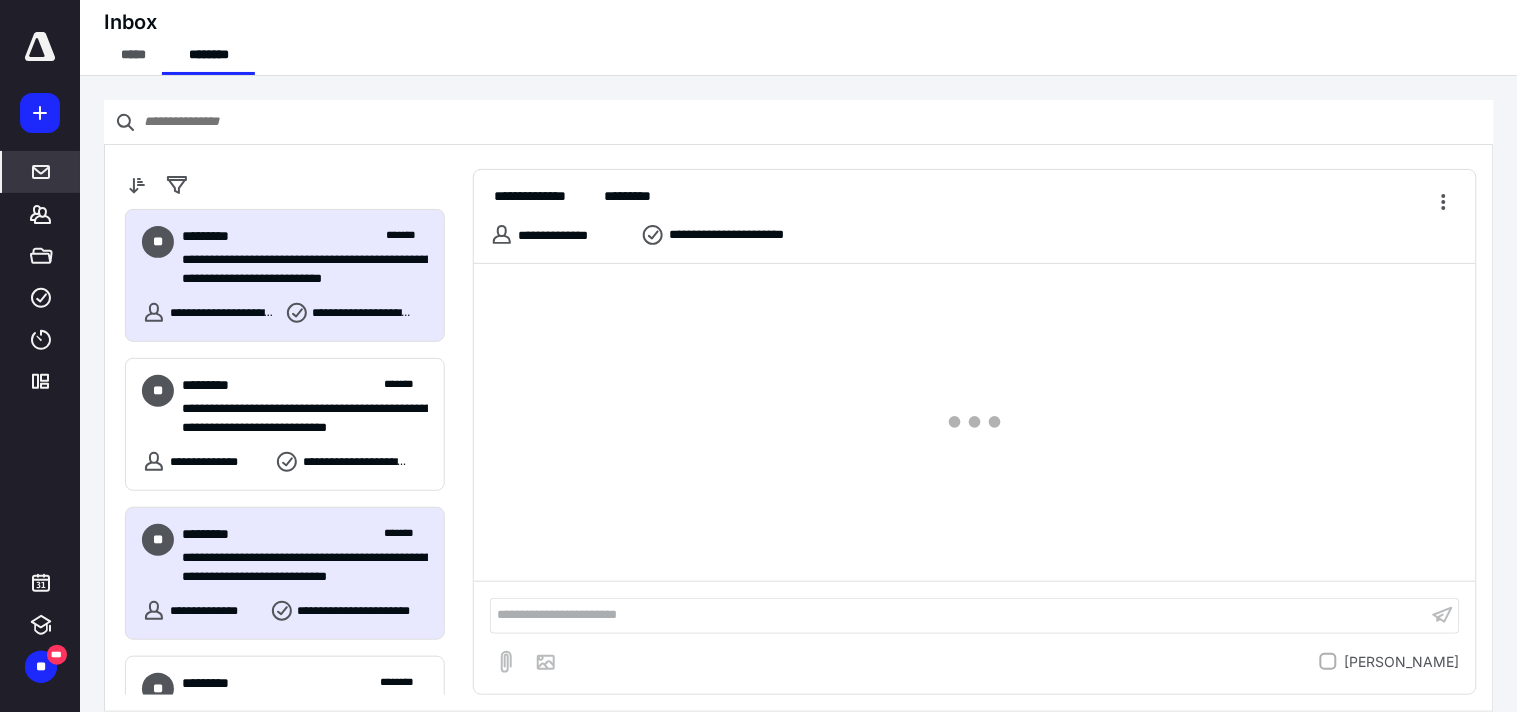 click on "**********" at bounding box center (296, 408) 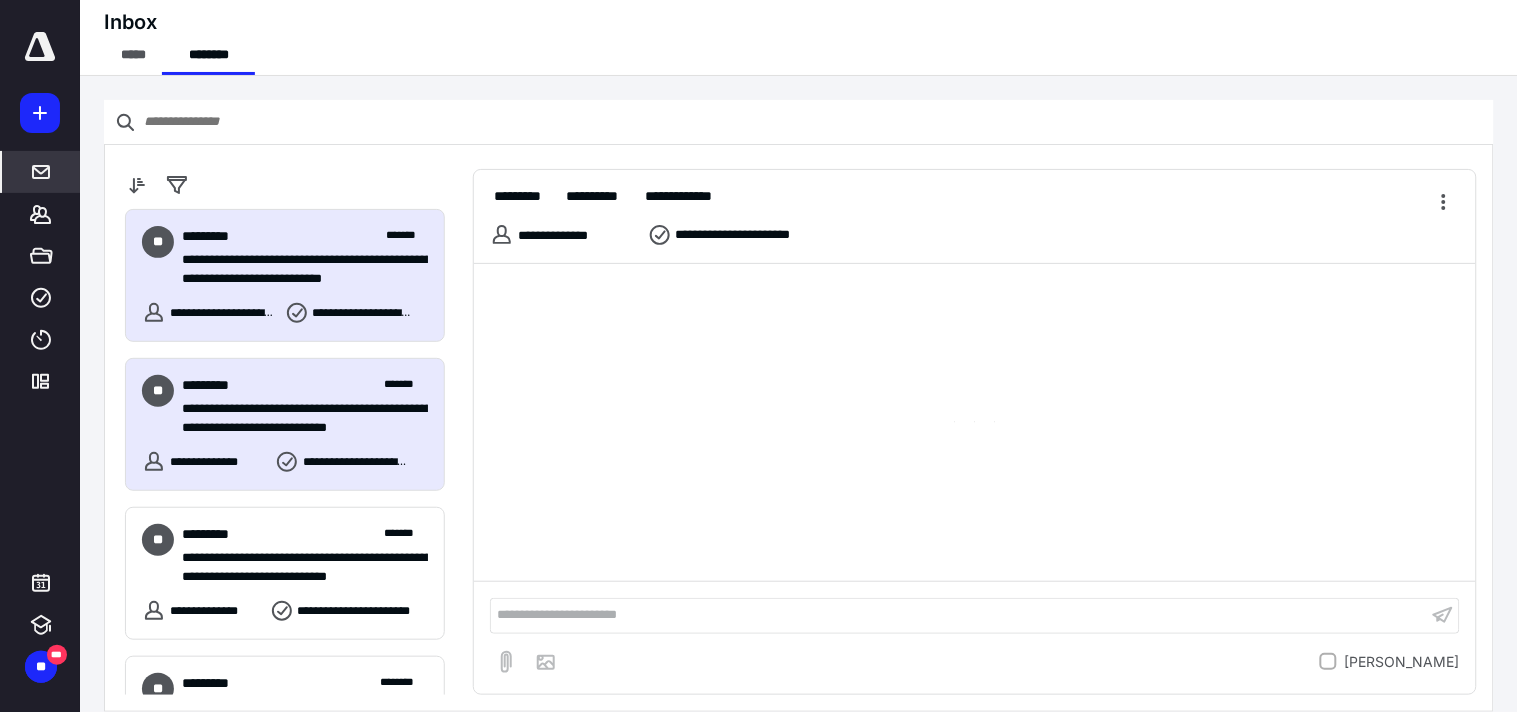 click on "**********" at bounding box center [296, 278] 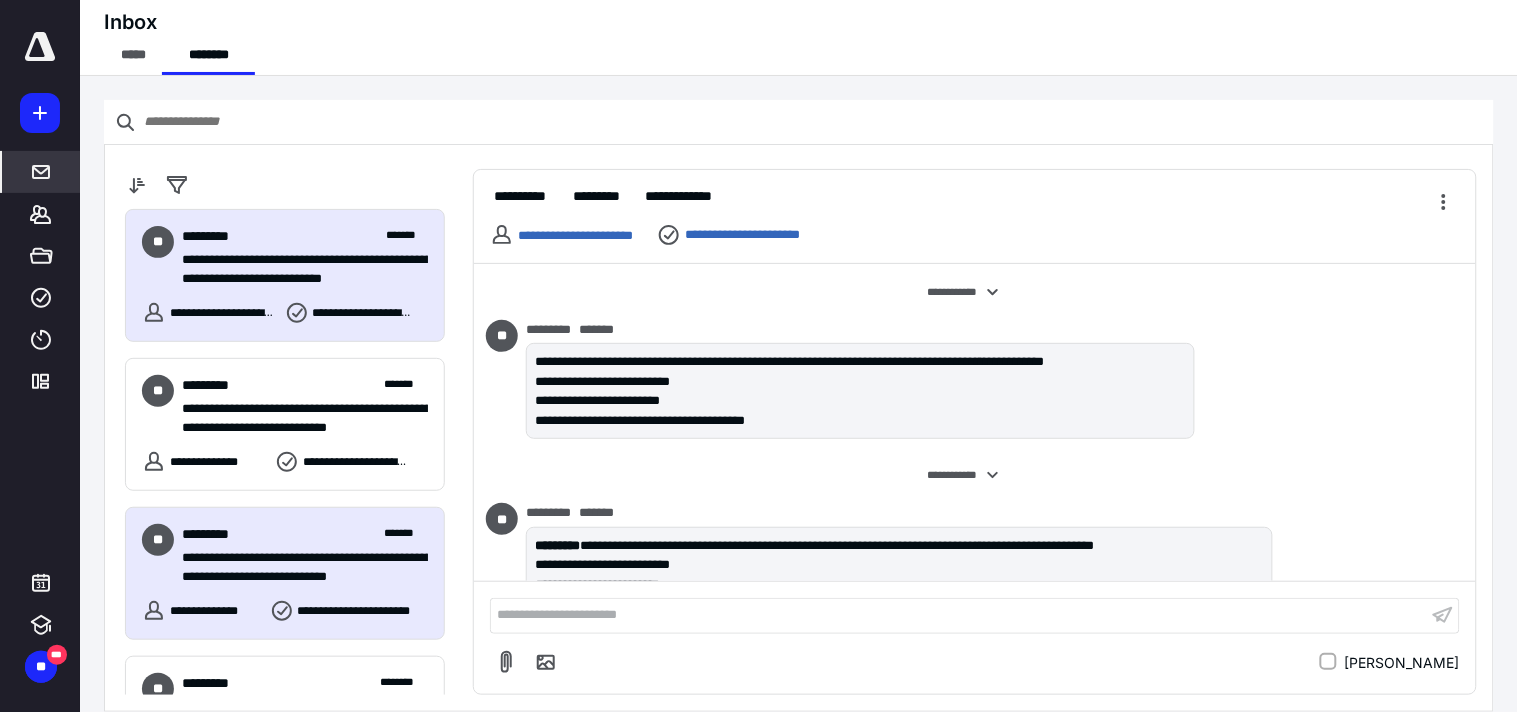 scroll, scrollTop: 111, scrollLeft: 0, axis: vertical 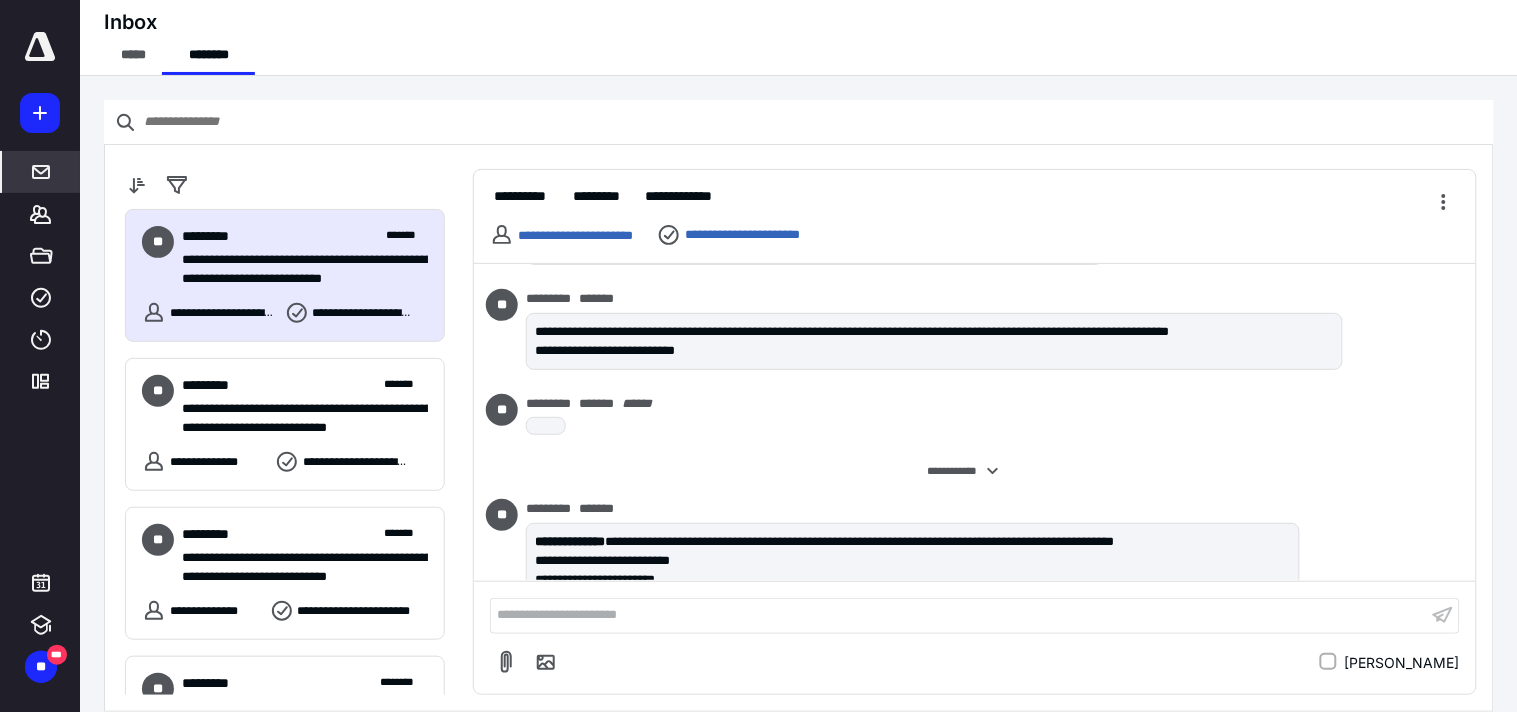 click on "**********" at bounding box center [296, 259] 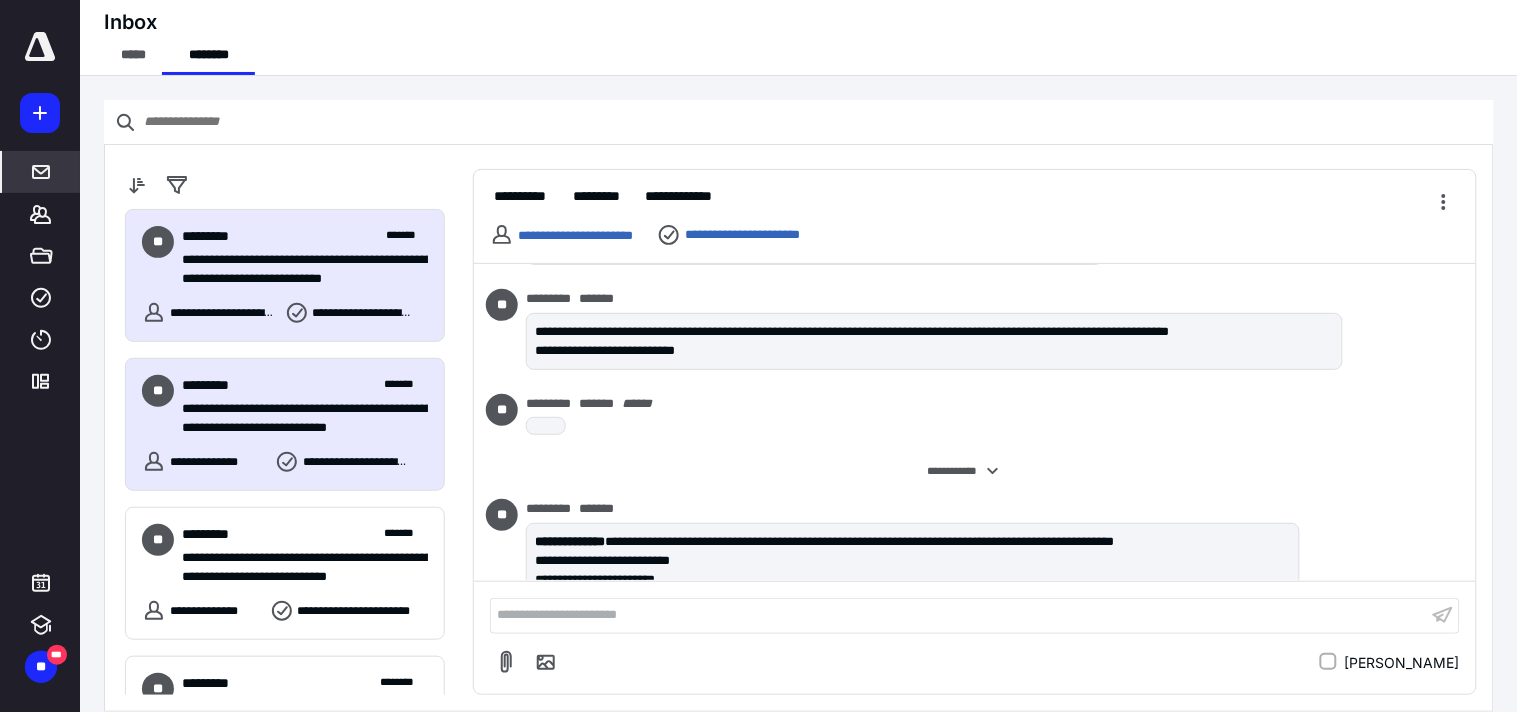 click on "**********" at bounding box center (296, 408) 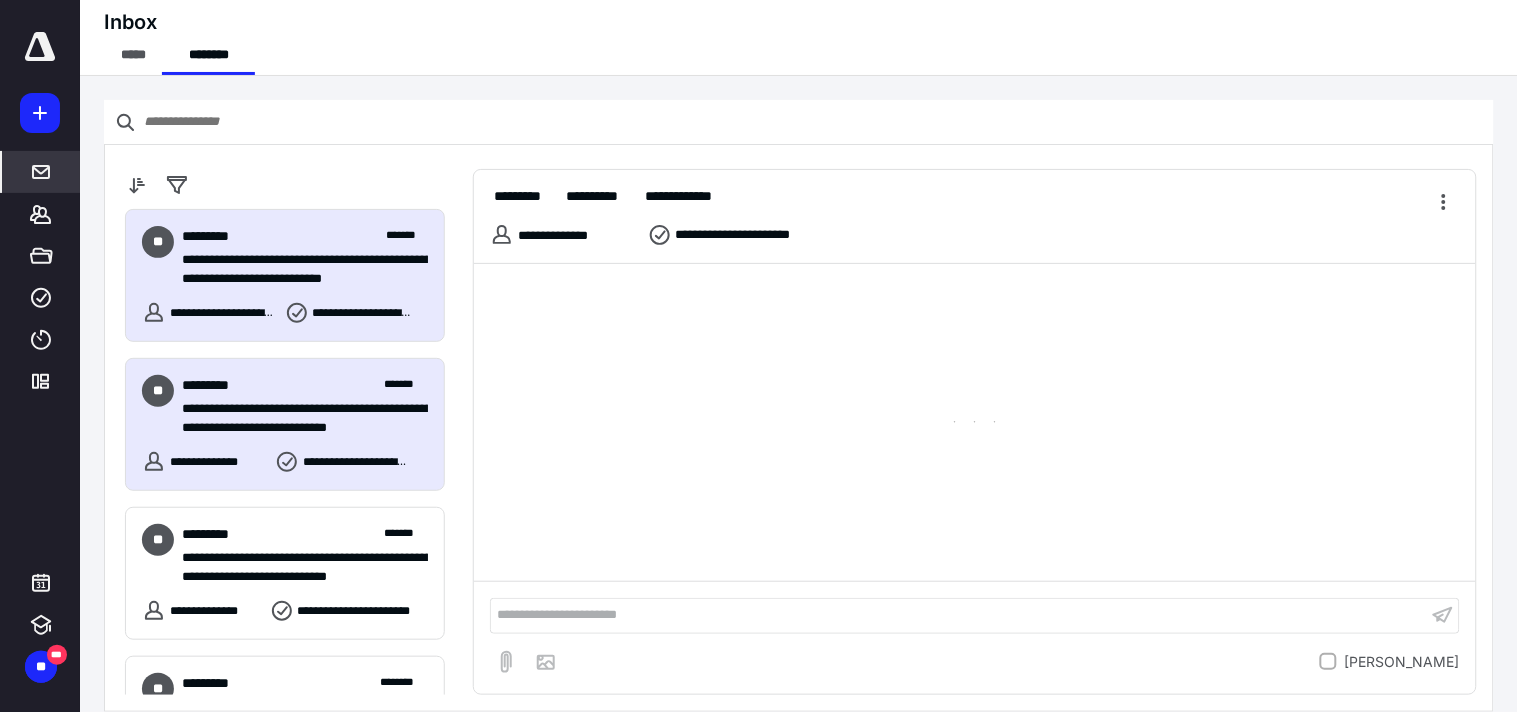 click on "**********" at bounding box center [296, 278] 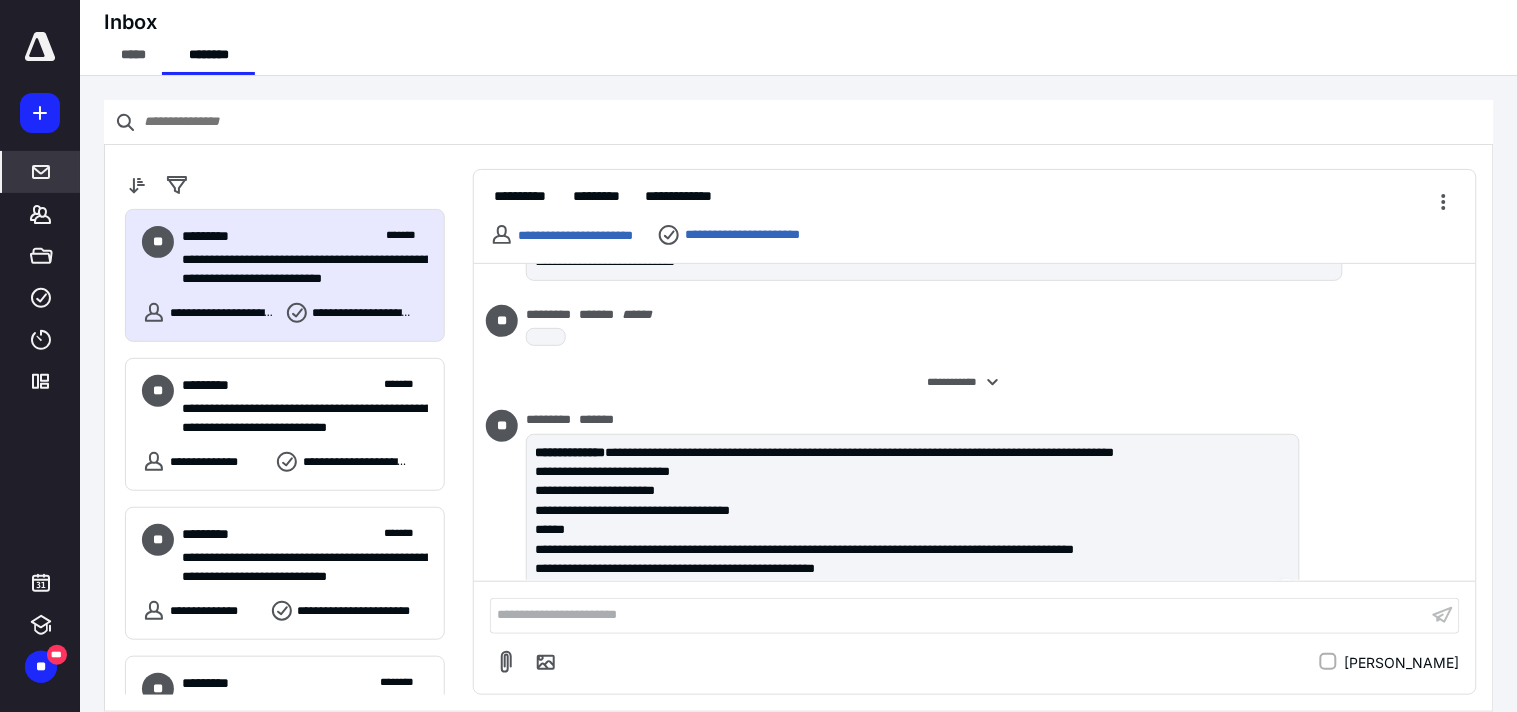 scroll, scrollTop: 881, scrollLeft: 0, axis: vertical 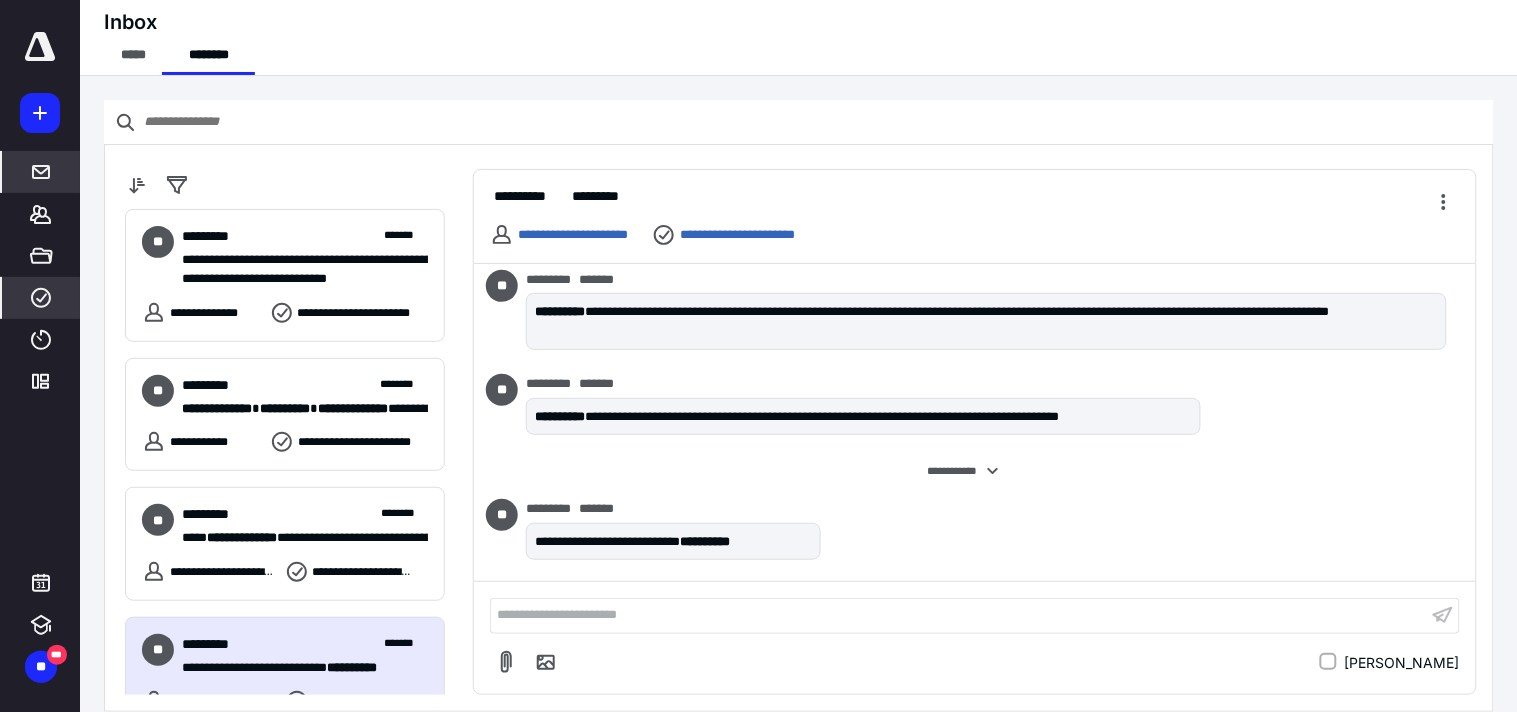 click 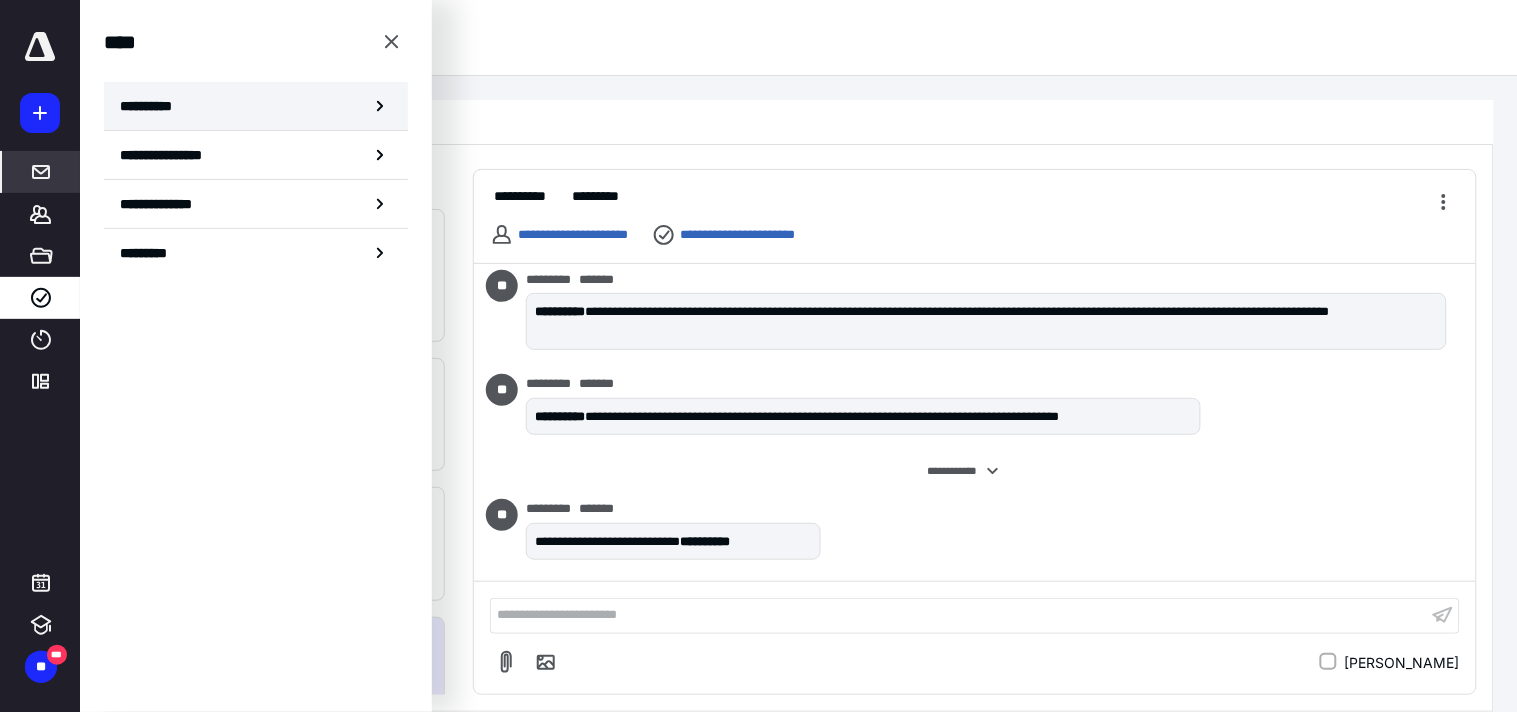 click on "**********" at bounding box center [256, 106] 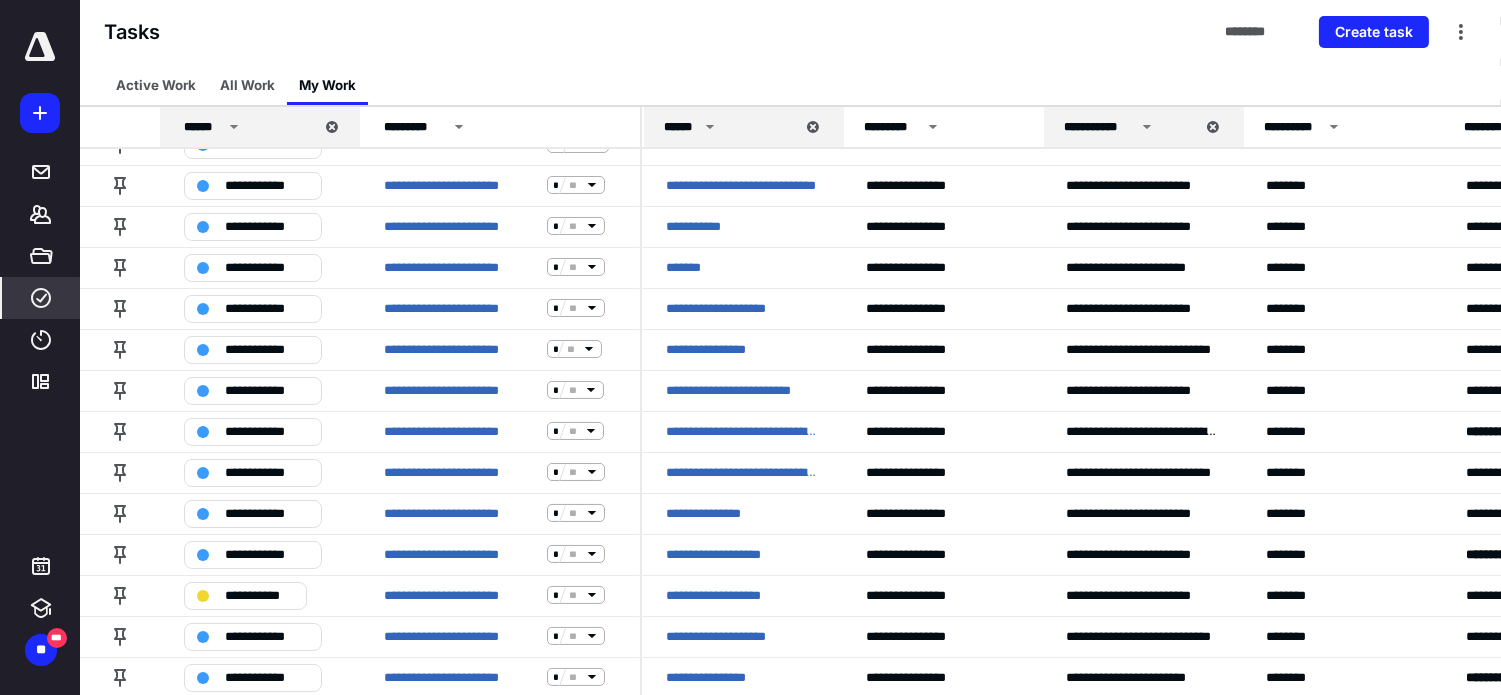 scroll, scrollTop: 0, scrollLeft: 0, axis: both 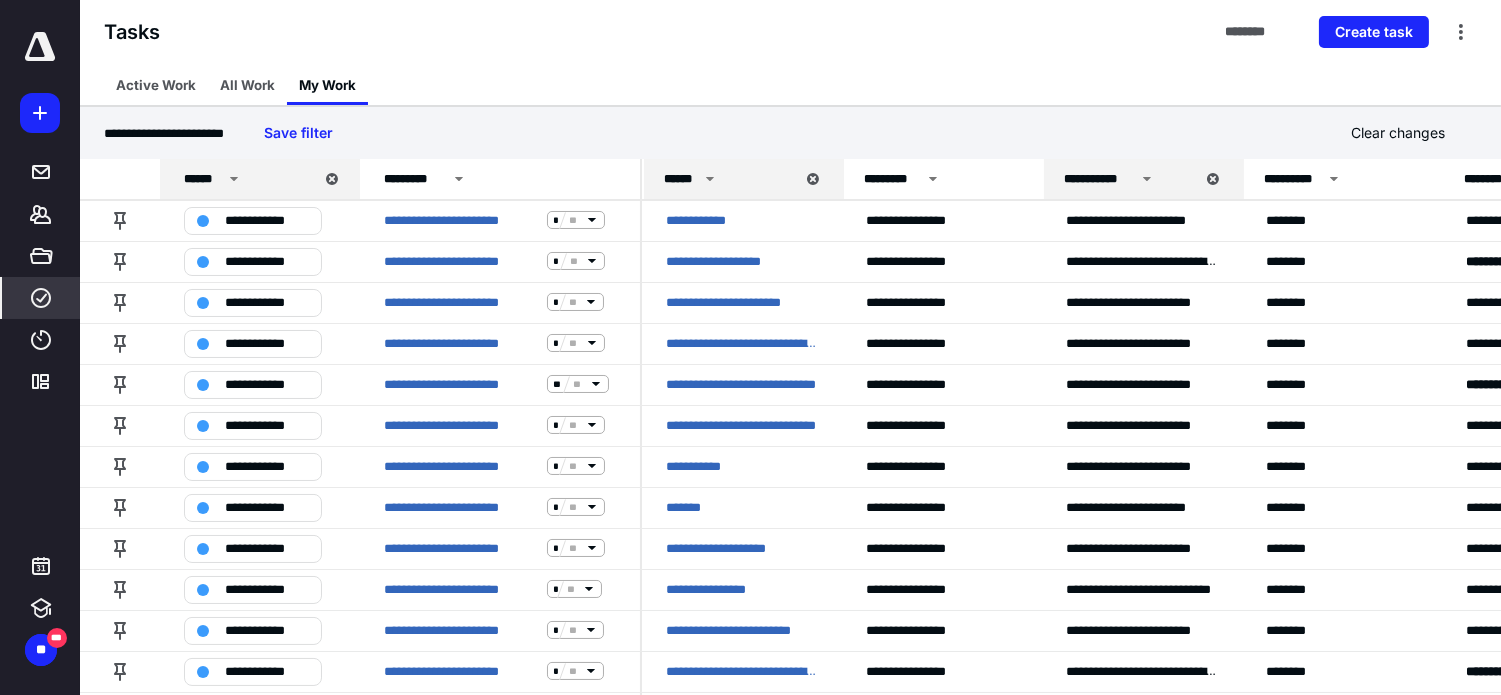 click on "Tasks ******** Create task" at bounding box center (790, 32) 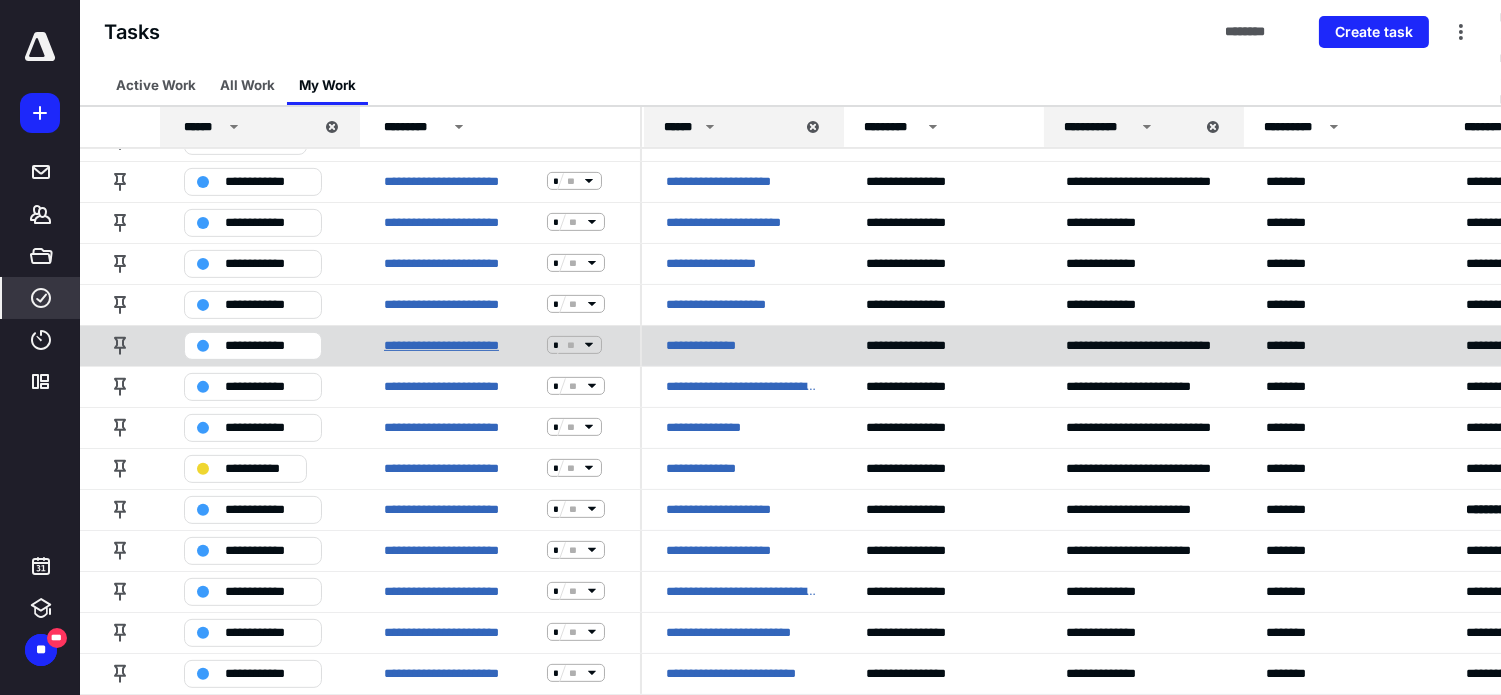 click on "**********" at bounding box center (461, 345) 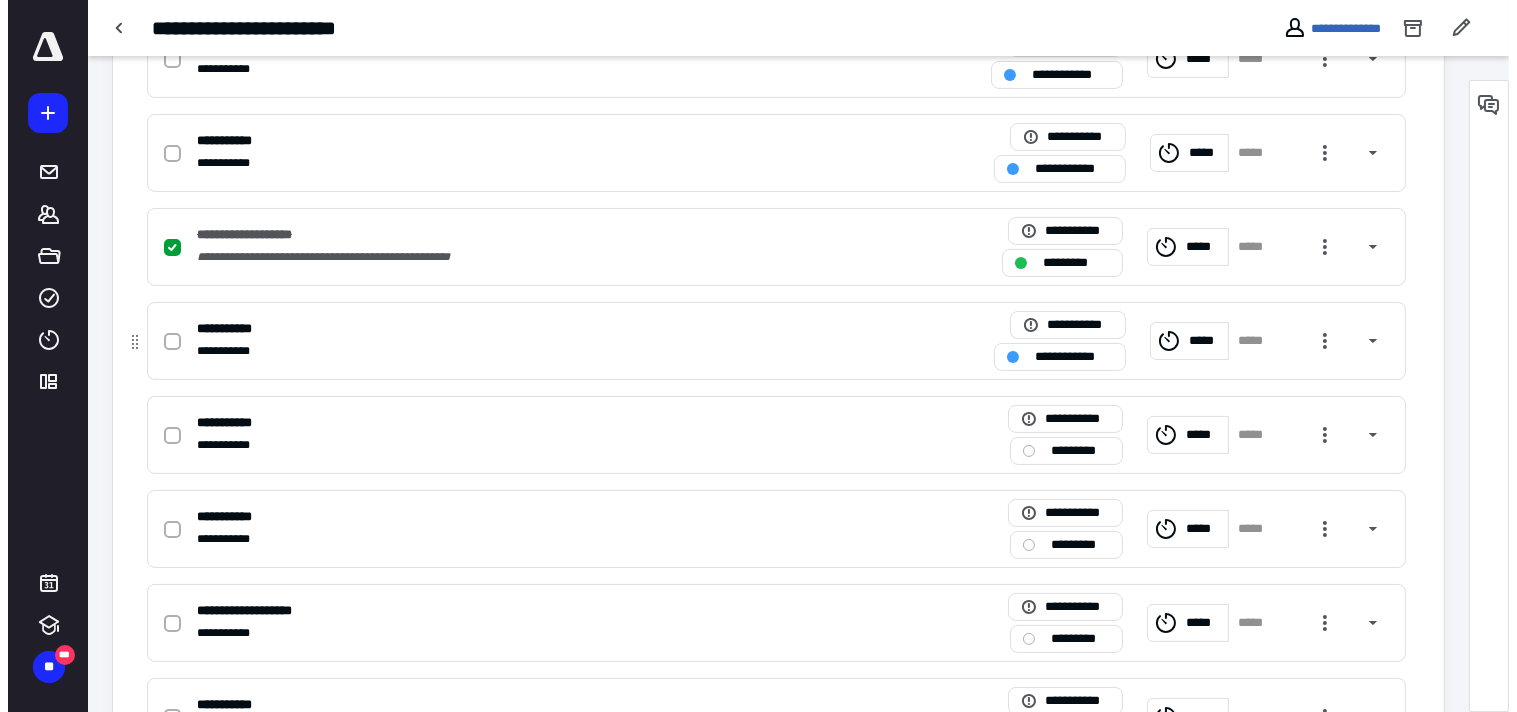 scroll, scrollTop: 666, scrollLeft: 0, axis: vertical 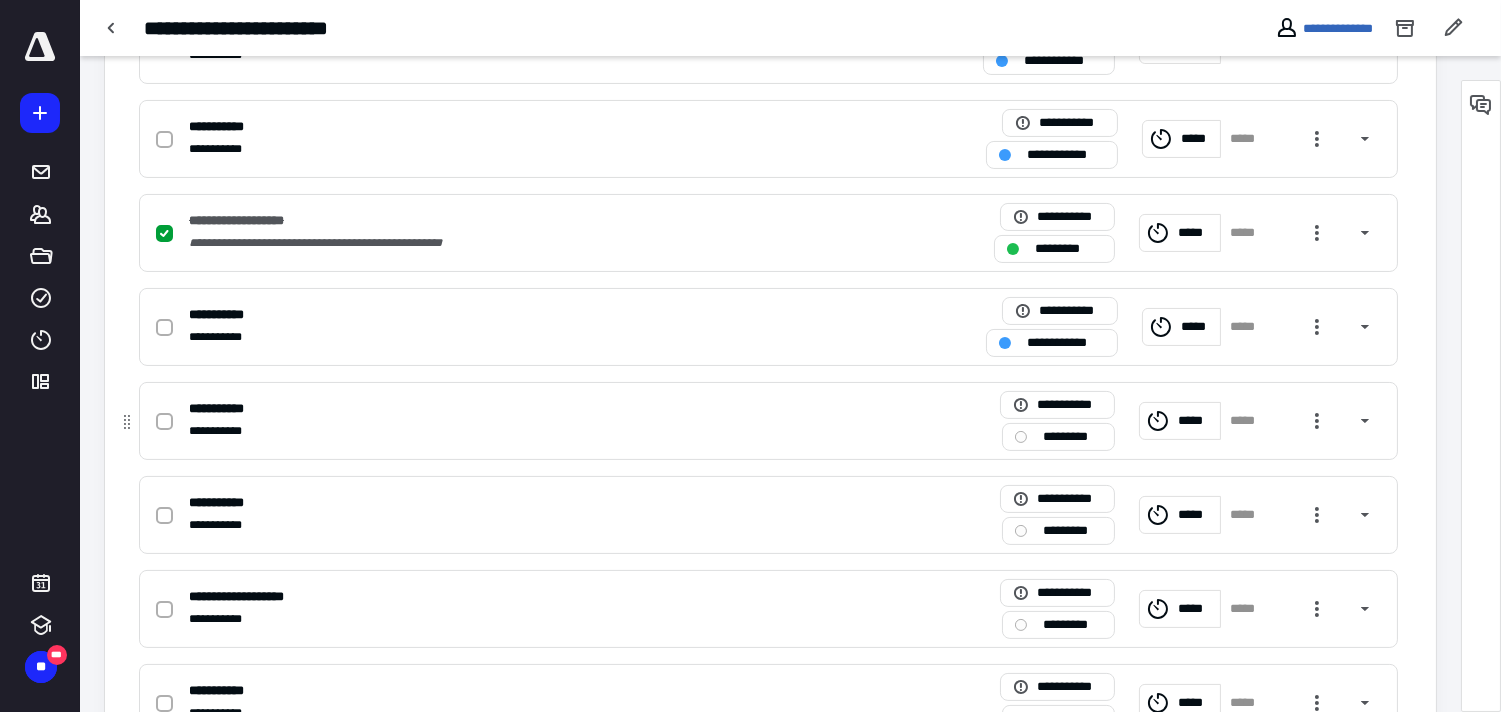 click on "*********" at bounding box center [1072, 436] 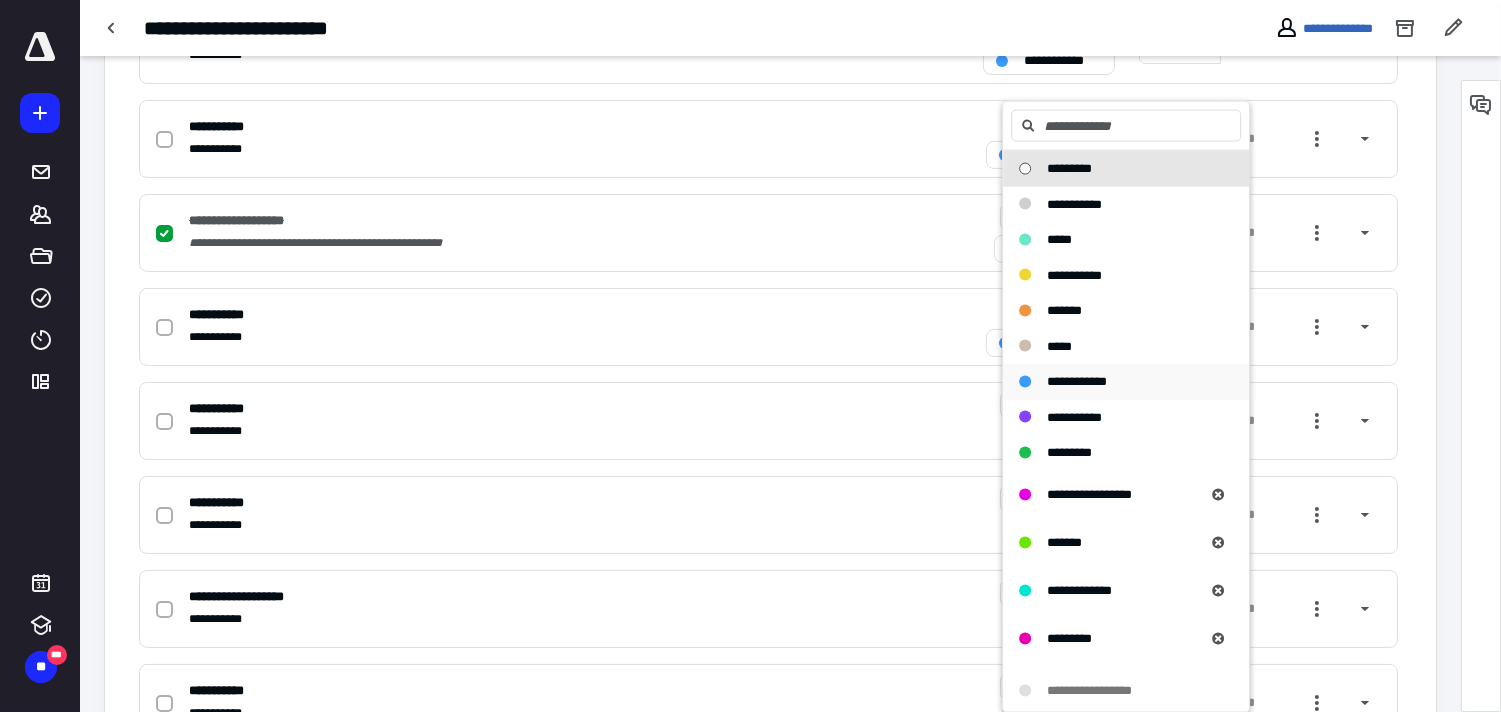 click on "**********" at bounding box center (1077, 381) 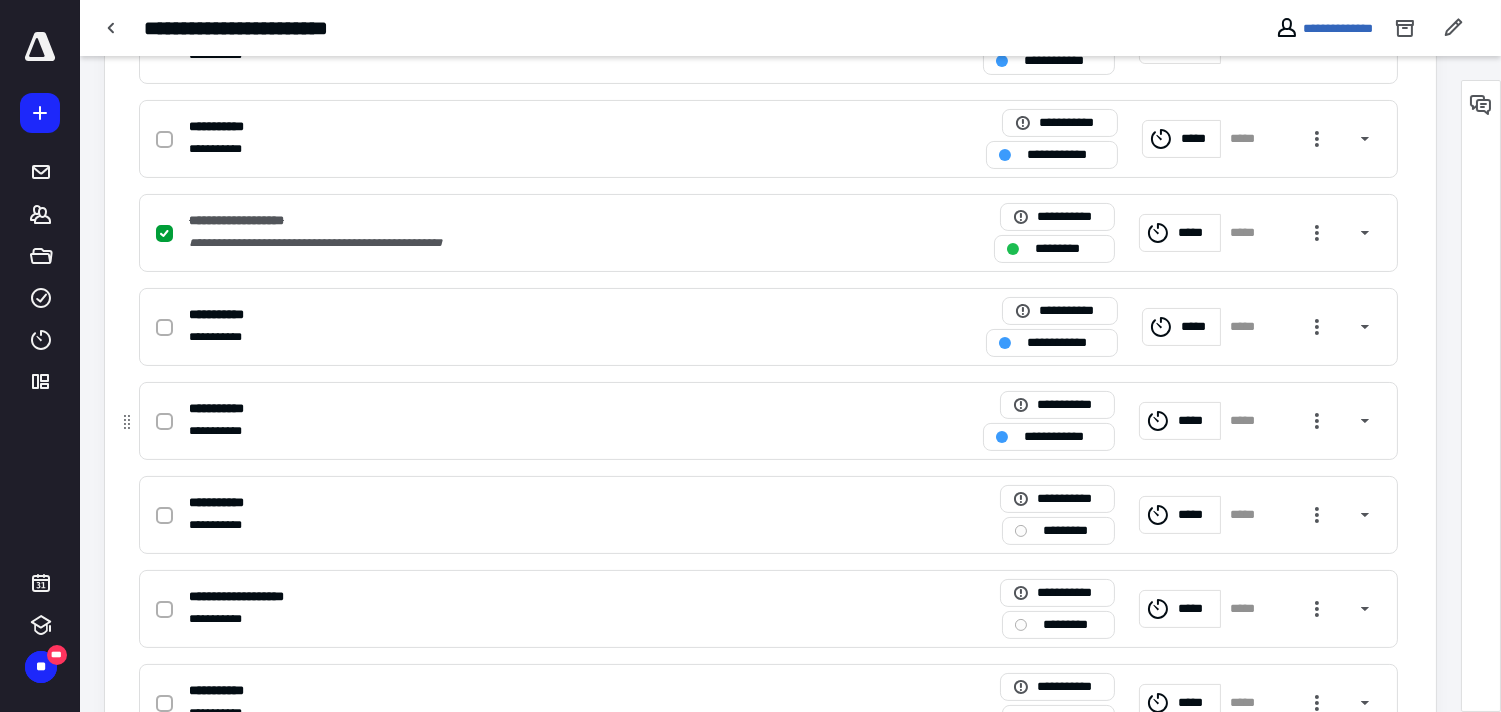 click on "*****" at bounding box center (1249, 421) 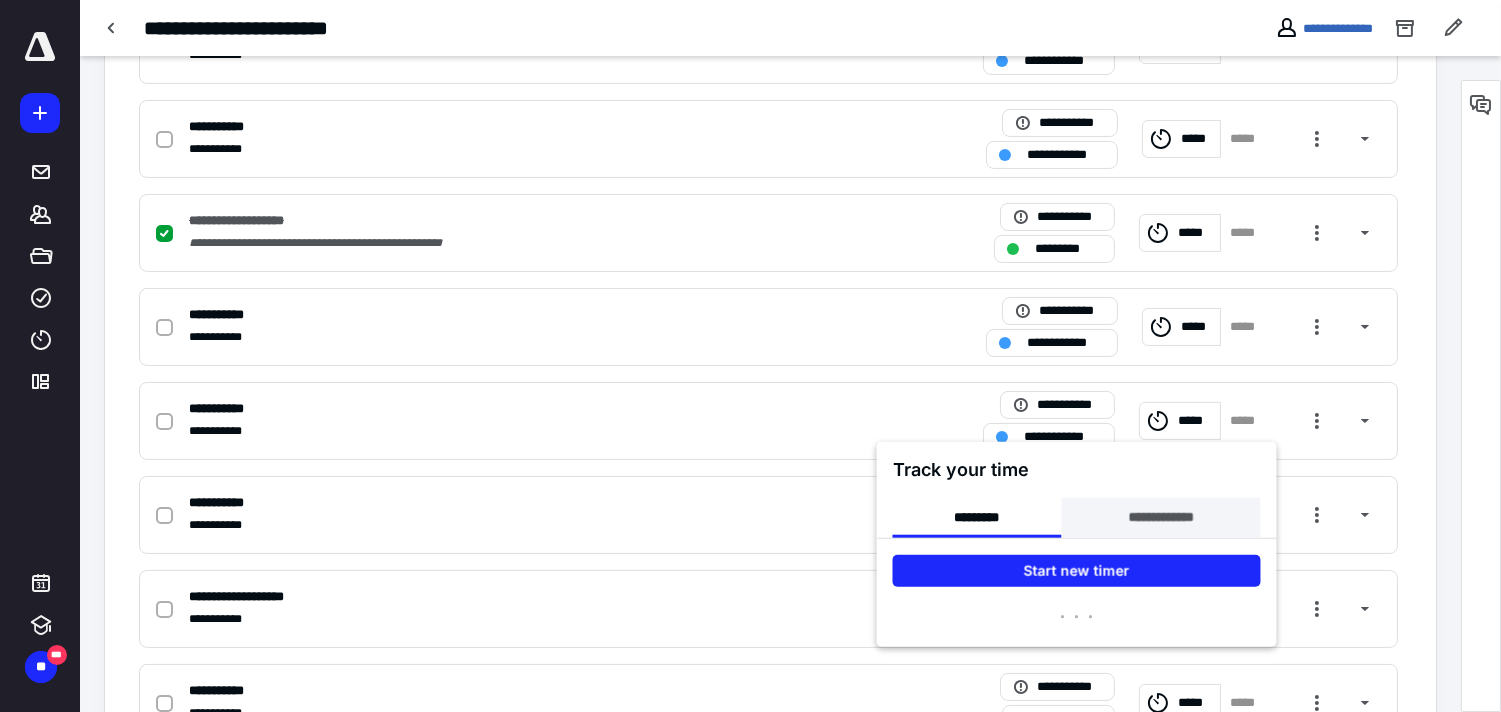 click on "**********" at bounding box center (1160, 518) 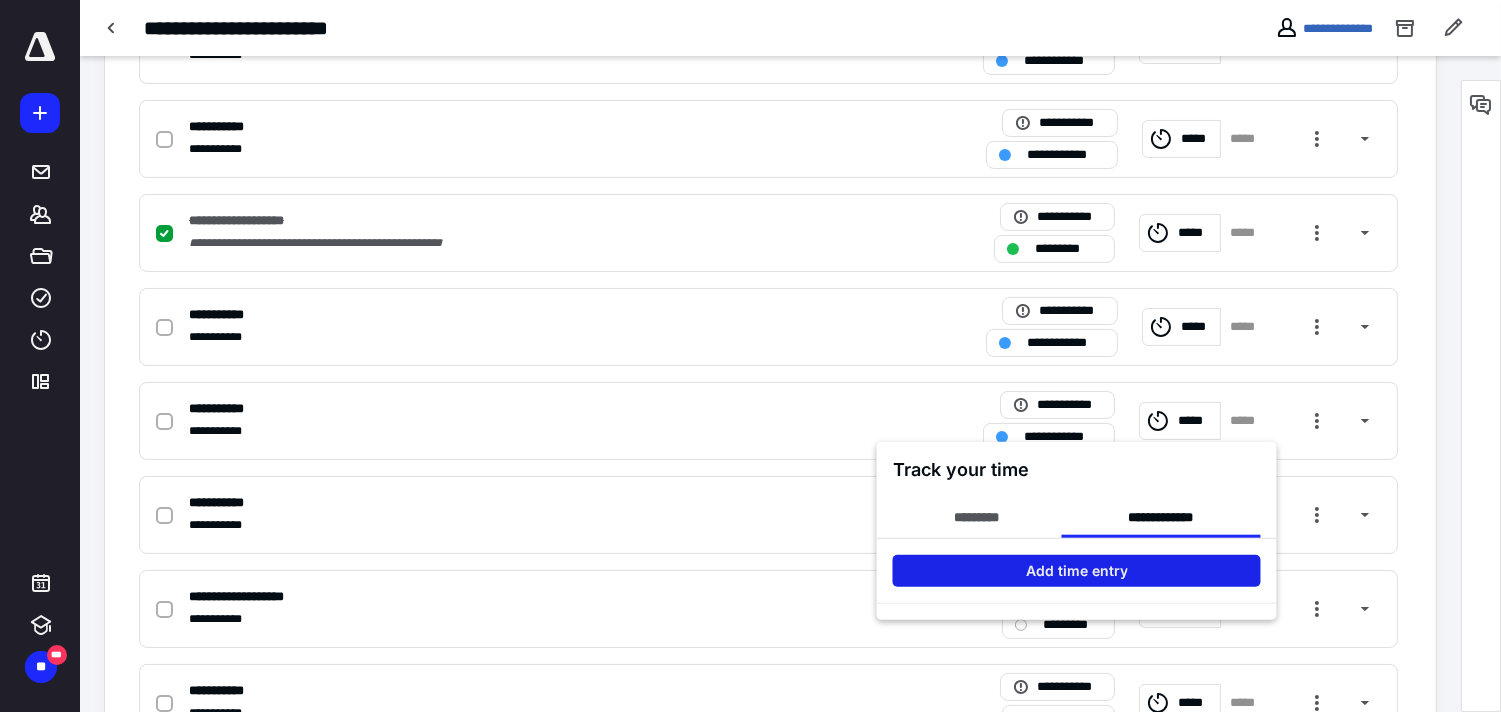 click on "Add time entry" at bounding box center [1077, 571] 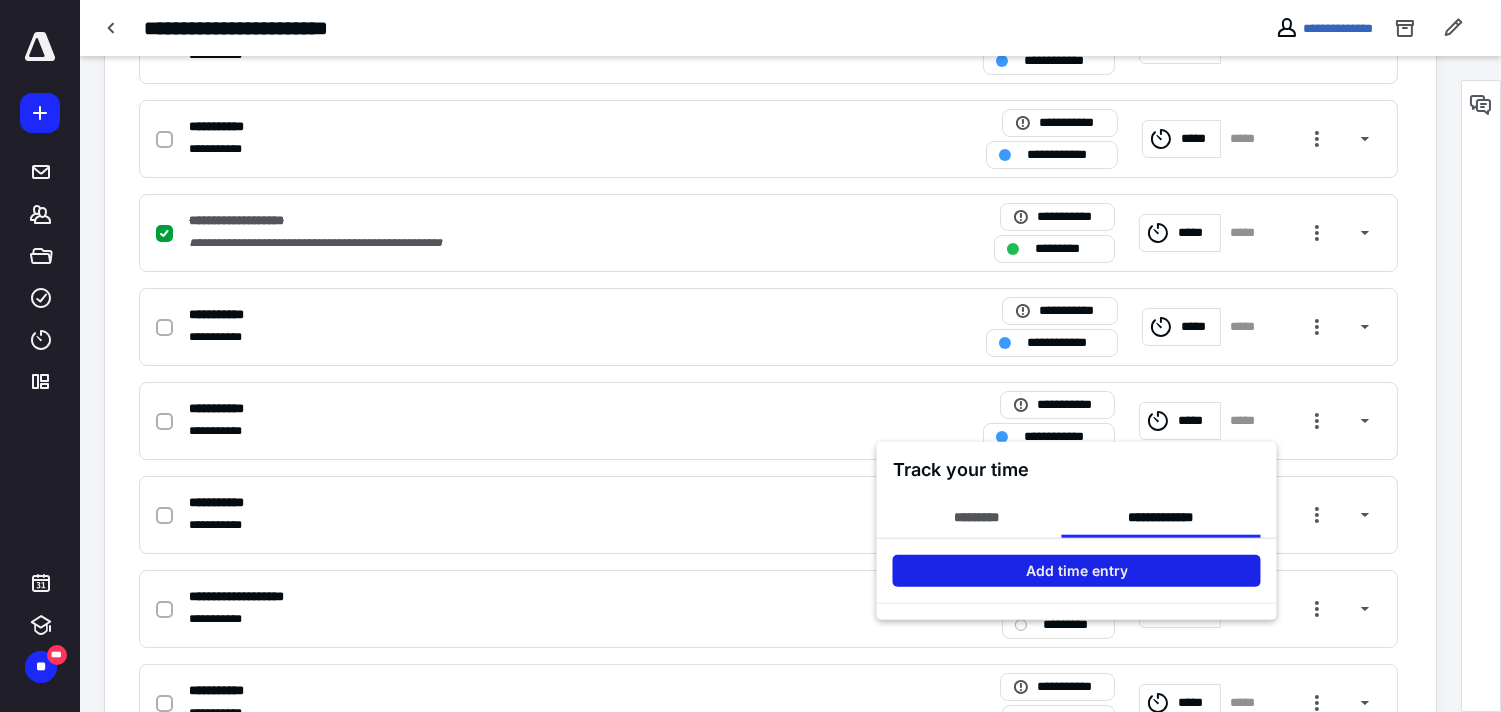 type on "**********" 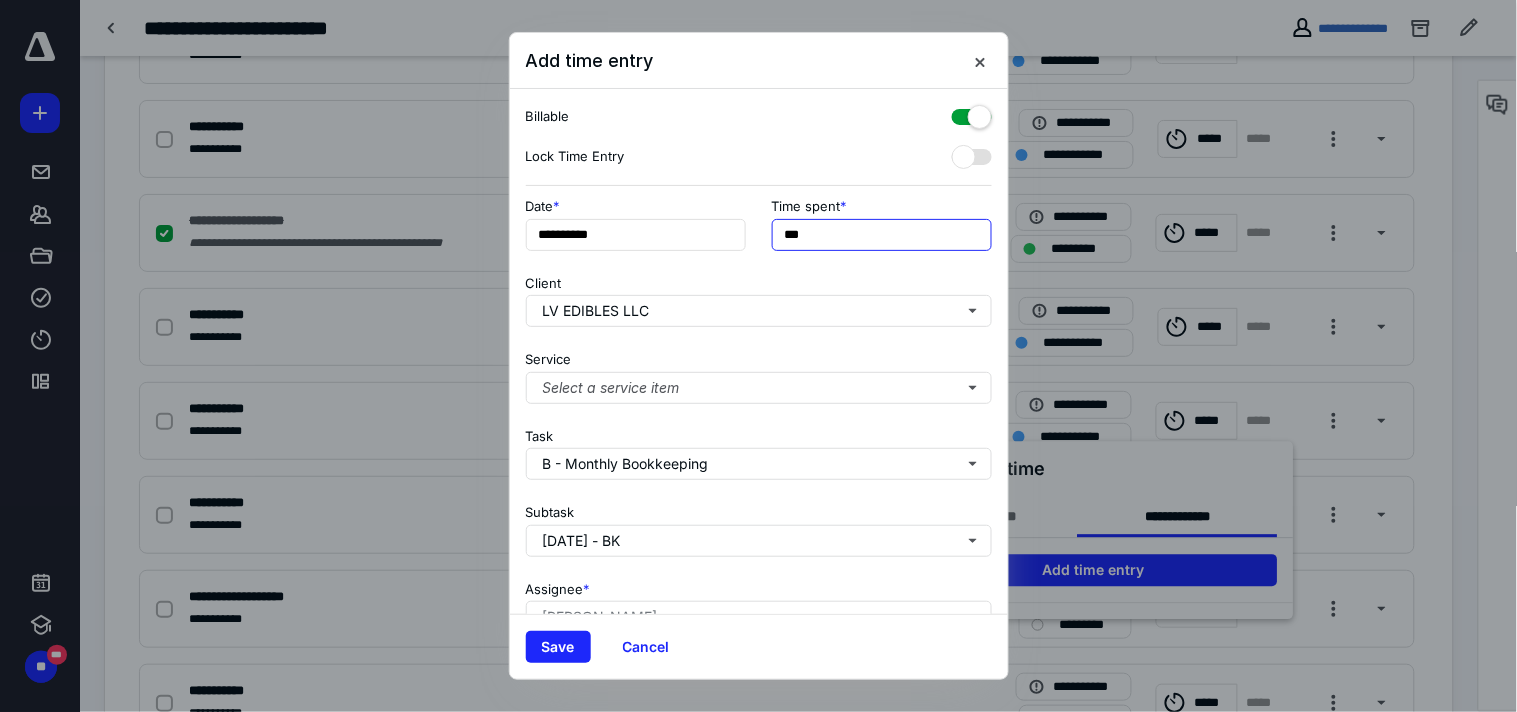 drag, startPoint x: 825, startPoint y: 242, endPoint x: 768, endPoint y: 243, distance: 57.00877 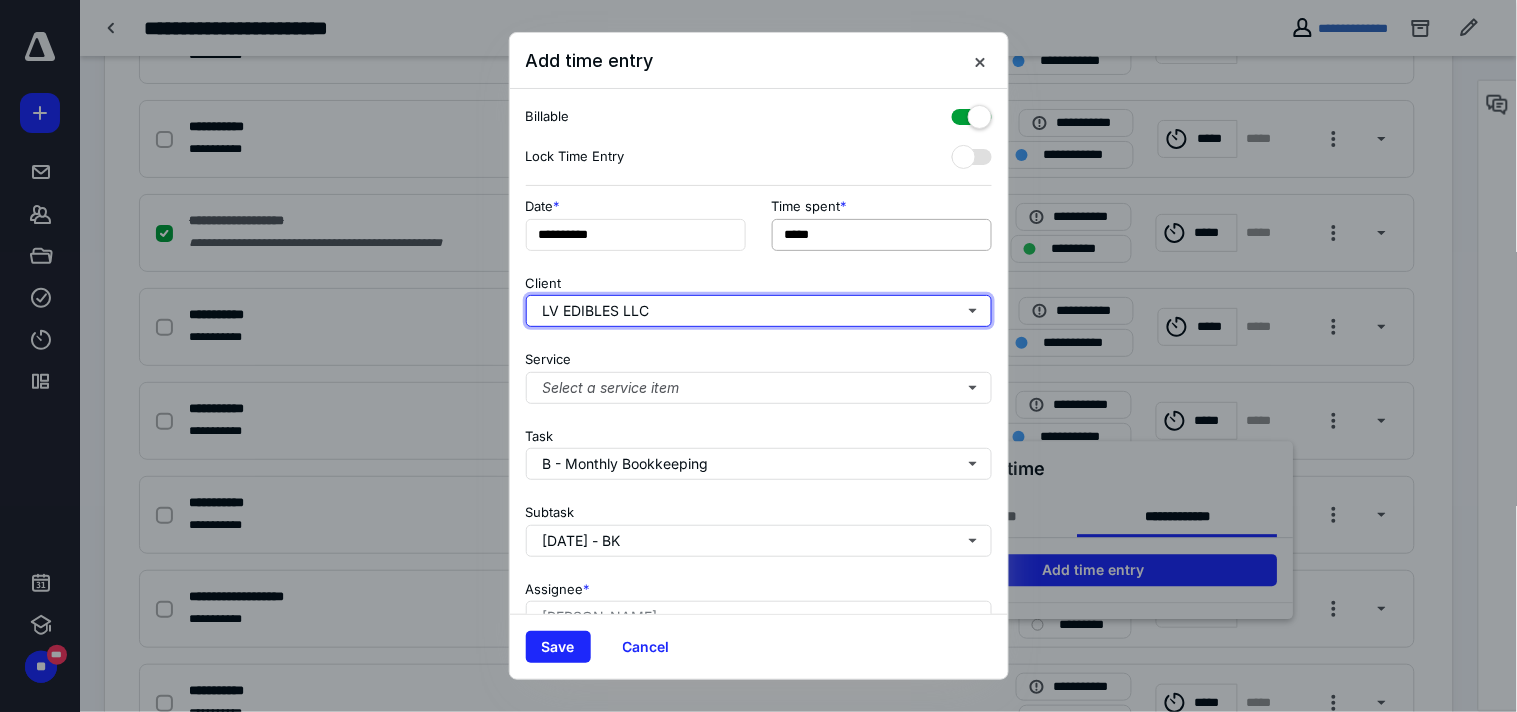 type on "******" 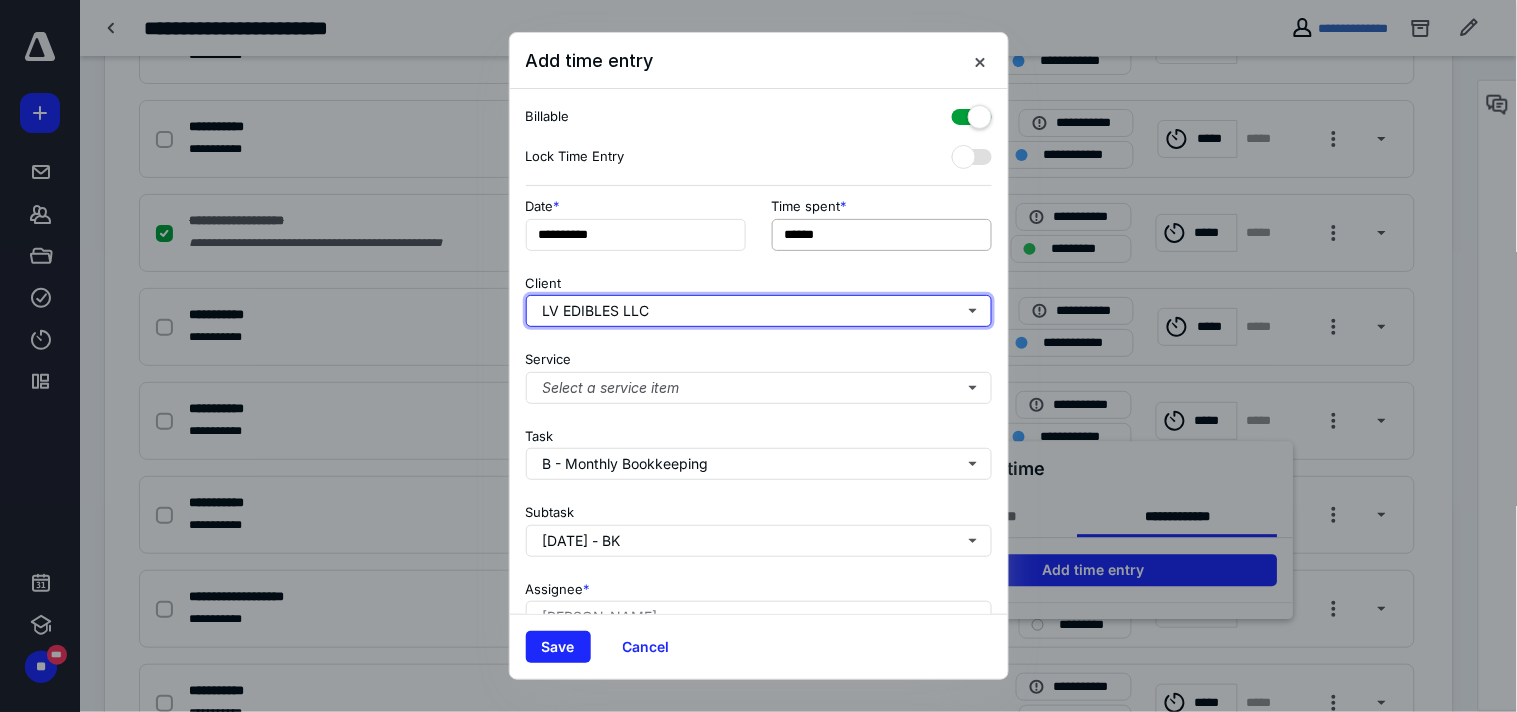 type 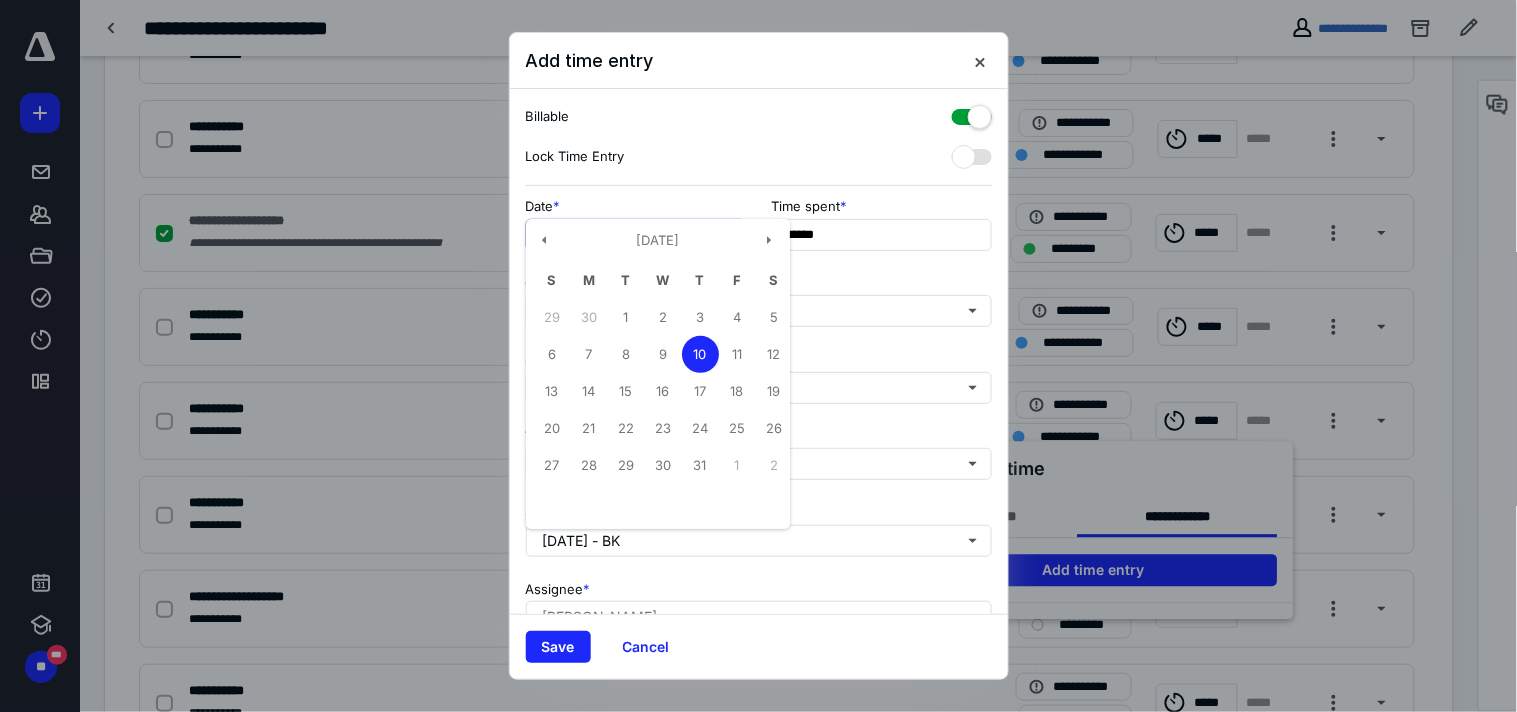 click on "**********" at bounding box center [636, 235] 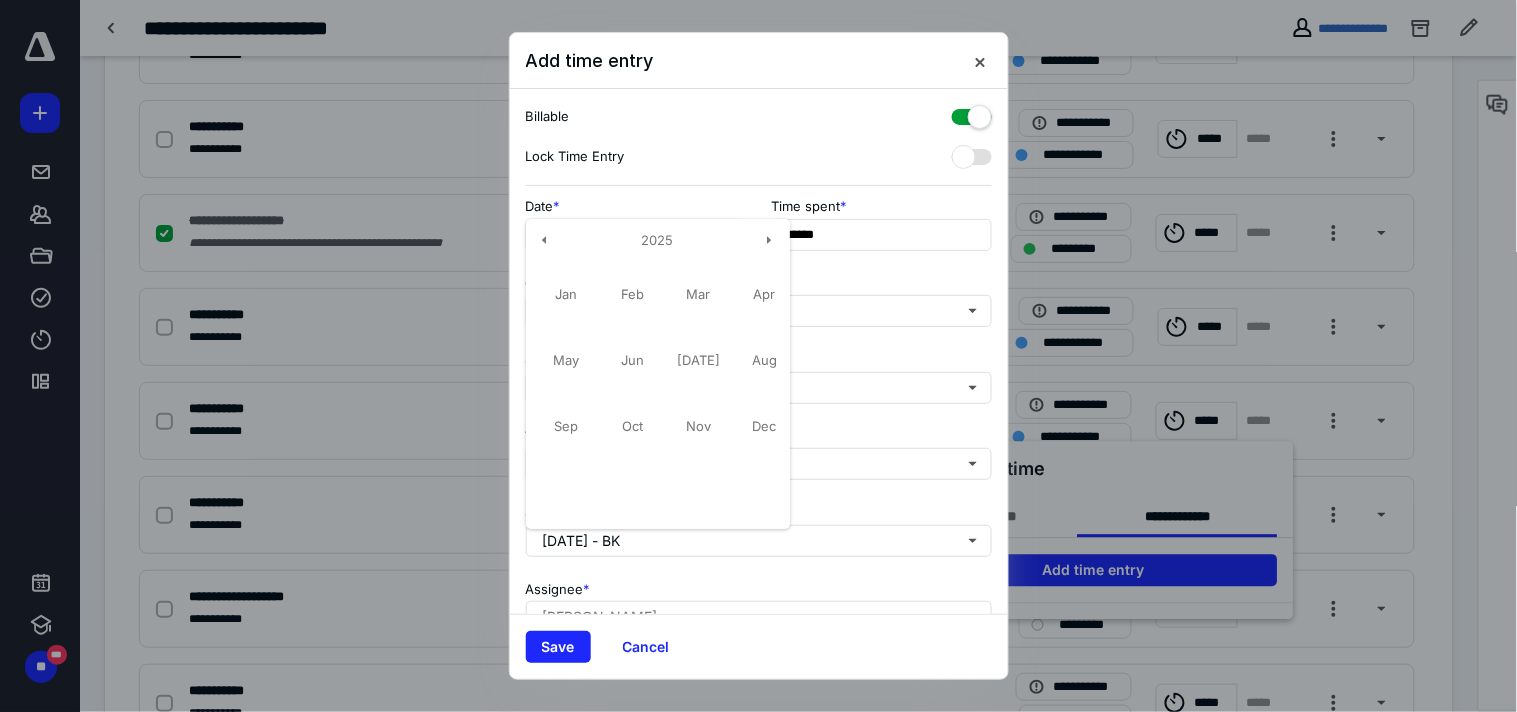 click on "Date *" at bounding box center (636, 206) 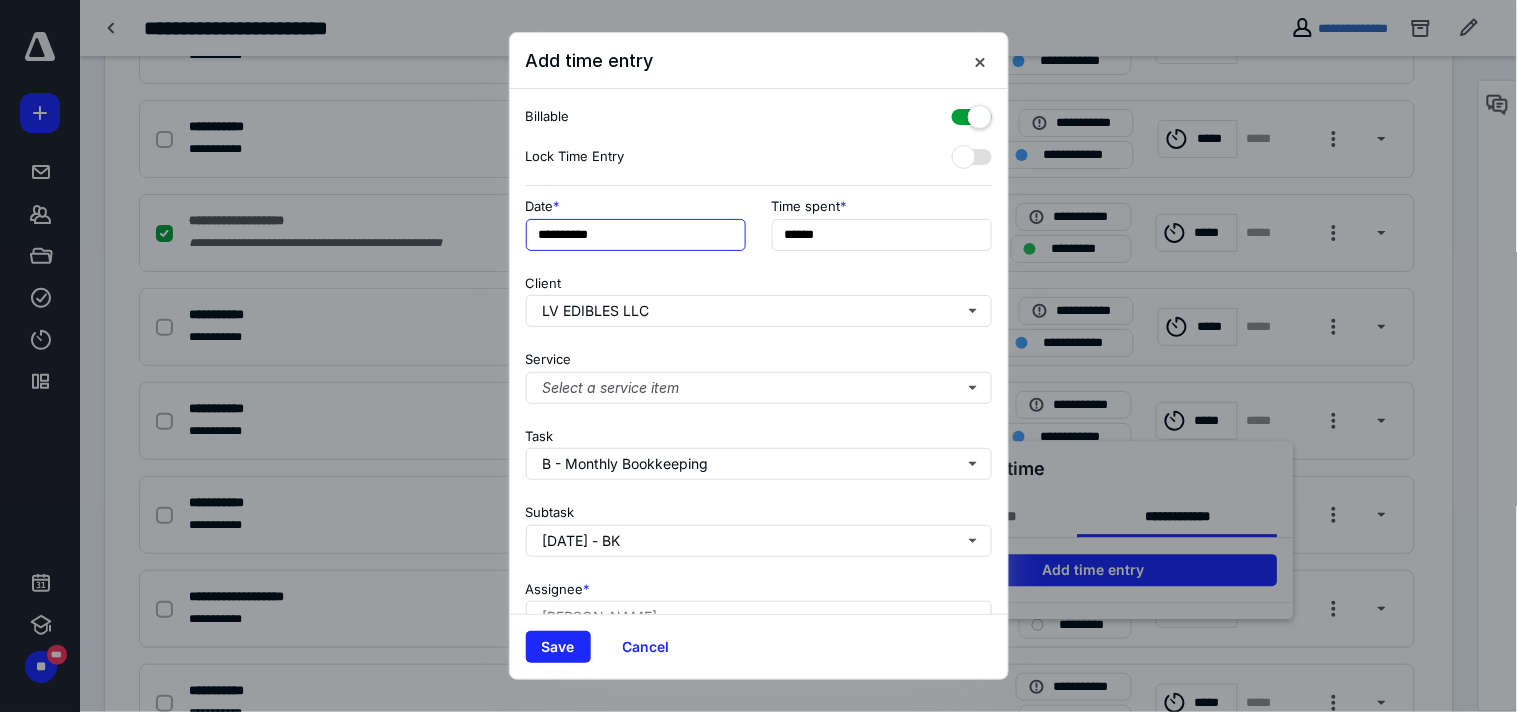 click on "**********" at bounding box center [636, 235] 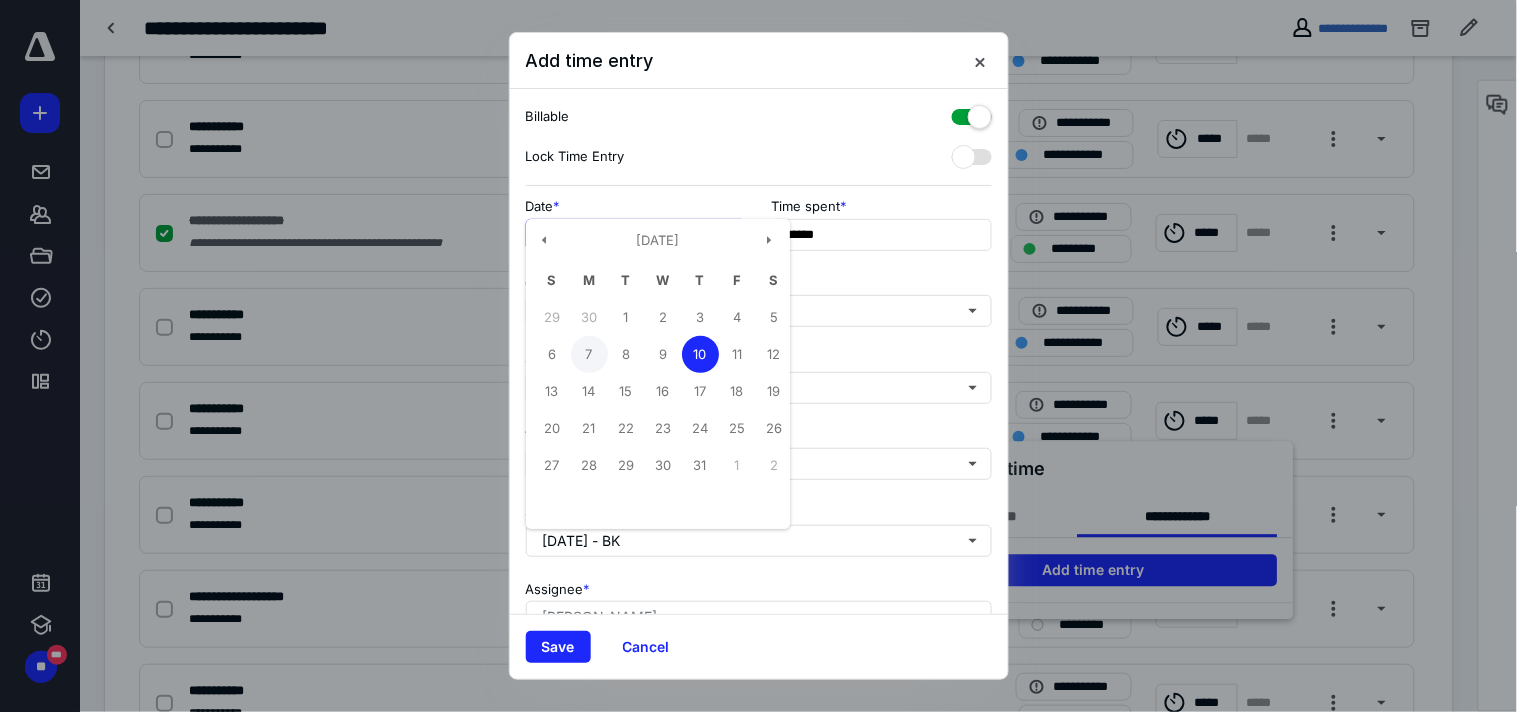 click on "7" at bounding box center (589, 354) 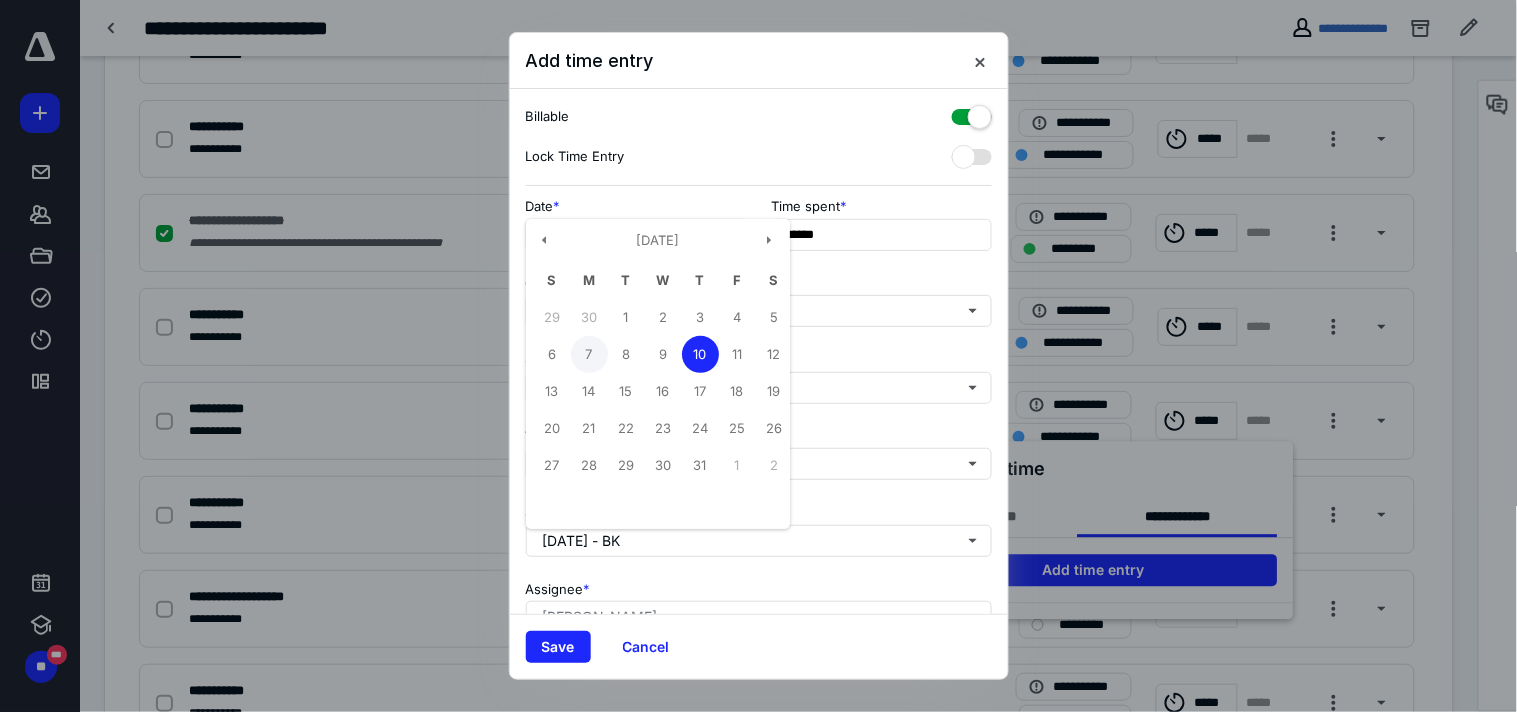 type on "**********" 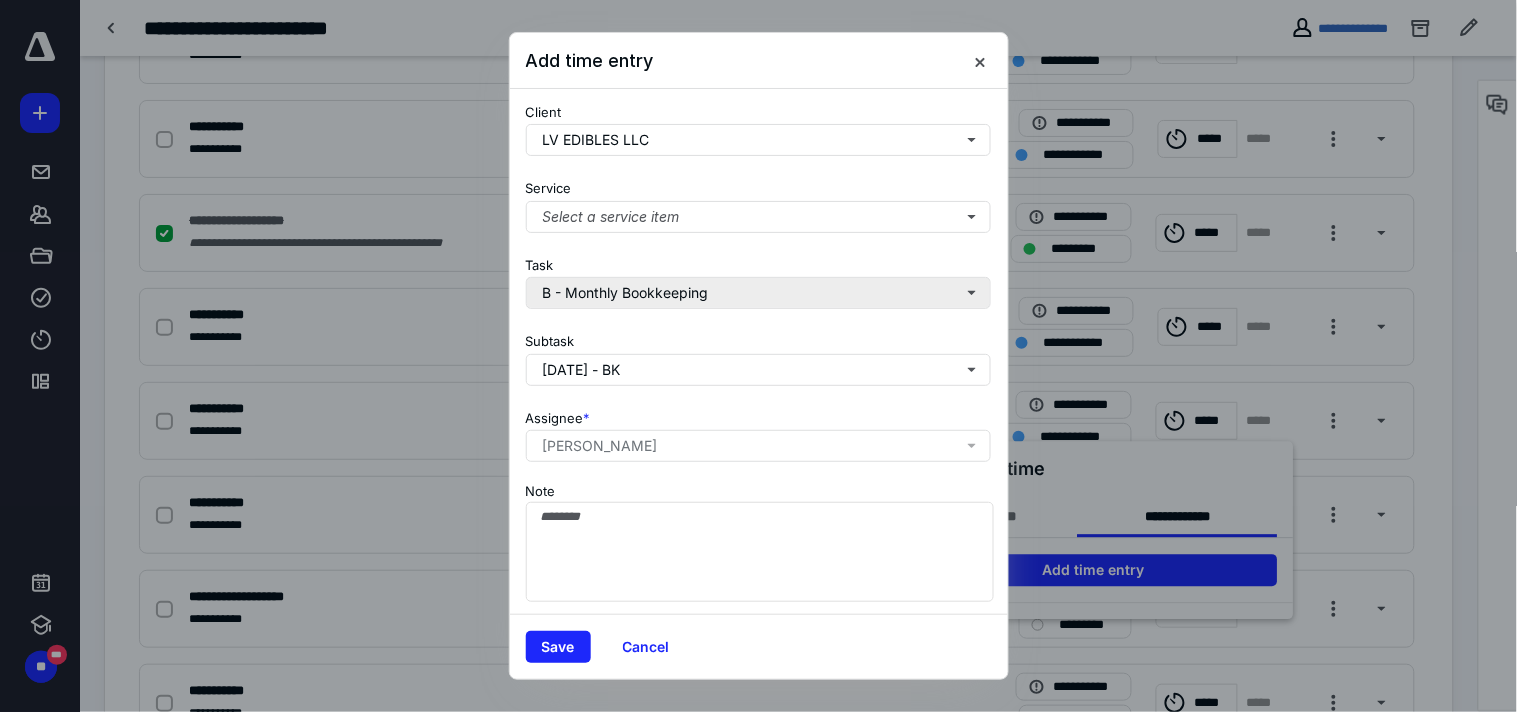 scroll, scrollTop: 190, scrollLeft: 0, axis: vertical 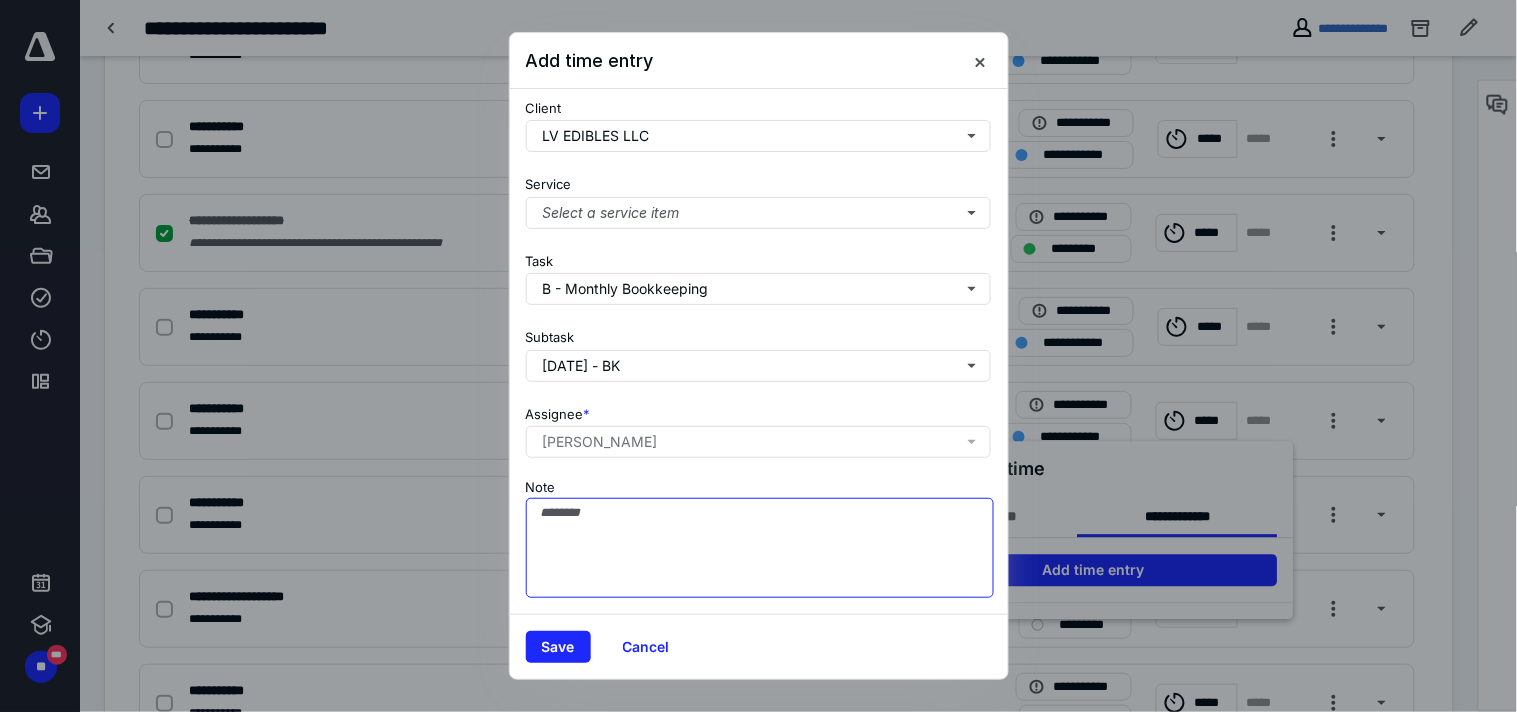 click on "Note" at bounding box center (760, 548) 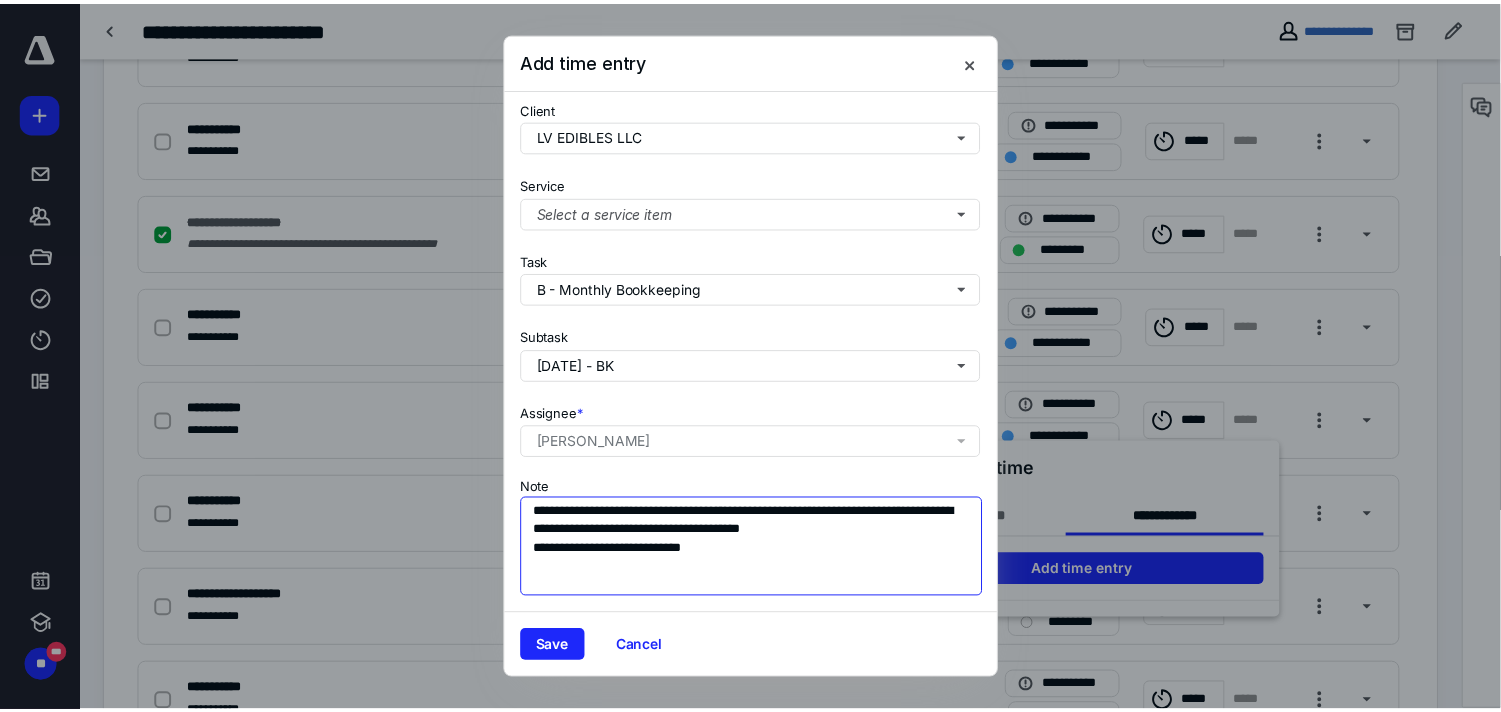 scroll, scrollTop: 190, scrollLeft: 0, axis: vertical 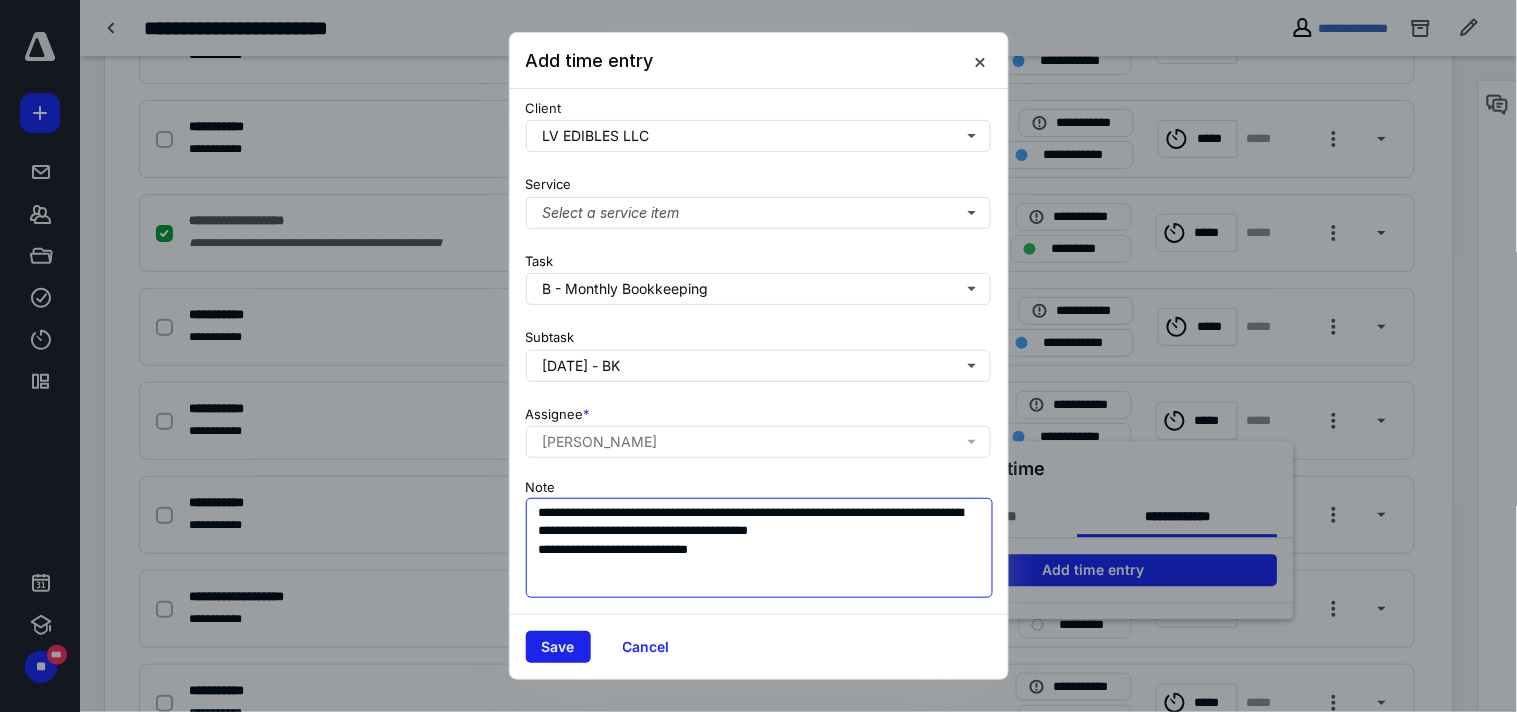 type on "**********" 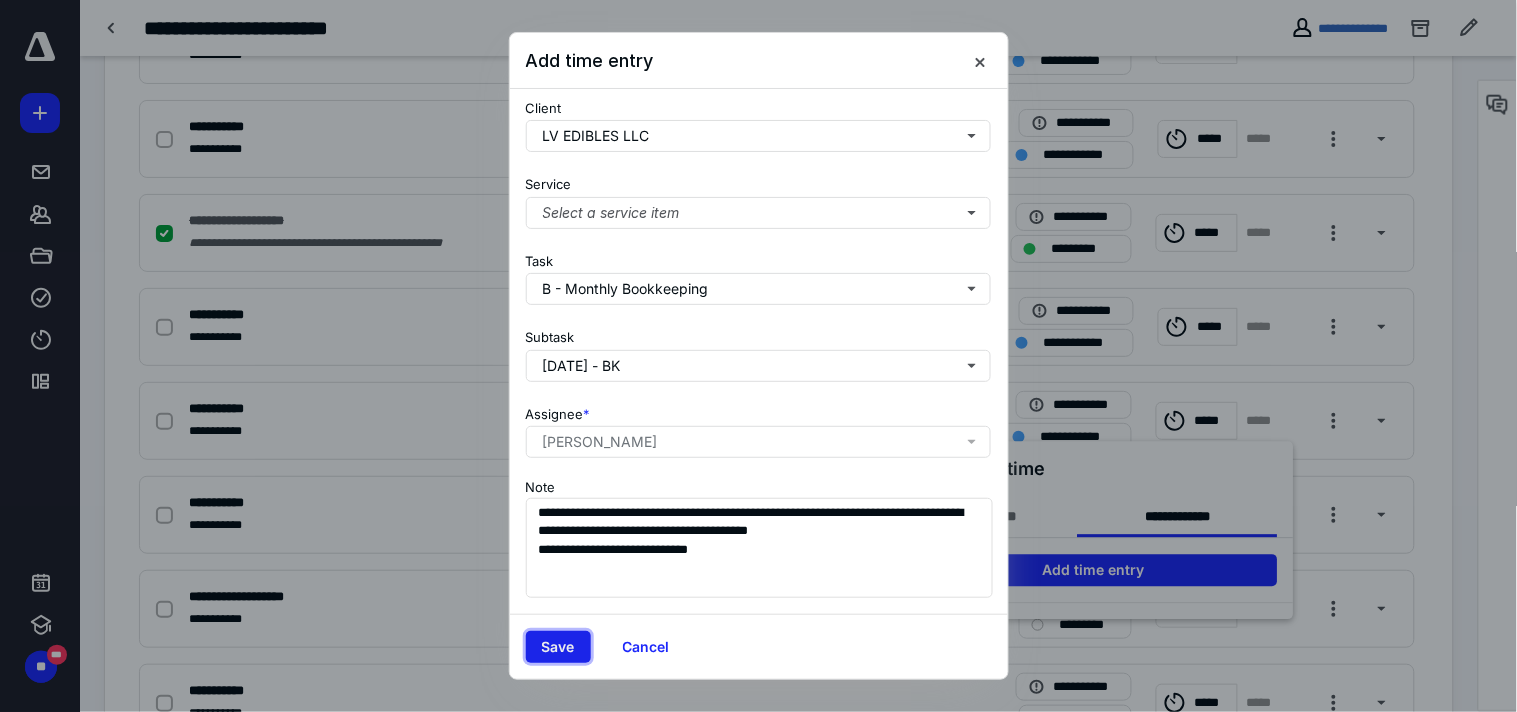 click on "Save" at bounding box center (558, 647) 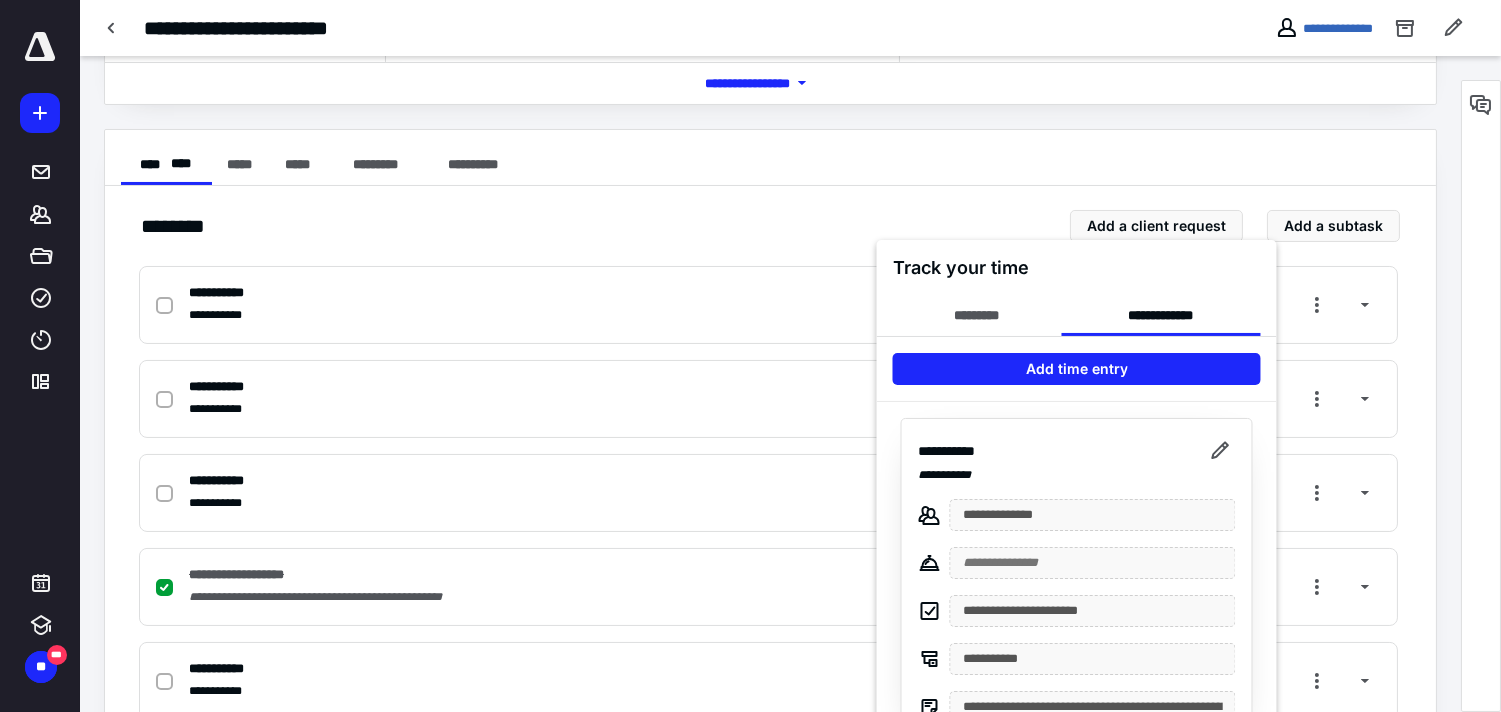 scroll, scrollTop: 222, scrollLeft: 0, axis: vertical 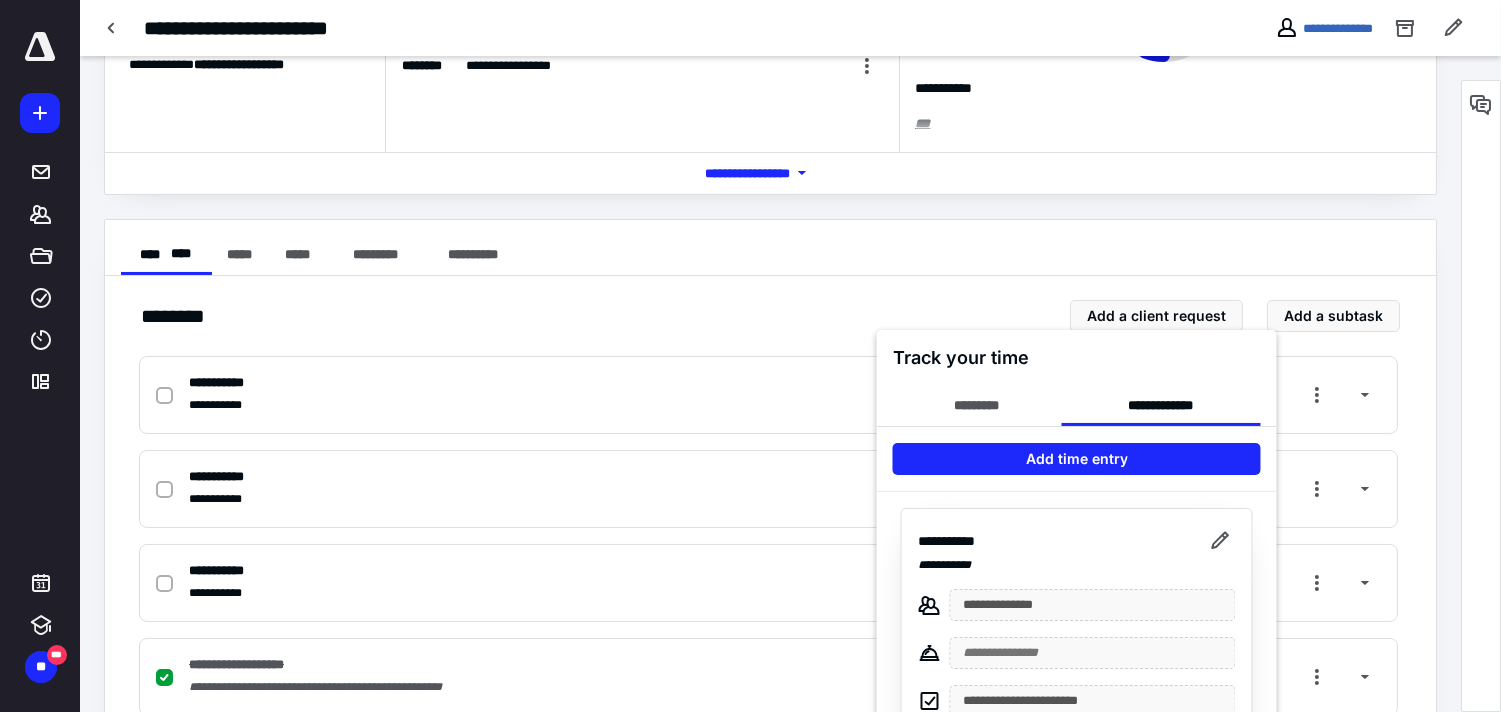 click at bounding box center (750, 356) 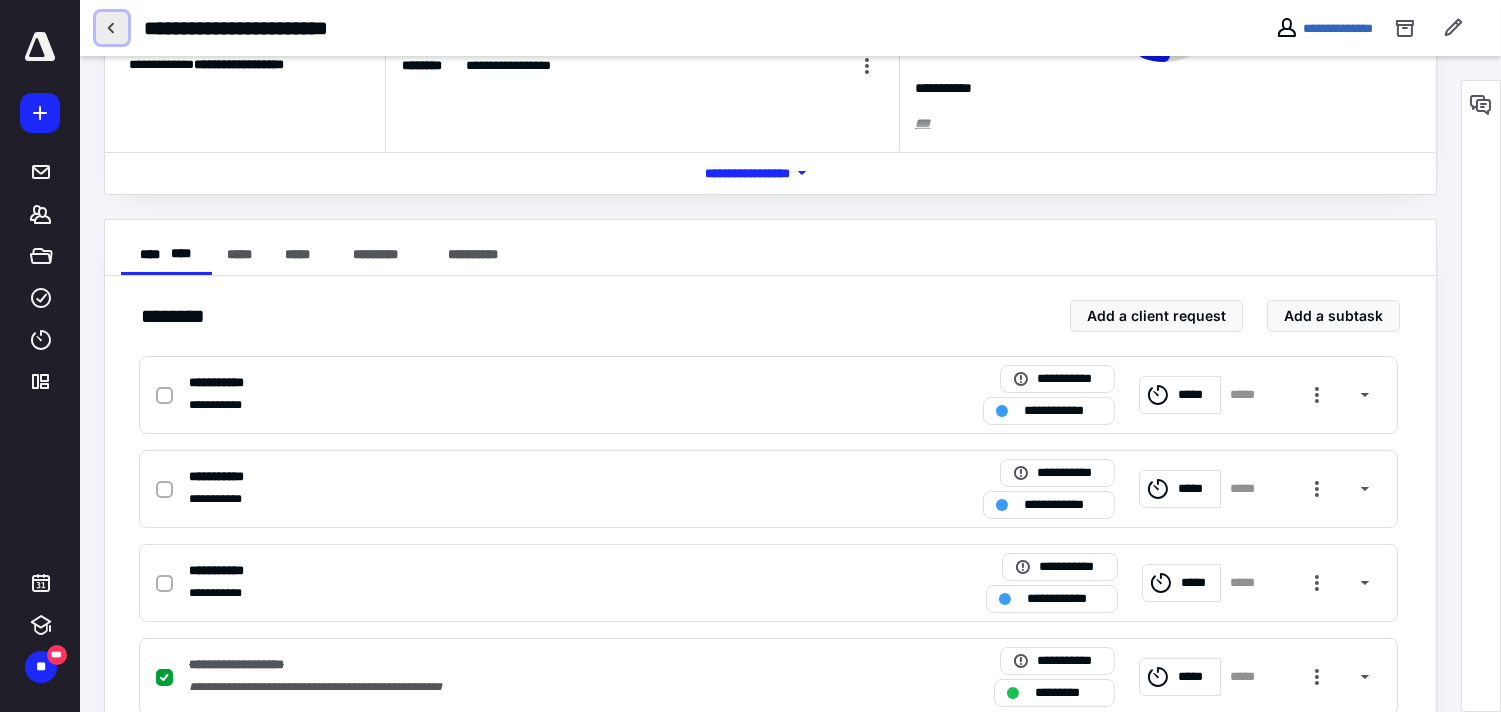 click at bounding box center (112, 28) 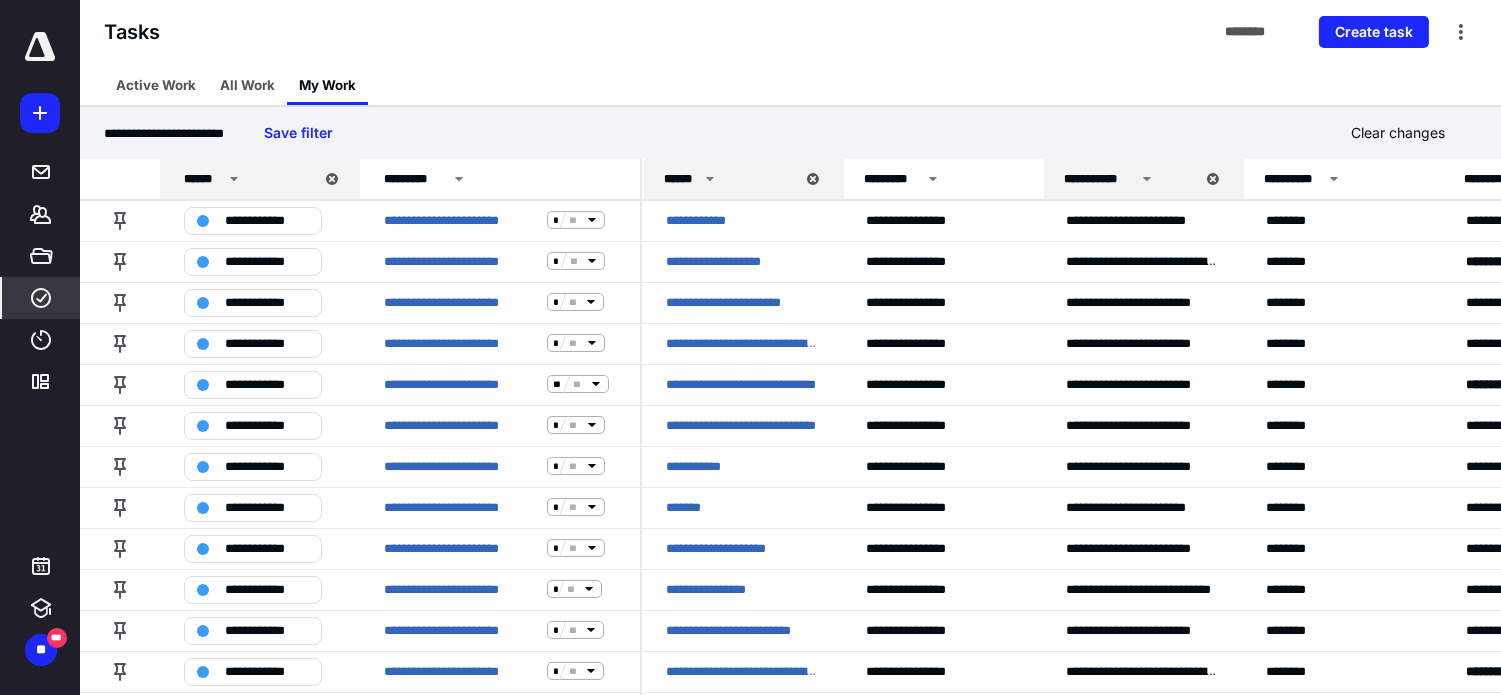 scroll, scrollTop: 1474, scrollLeft: 0, axis: vertical 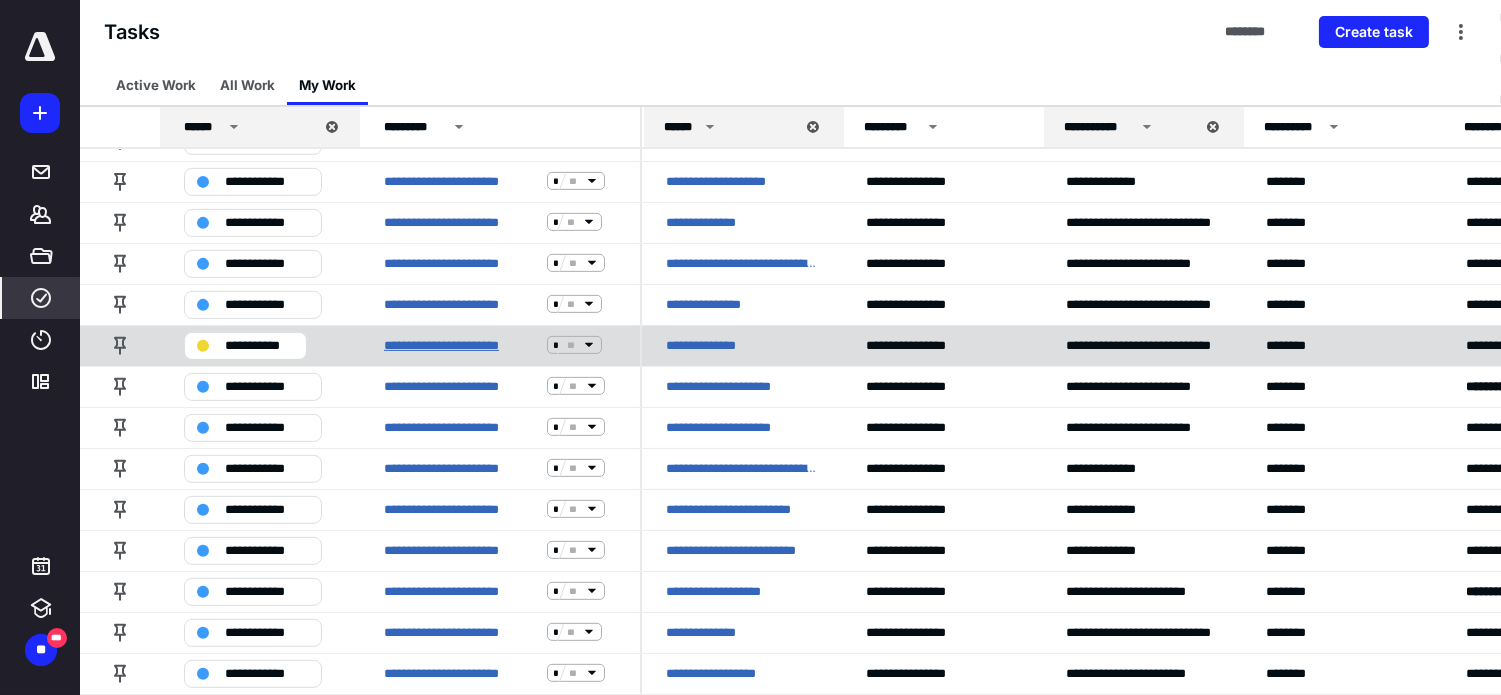click on "**********" at bounding box center (461, 345) 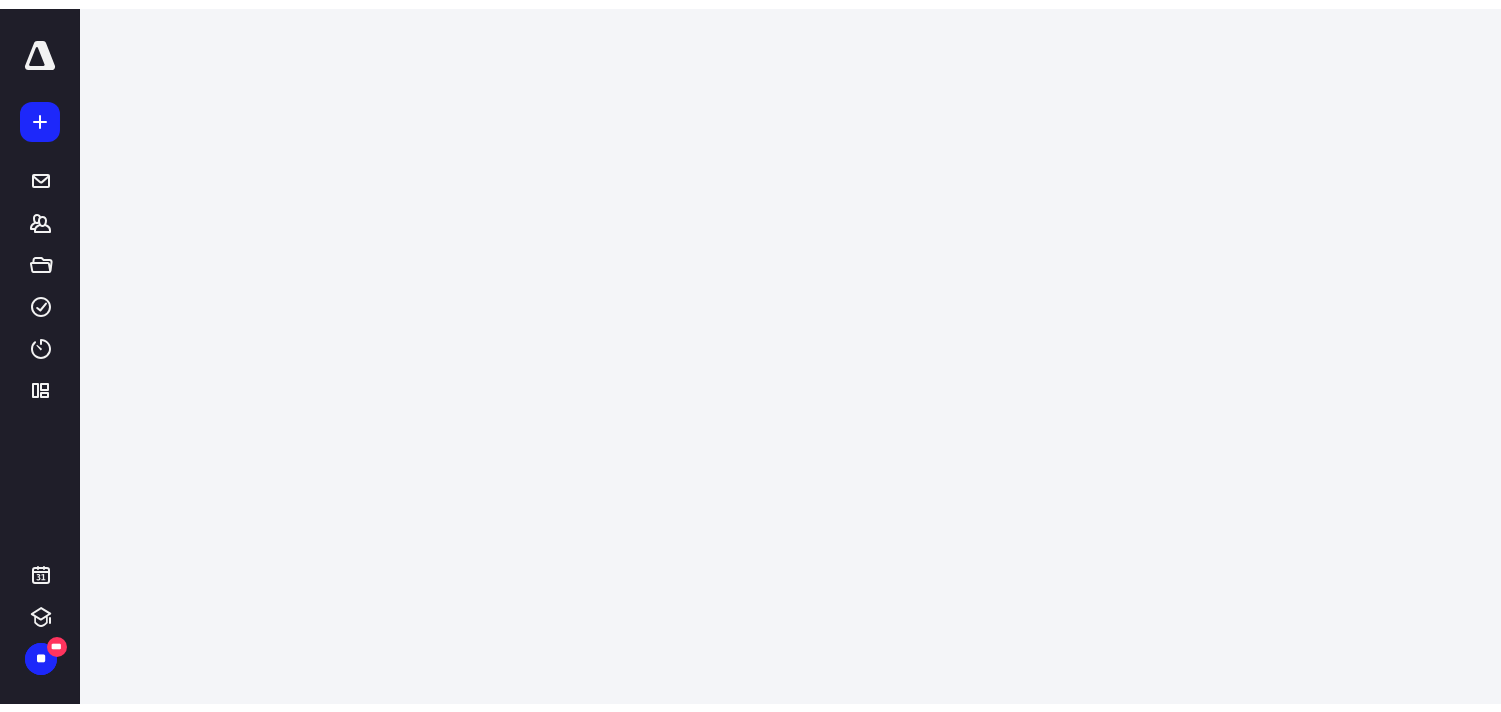 scroll, scrollTop: 0, scrollLeft: 0, axis: both 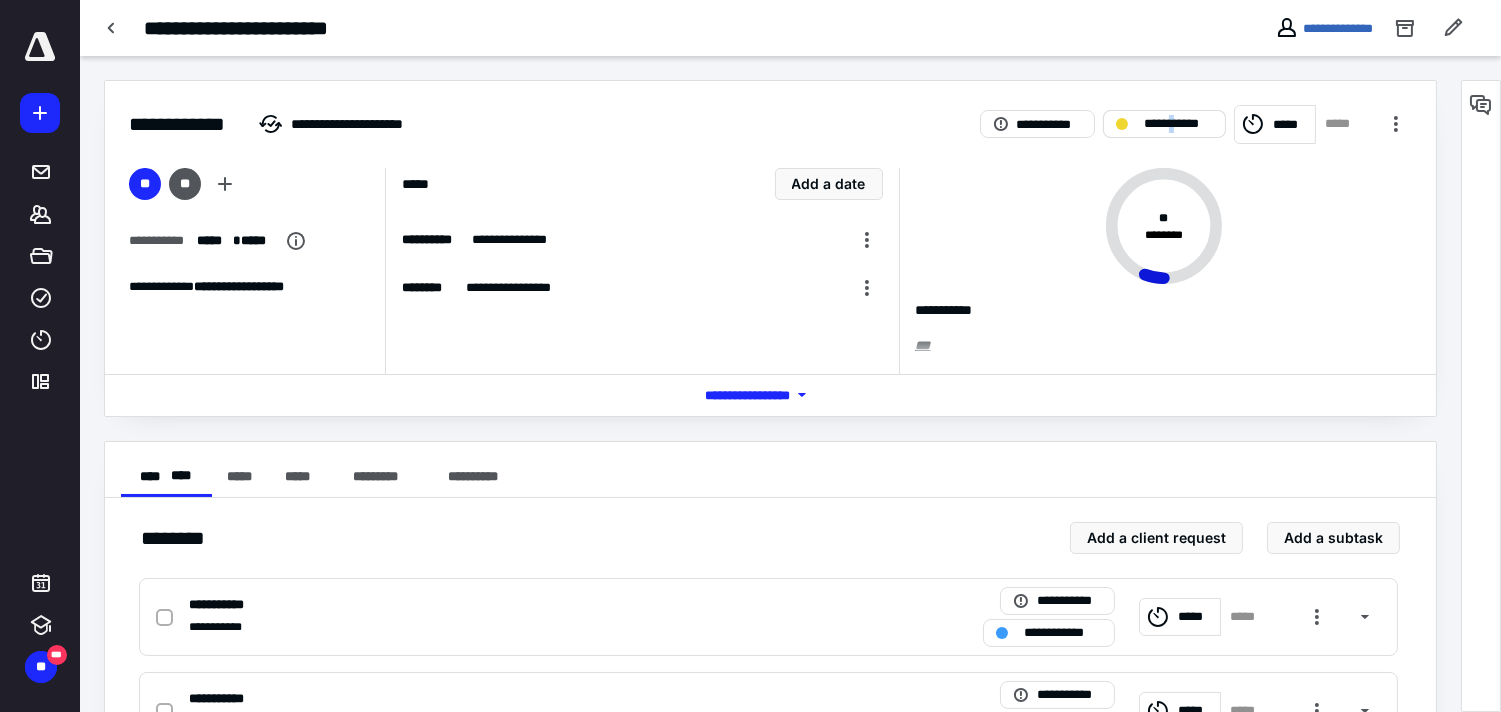 drag, startPoint x: 1174, startPoint y: 126, endPoint x: 1174, endPoint y: 137, distance: 11 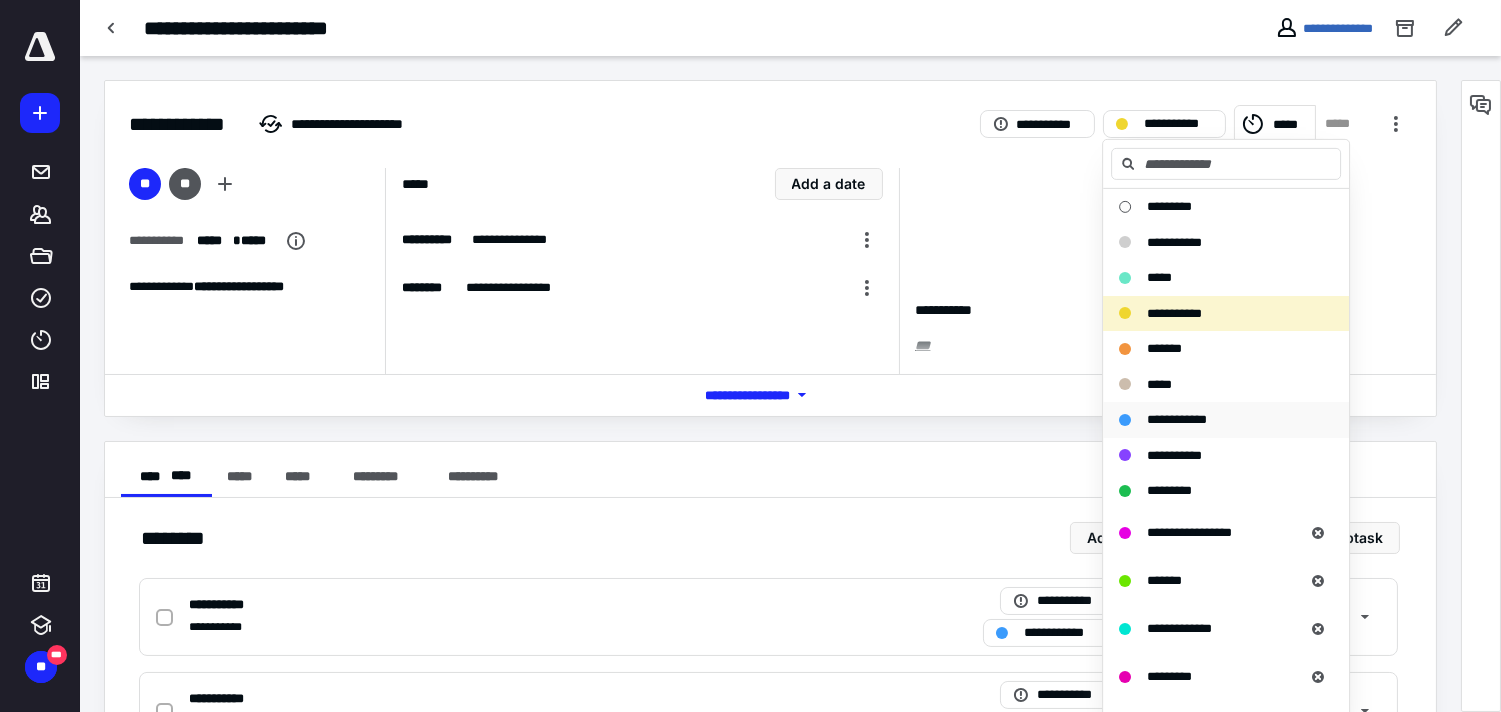 drag, startPoint x: 1172, startPoint y: 412, endPoint x: 1133, endPoint y: 406, distance: 39.45884 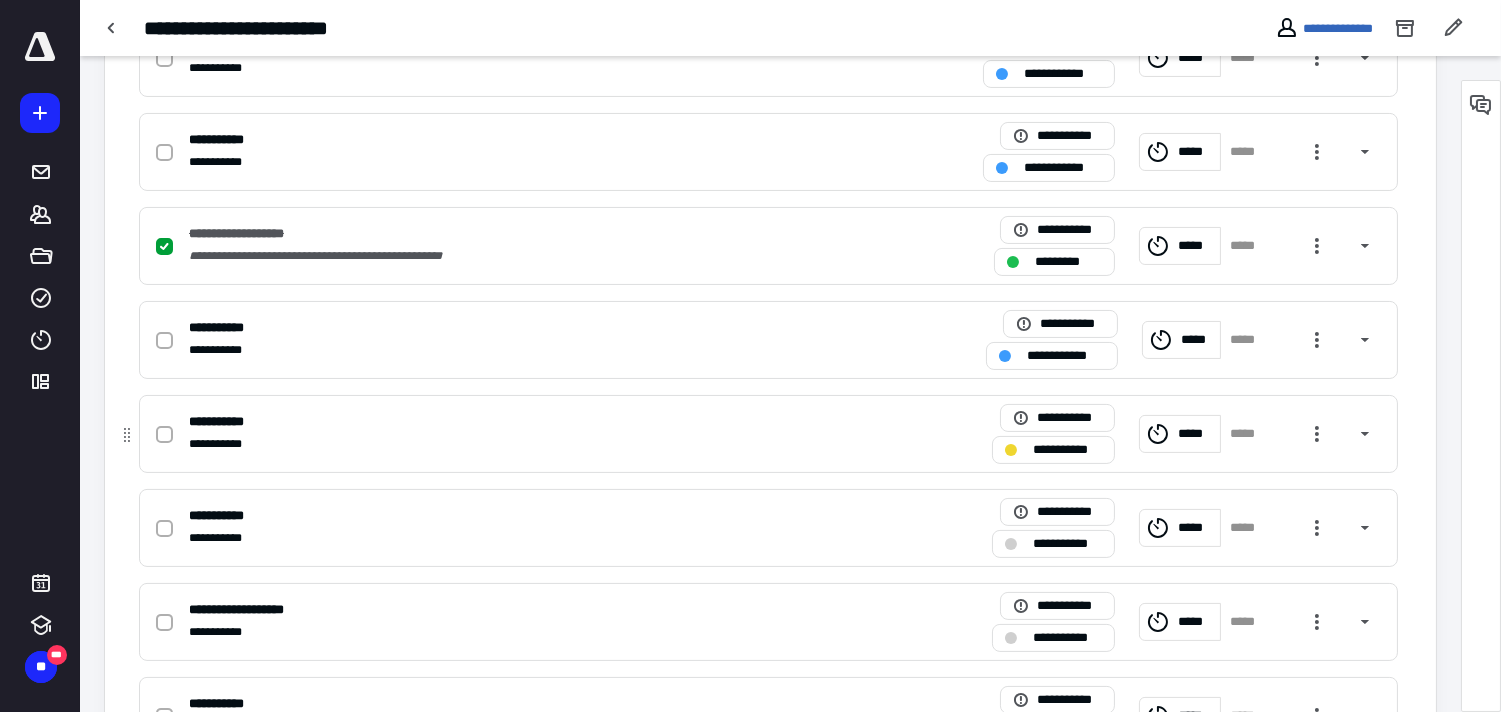 scroll, scrollTop: 666, scrollLeft: 0, axis: vertical 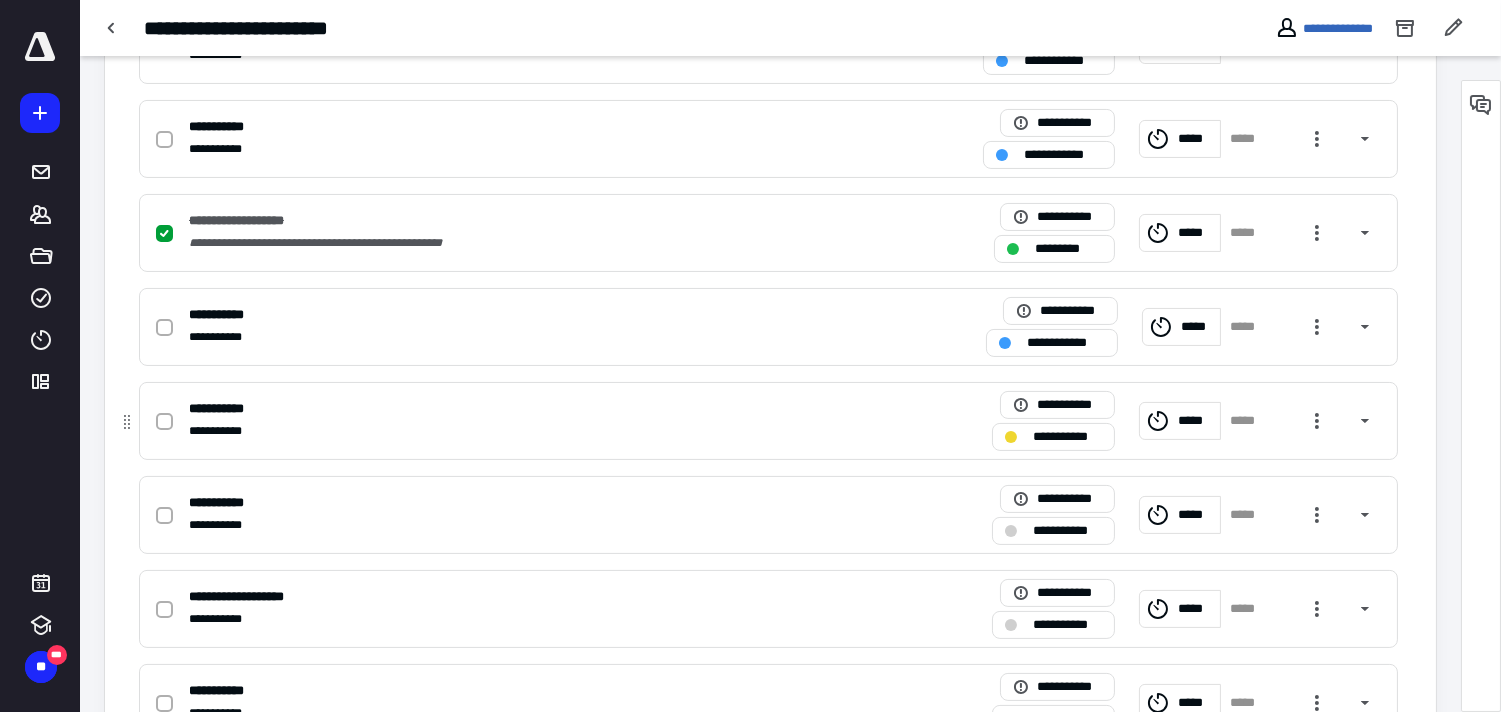 click on "**********" at bounding box center [1067, 436] 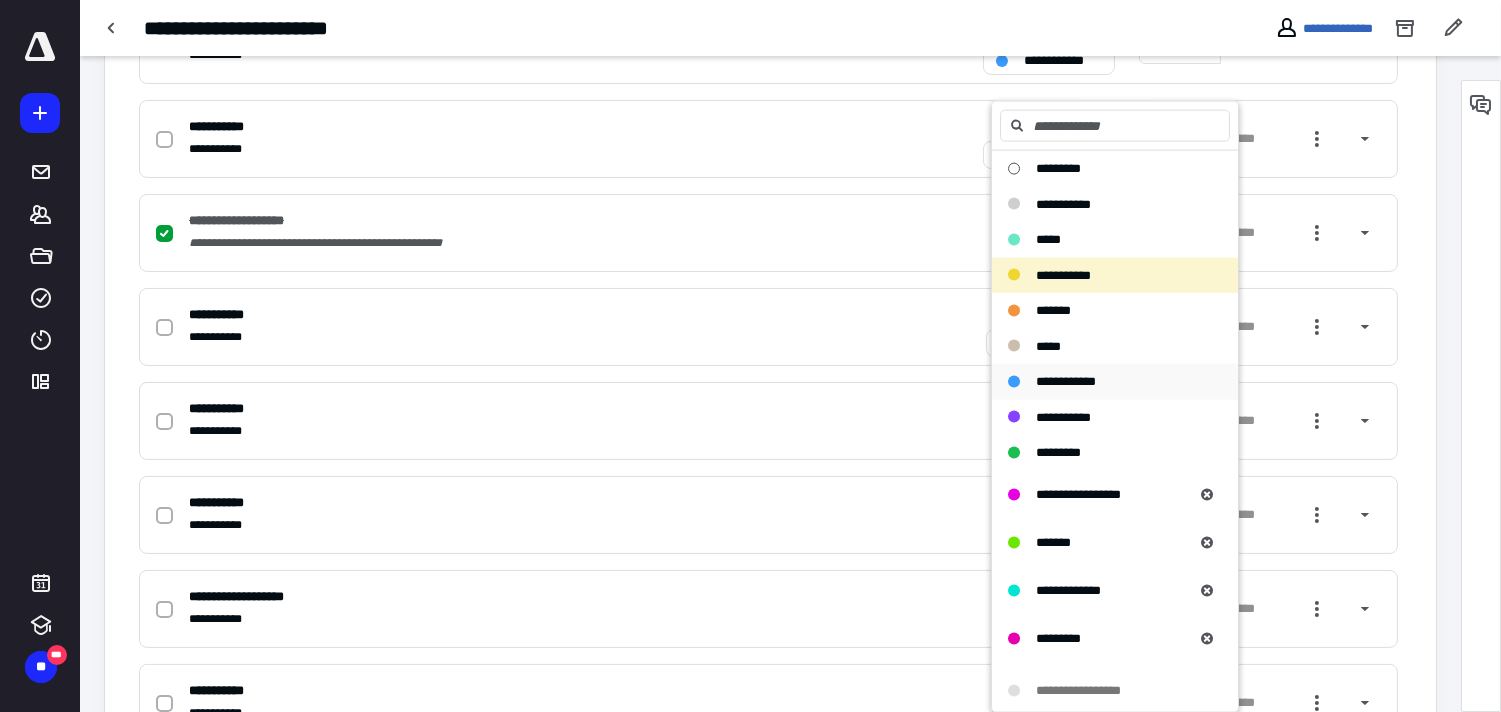 click on "**********" at bounding box center [1066, 381] 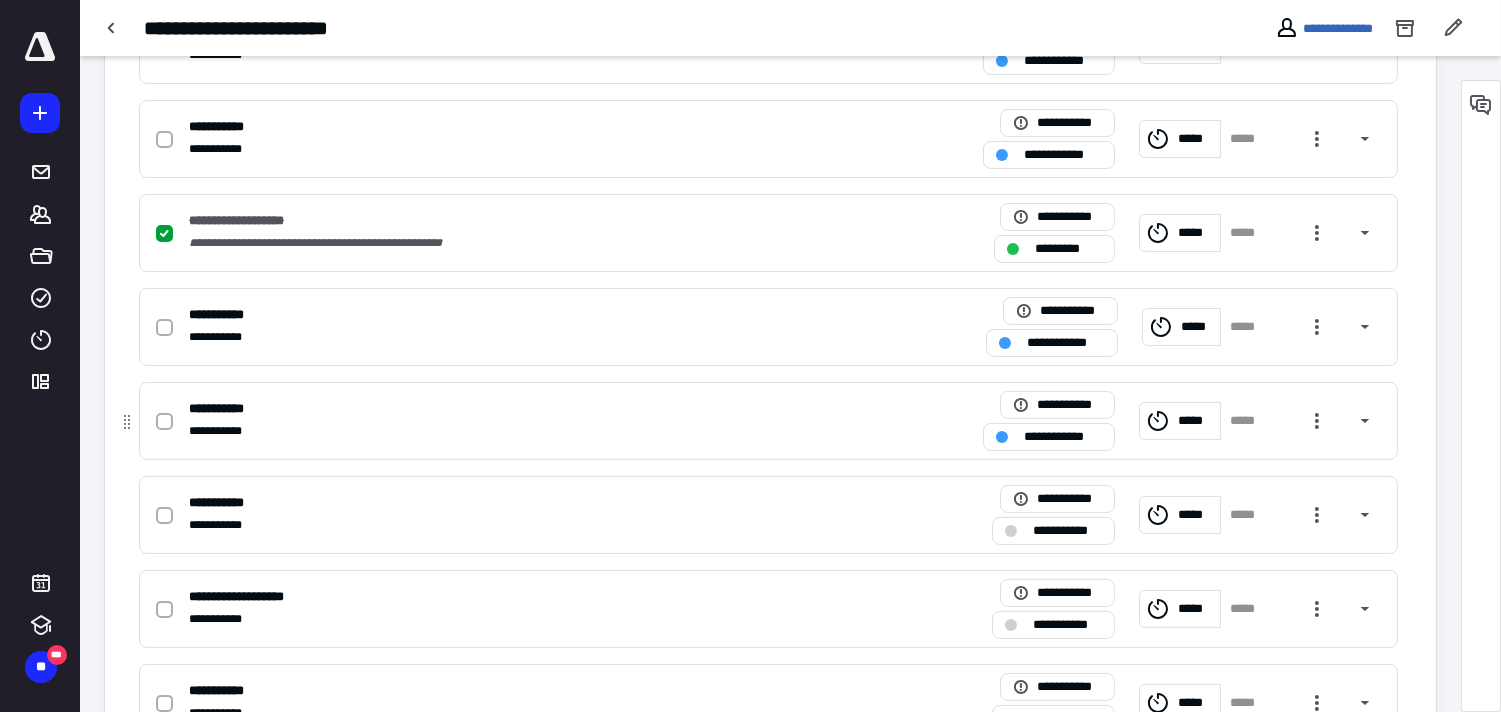 click on "*****" at bounding box center [1196, 420] 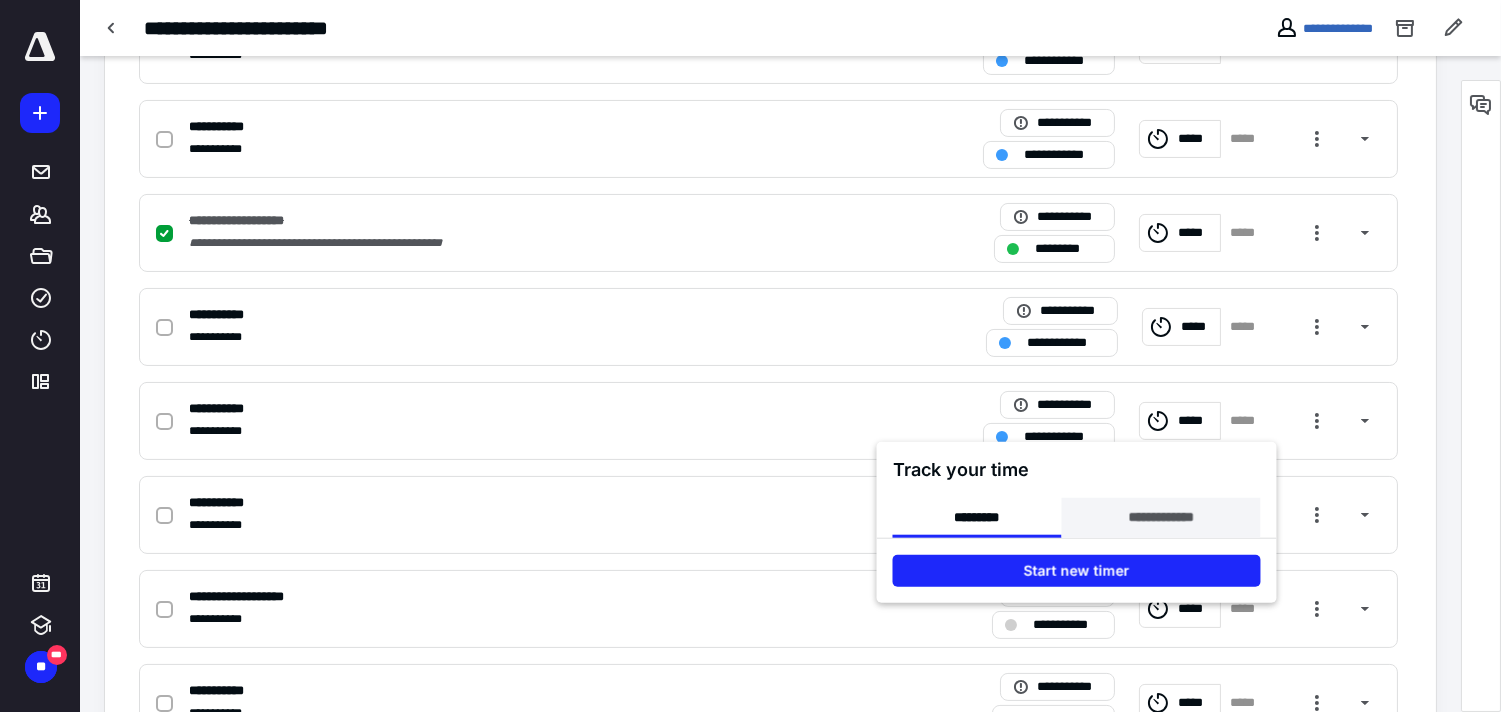 click on "**********" at bounding box center (1160, 518) 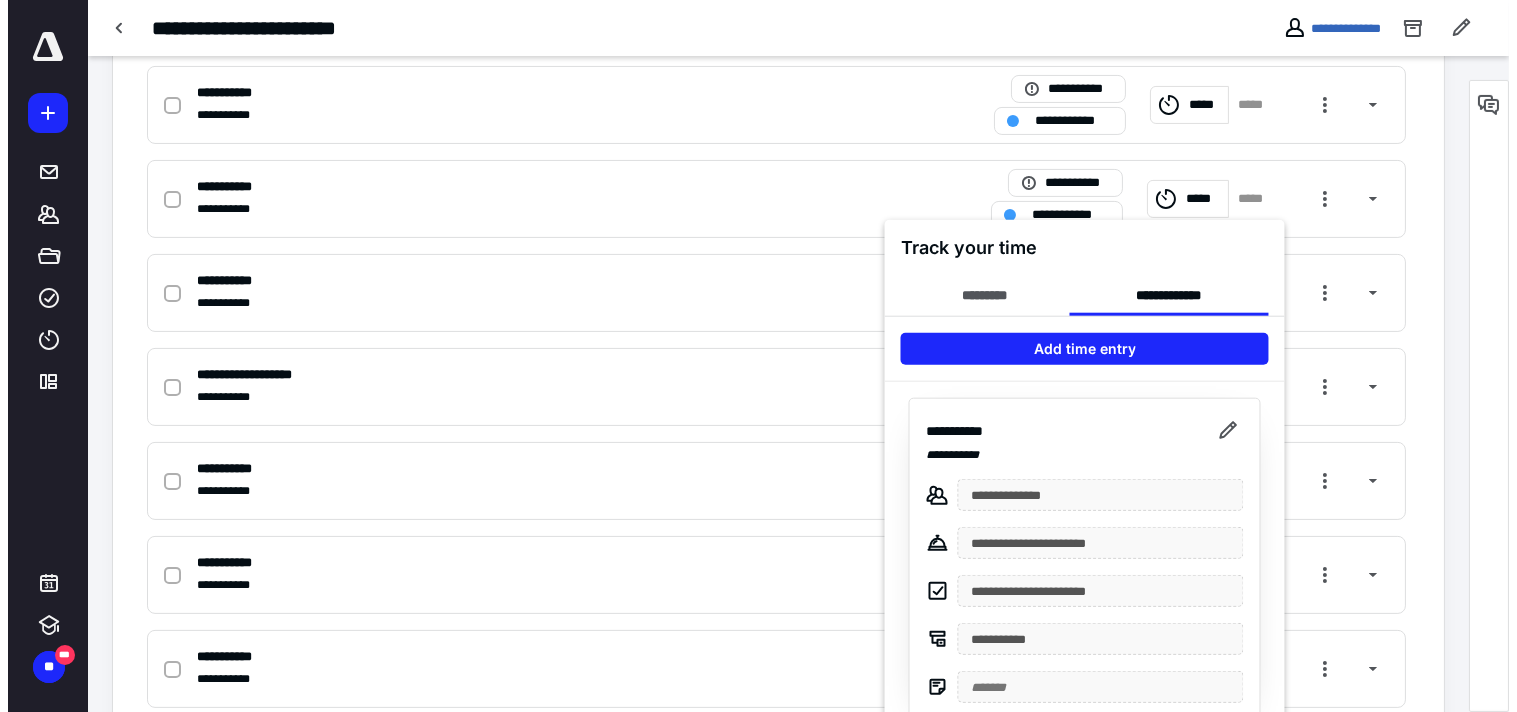 scroll, scrollTop: 1000, scrollLeft: 0, axis: vertical 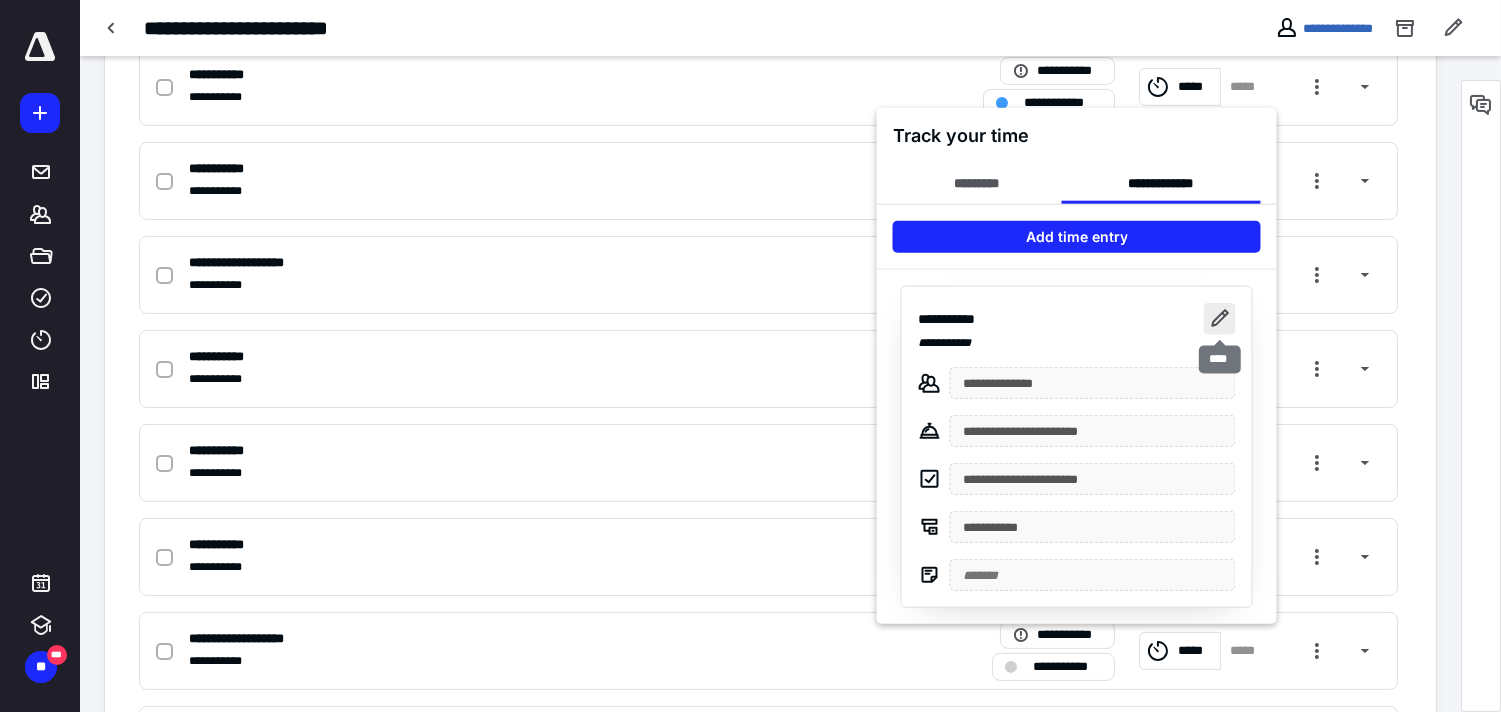 click at bounding box center (1220, 319) 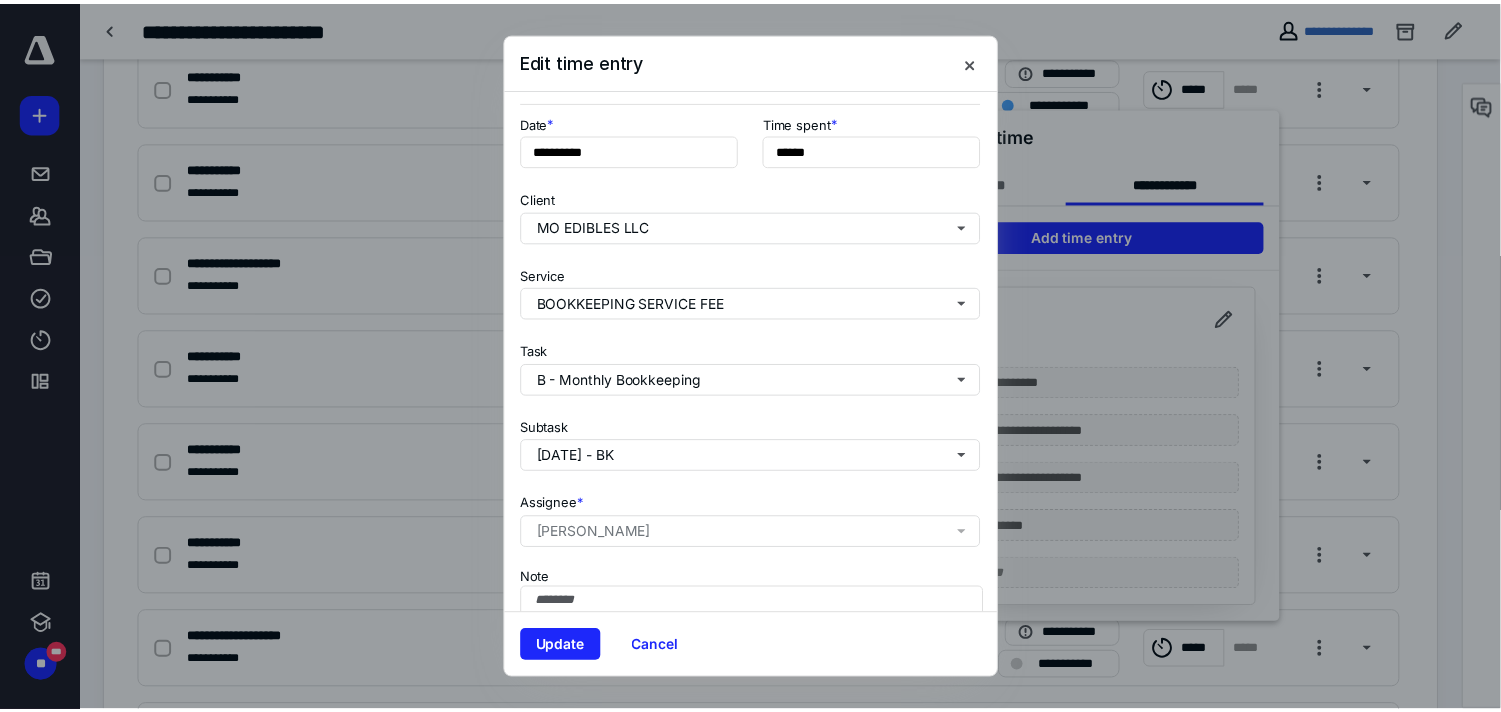 scroll, scrollTop: 222, scrollLeft: 0, axis: vertical 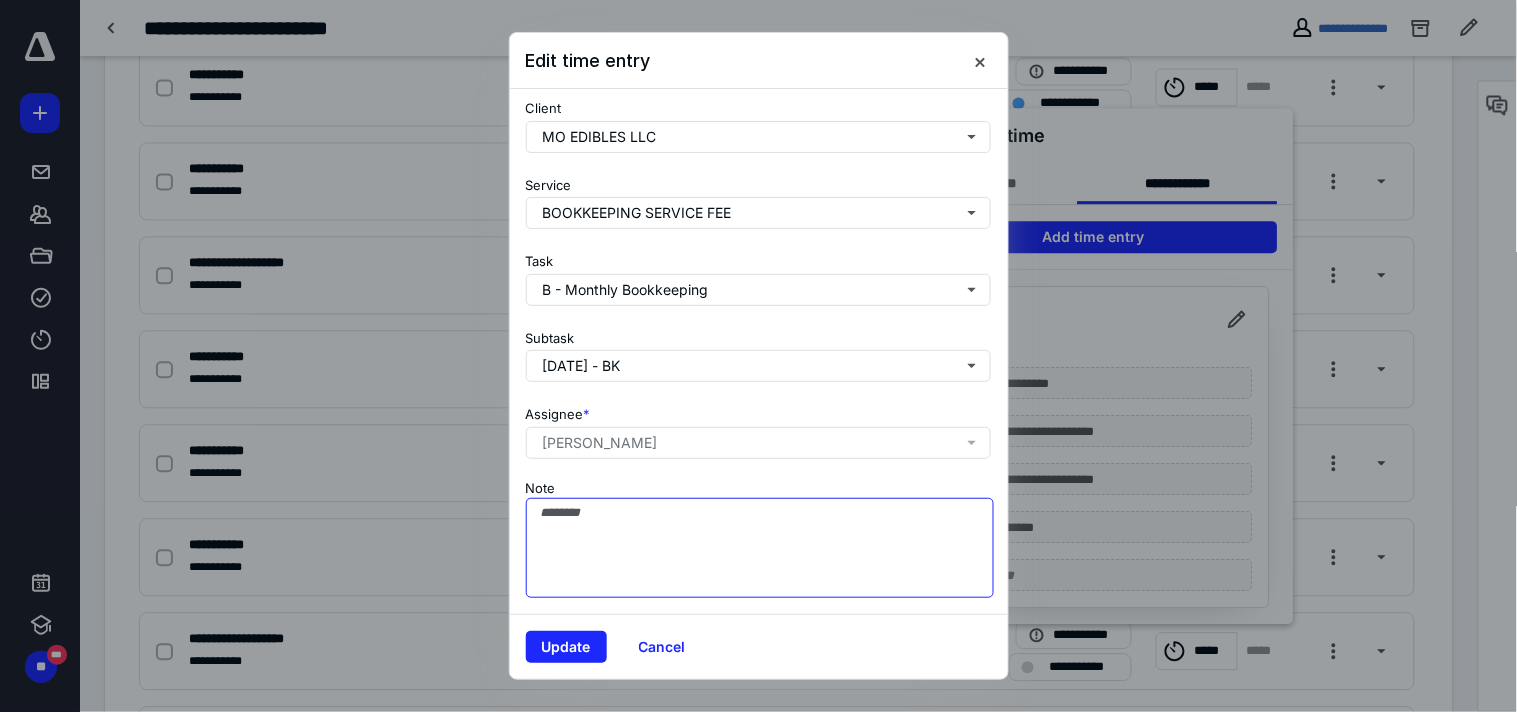 click on "Note" at bounding box center [760, 548] 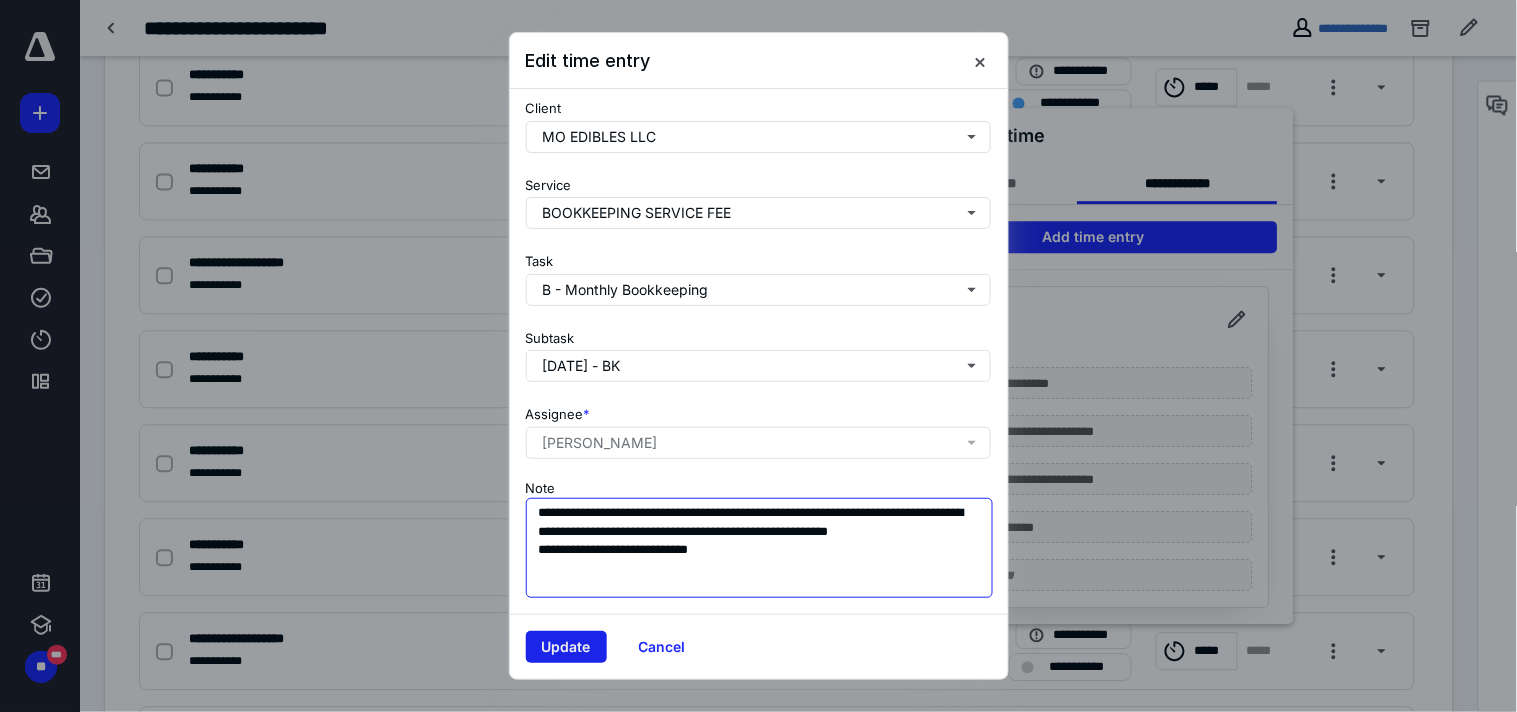 type on "**********" 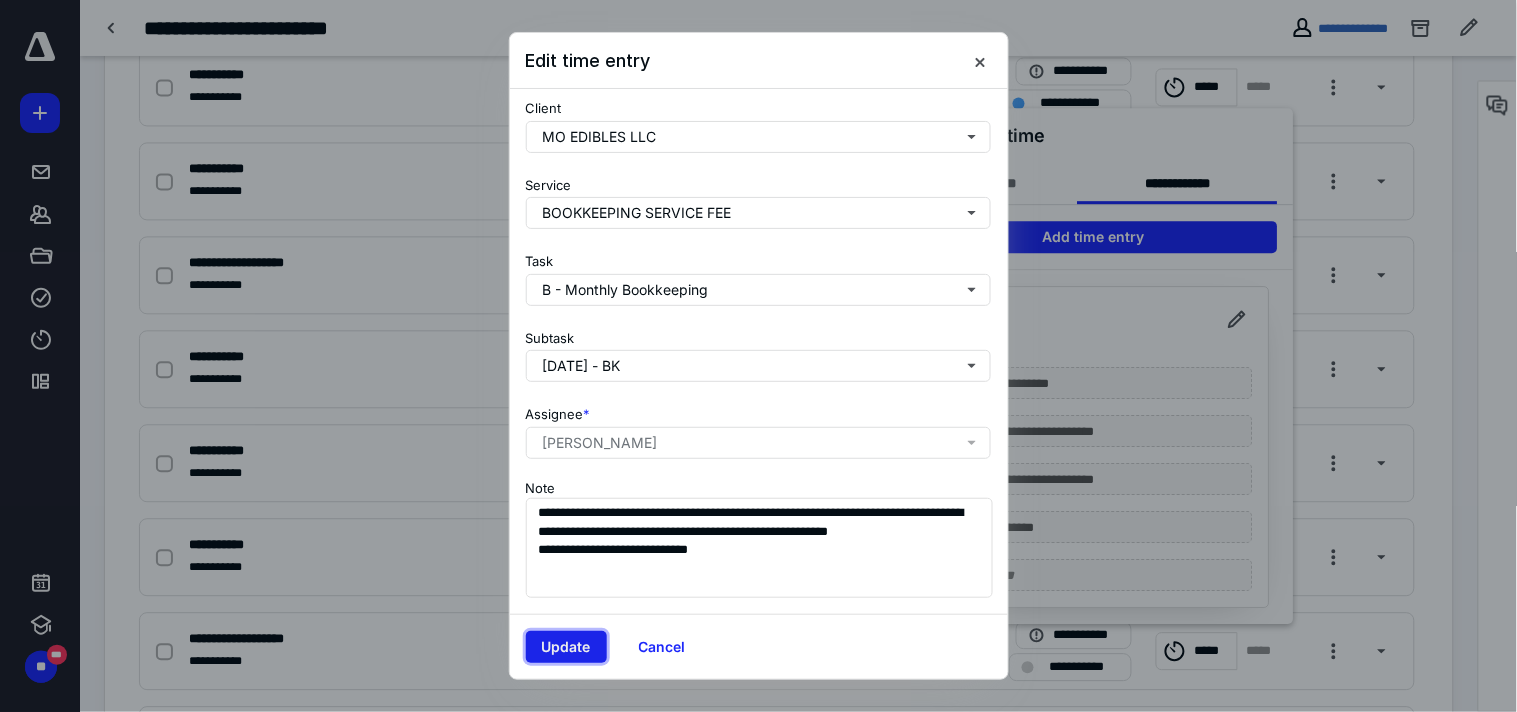 click on "Update" at bounding box center [566, 647] 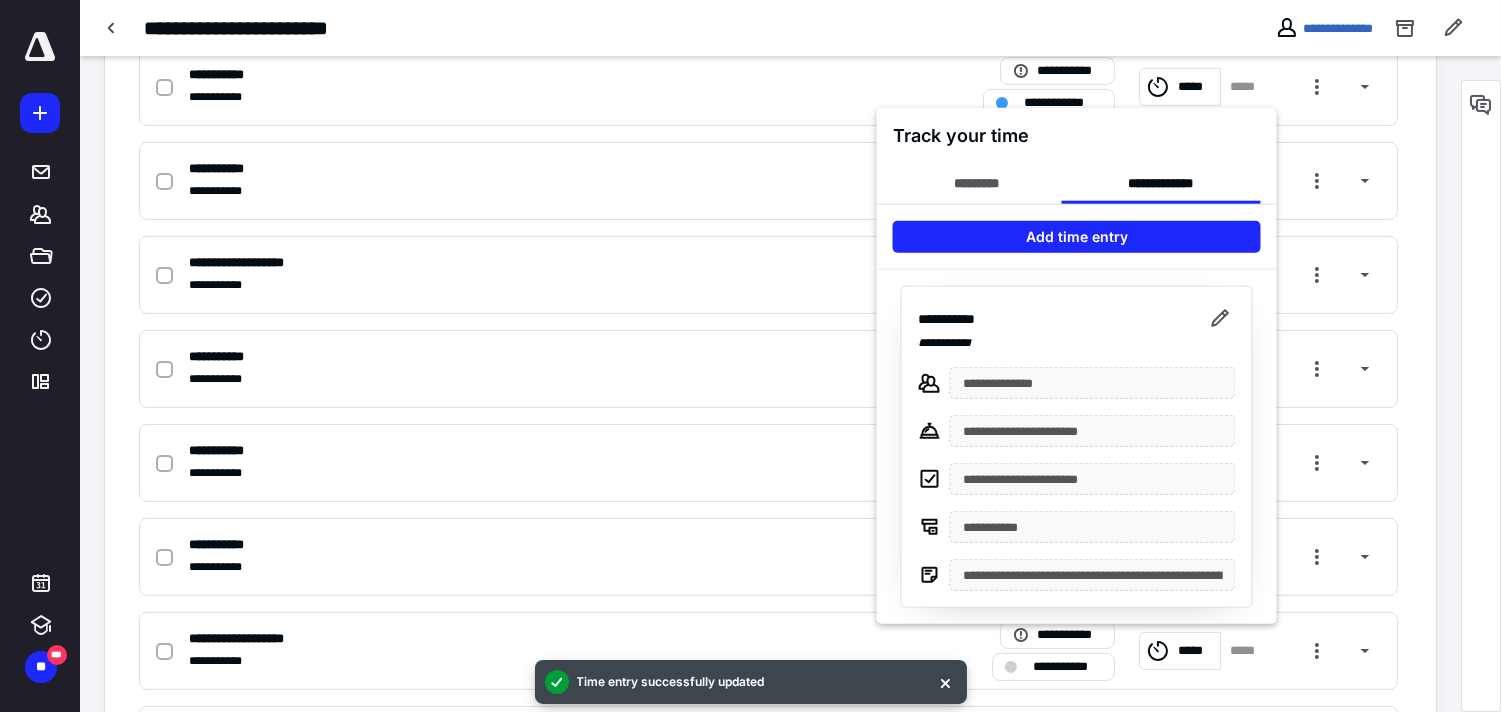 click at bounding box center (750, 356) 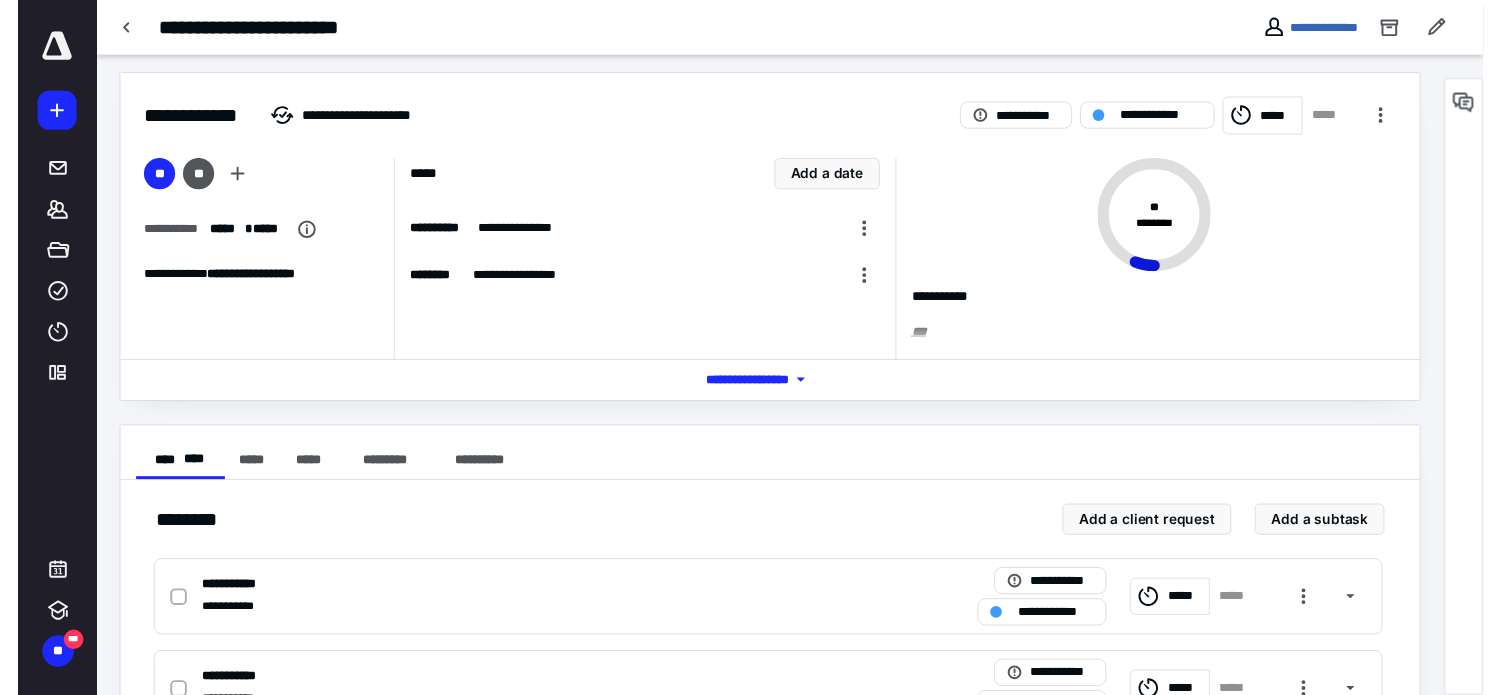 scroll, scrollTop: 0, scrollLeft: 0, axis: both 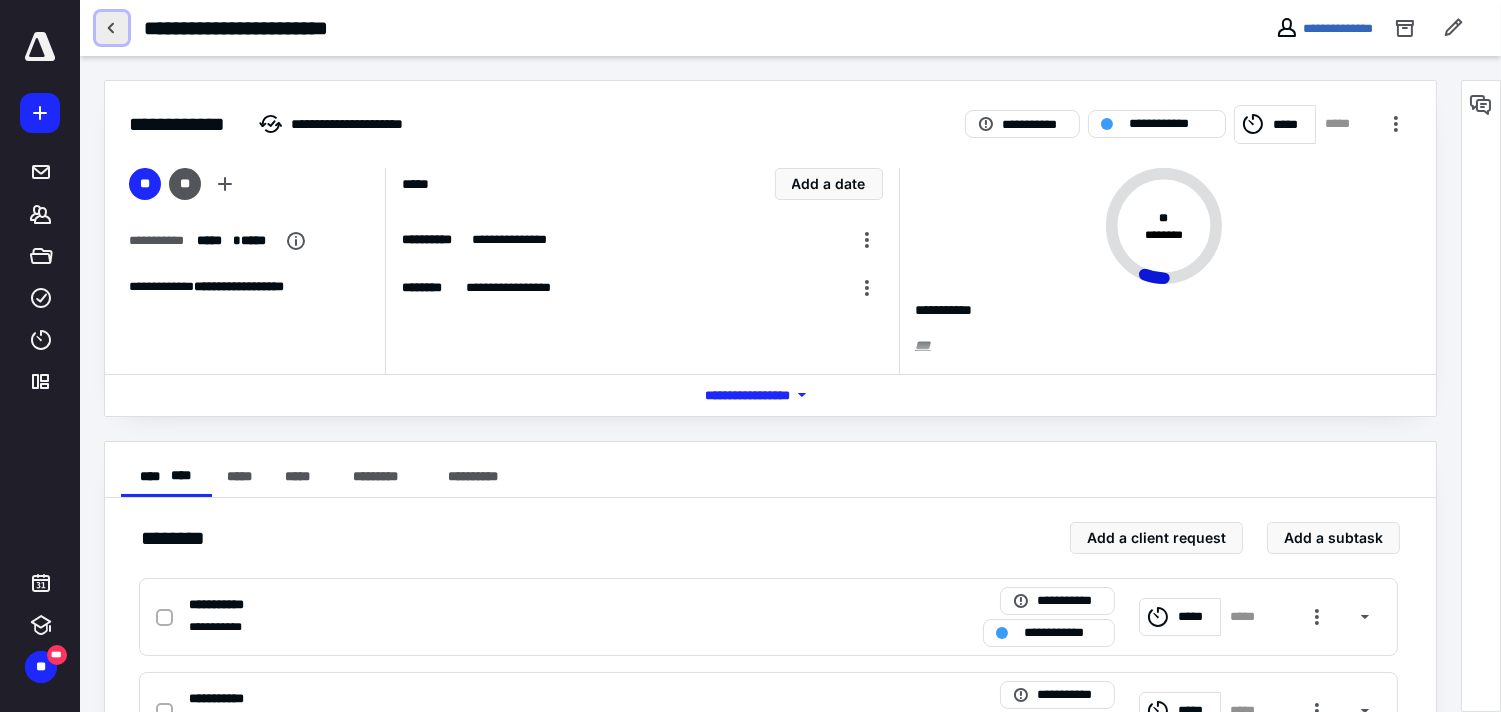 click at bounding box center [112, 28] 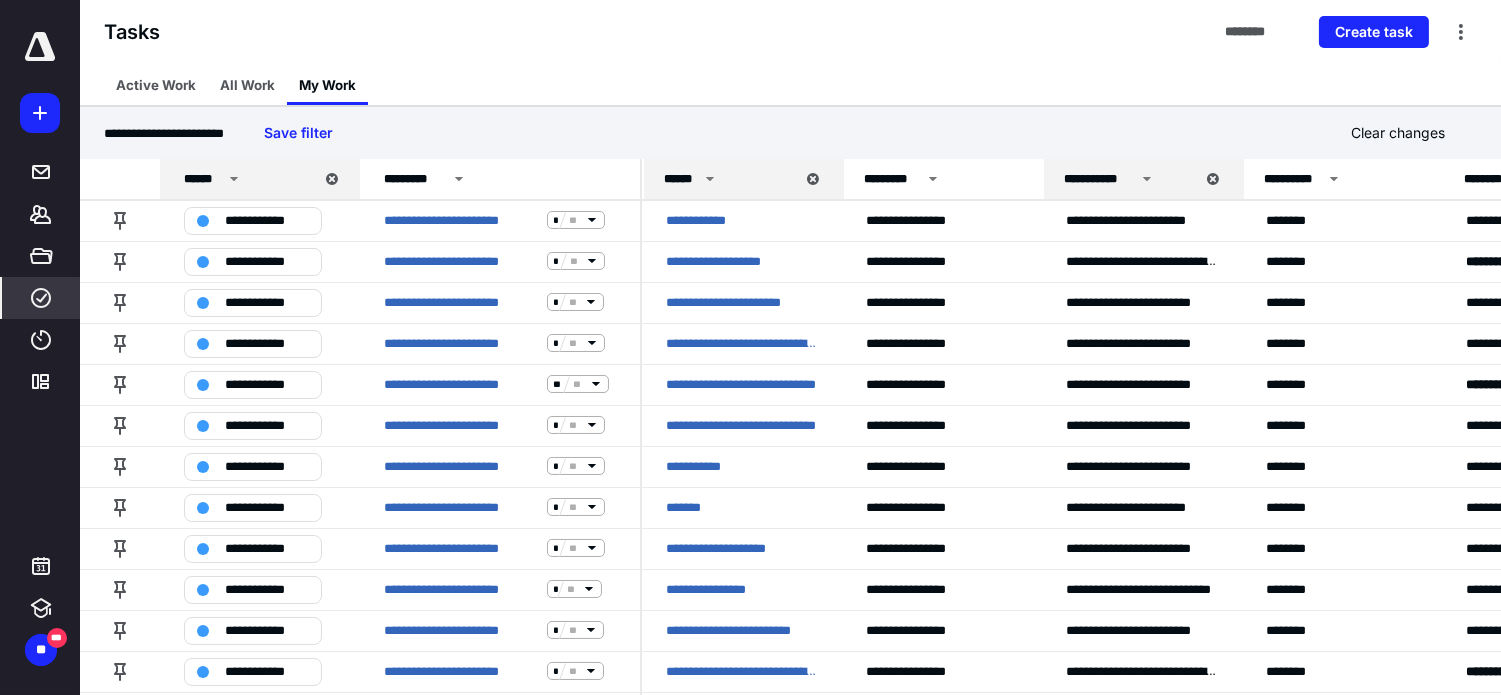 scroll, scrollTop: 1227, scrollLeft: 0, axis: vertical 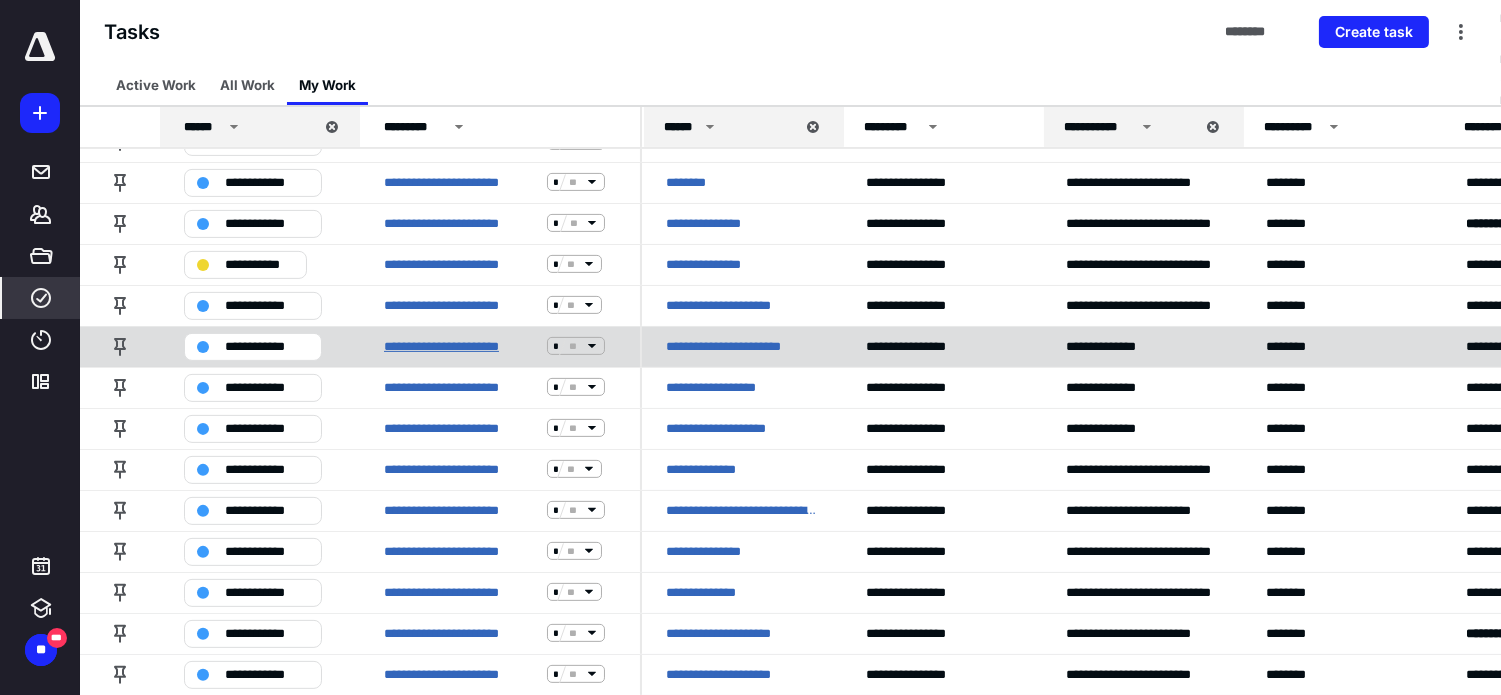 click on "**********" at bounding box center [461, 346] 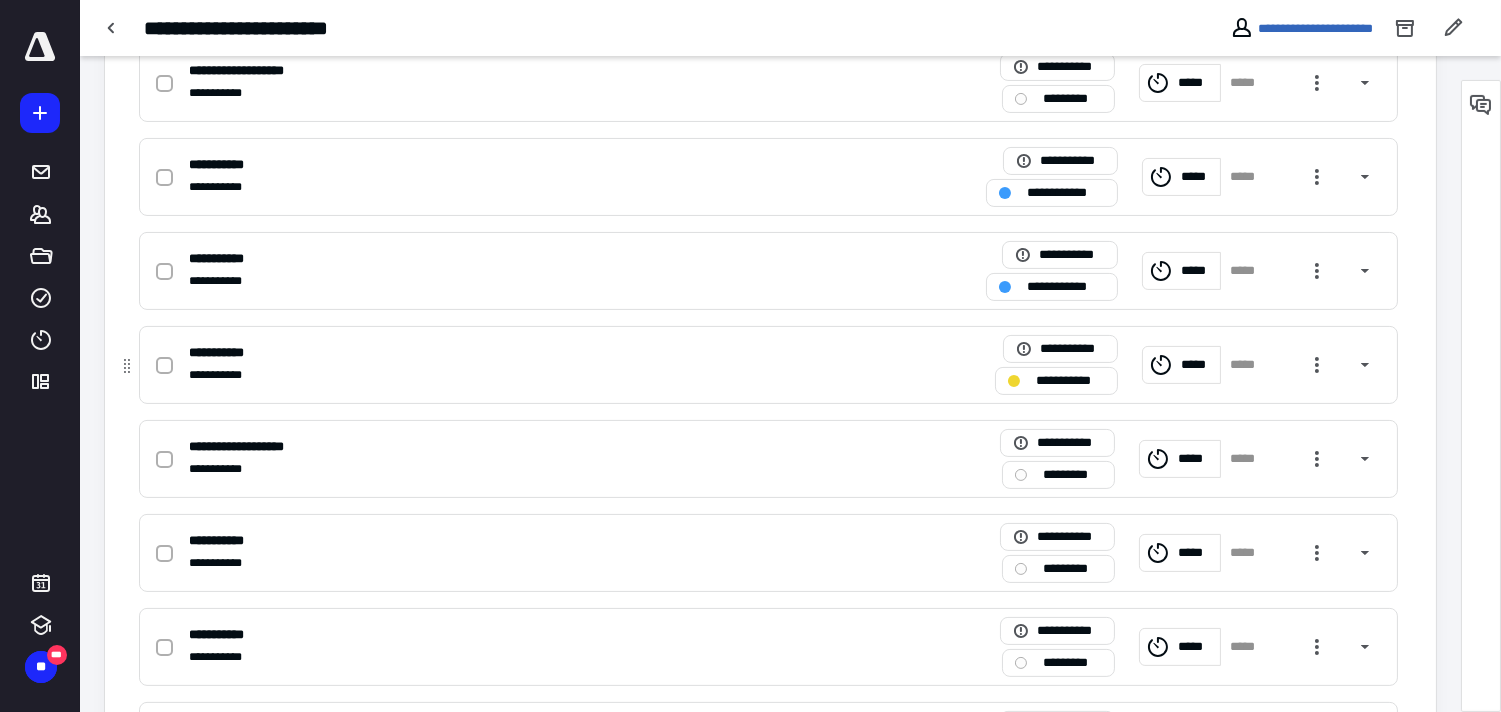 scroll, scrollTop: 888, scrollLeft: 0, axis: vertical 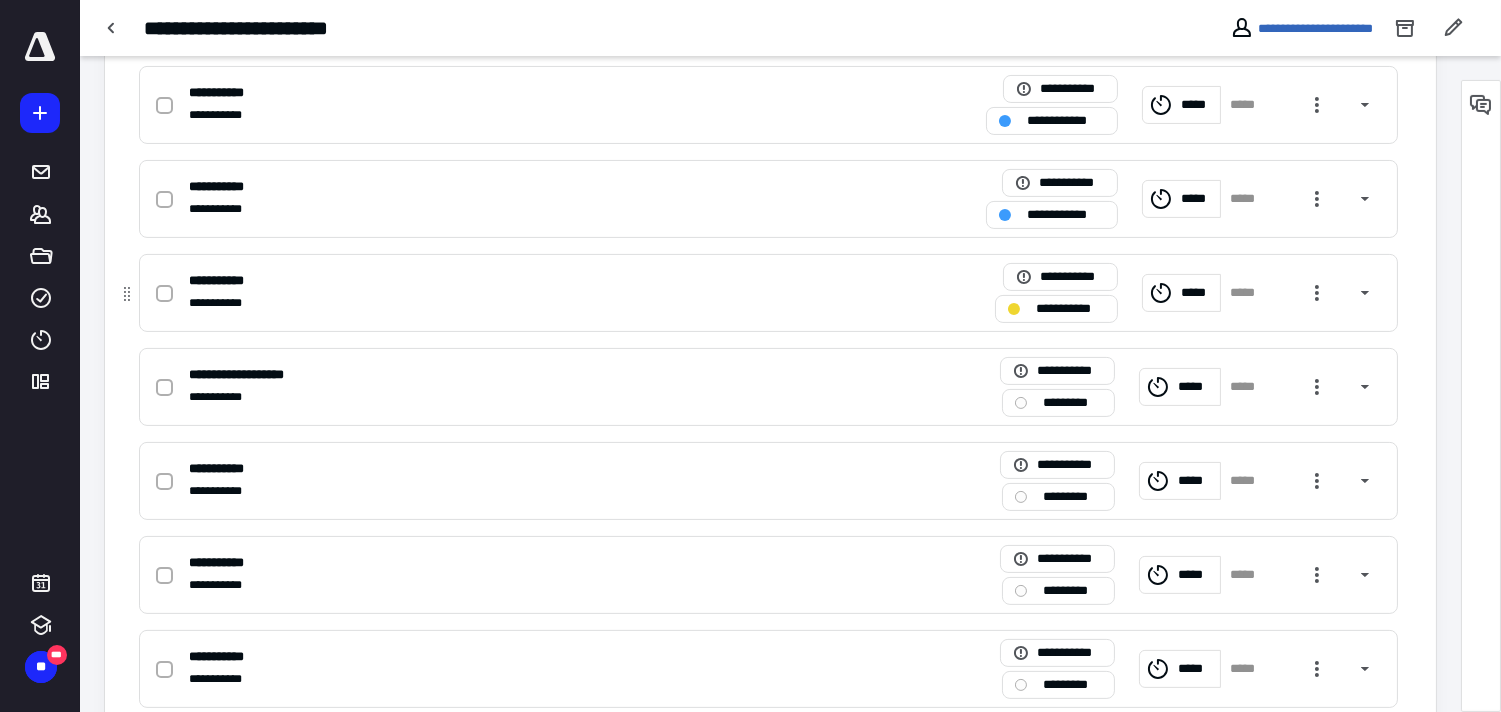 click on "**********" at bounding box center [1070, 308] 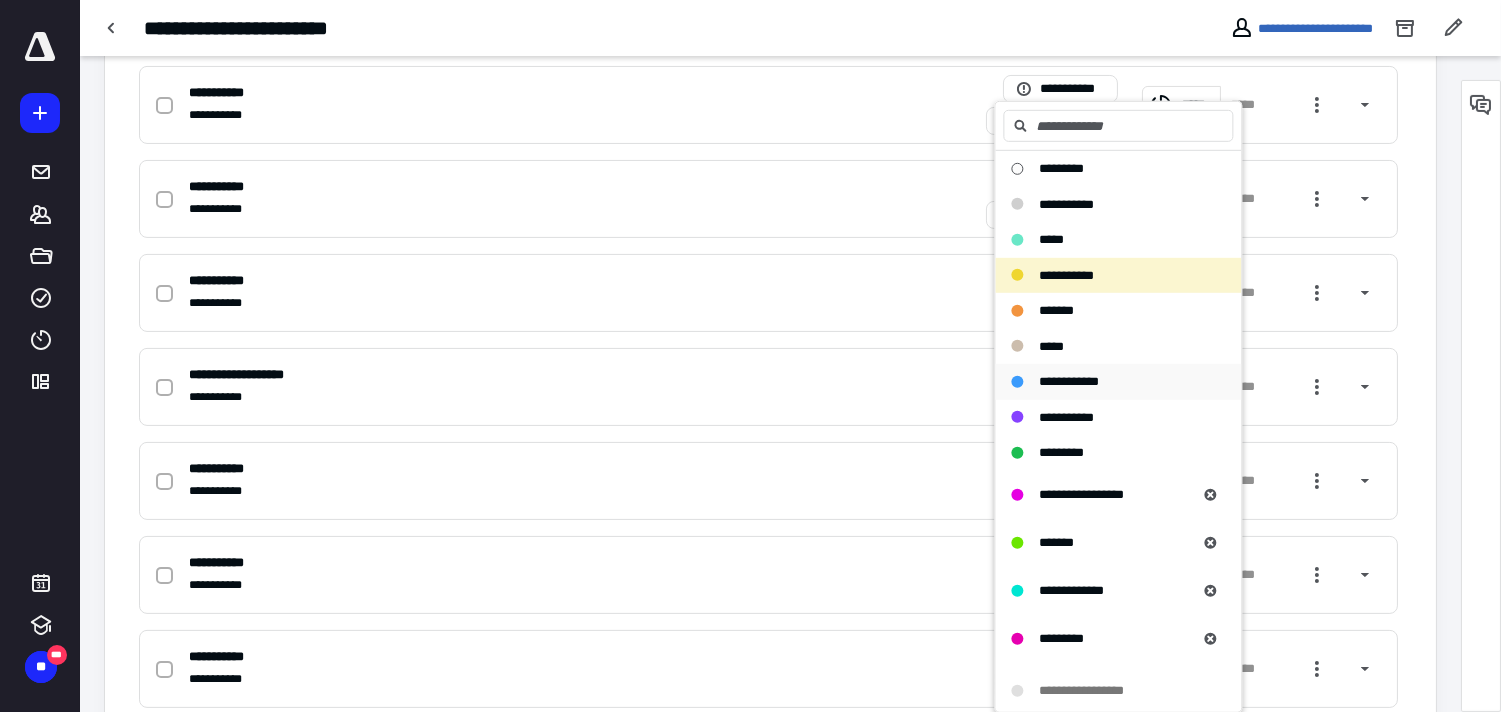 click on "**********" at bounding box center [1069, 381] 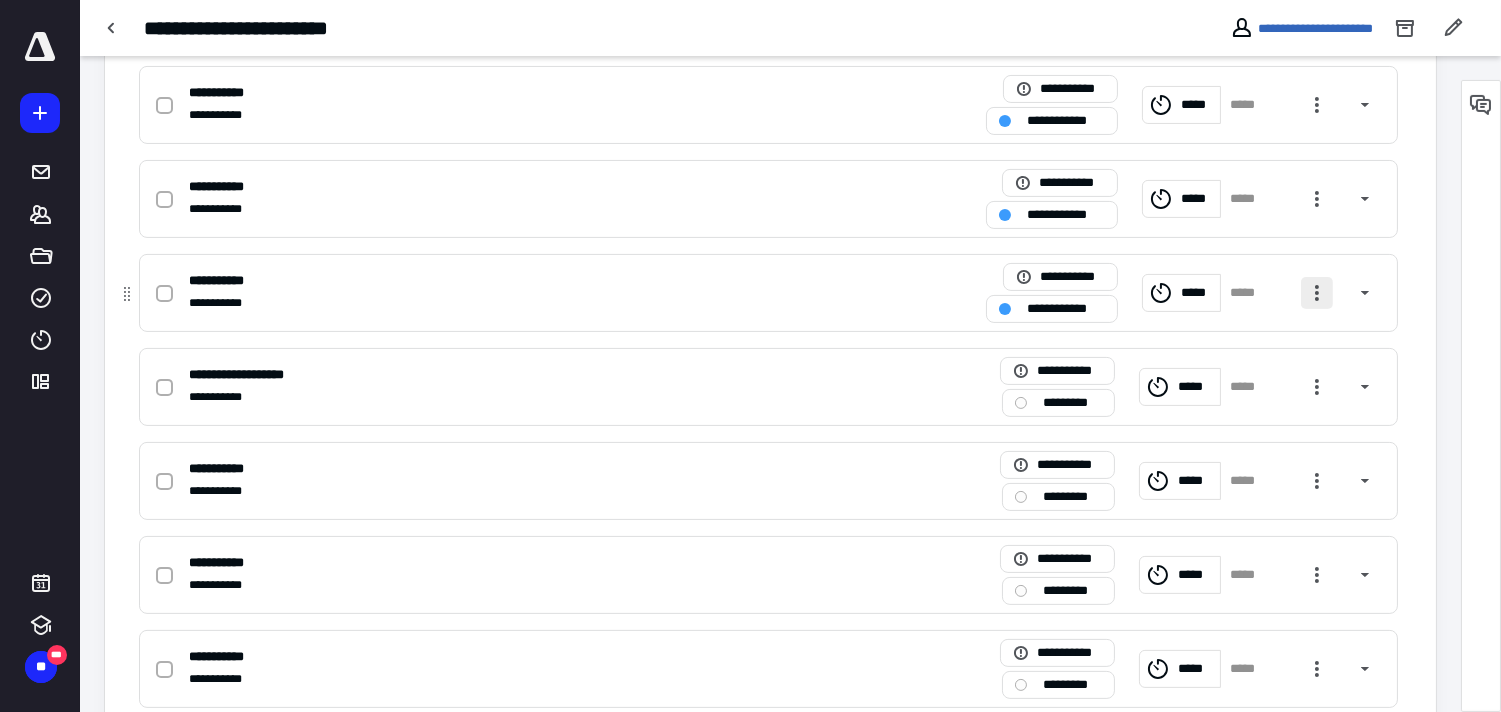 click at bounding box center (1317, 293) 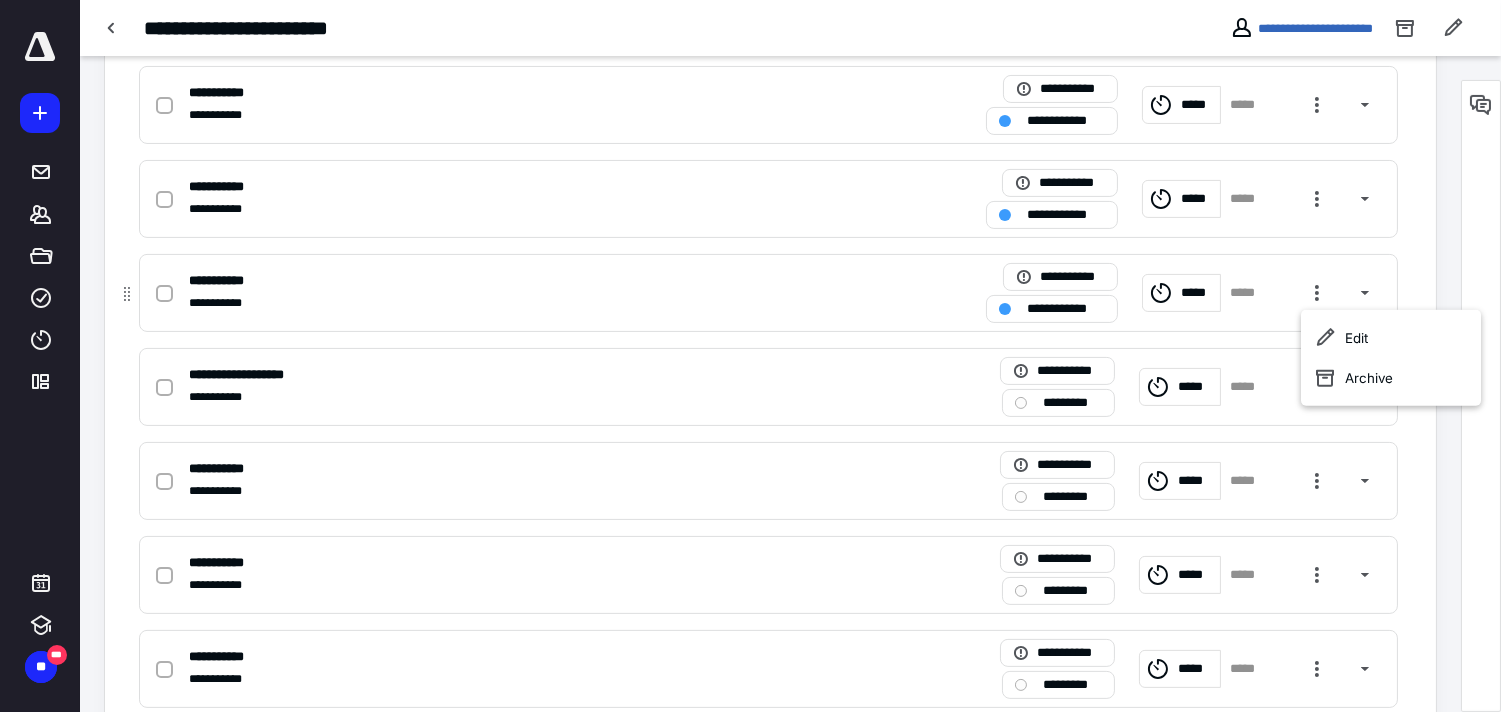 click on "*****" at bounding box center (1197, 292) 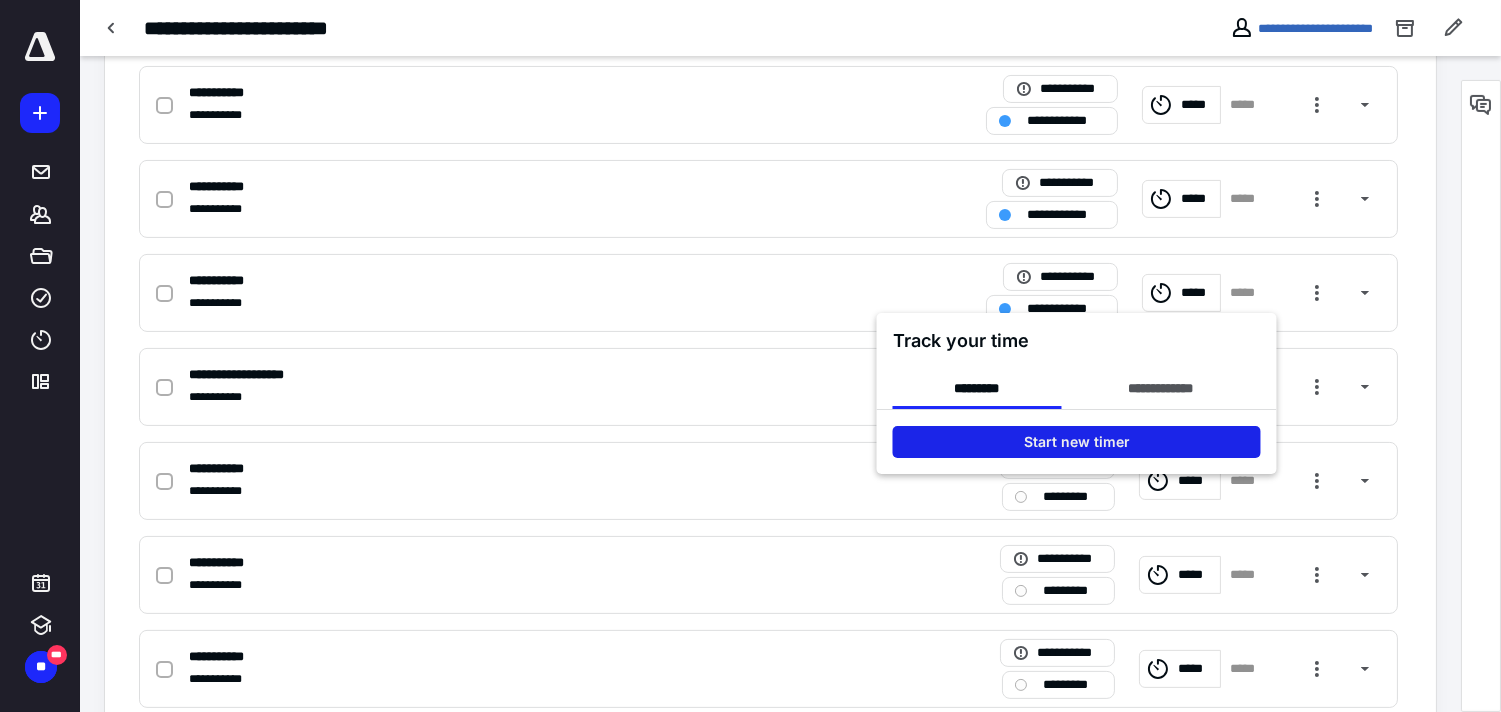 click on "Start new timer" at bounding box center [1077, 442] 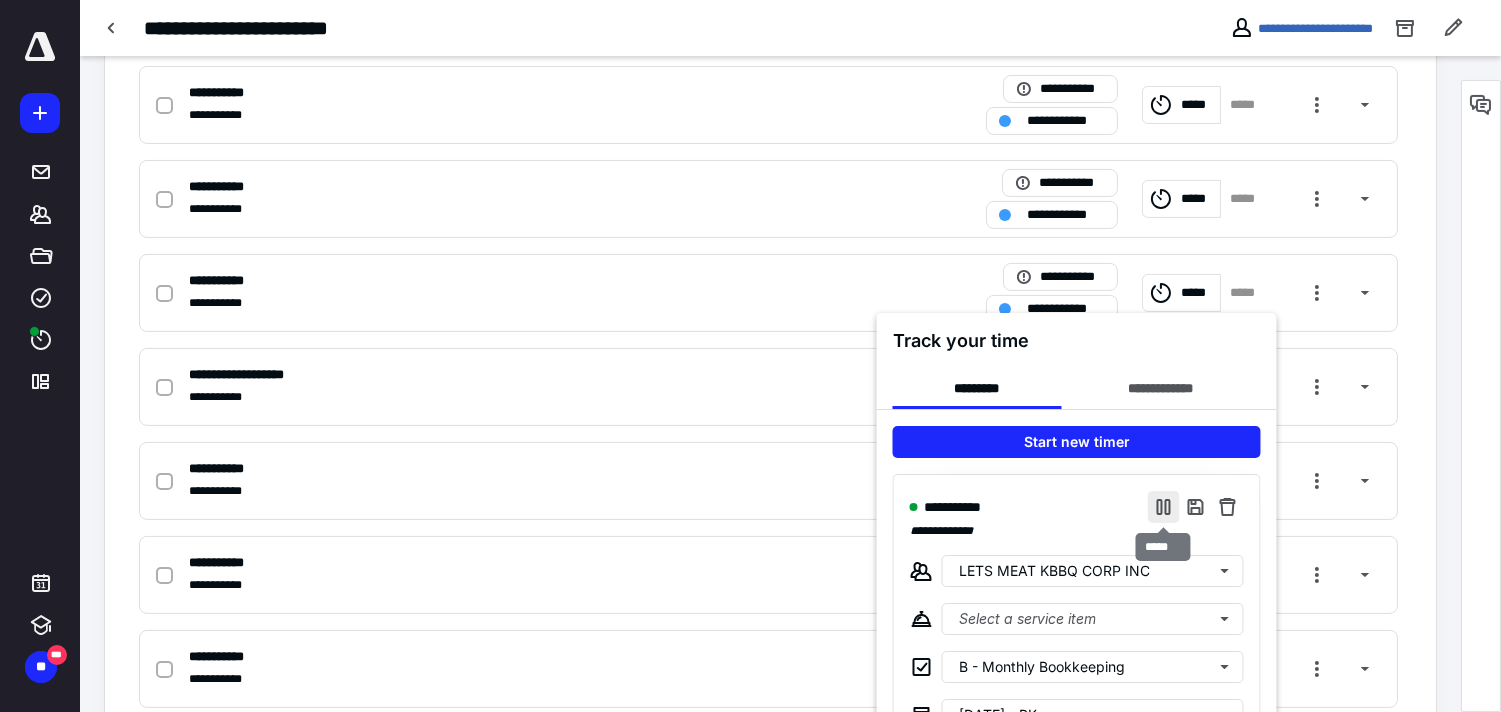 drag, startPoint x: 1156, startPoint y: 503, endPoint x: 1174, endPoint y: 491, distance: 21.633308 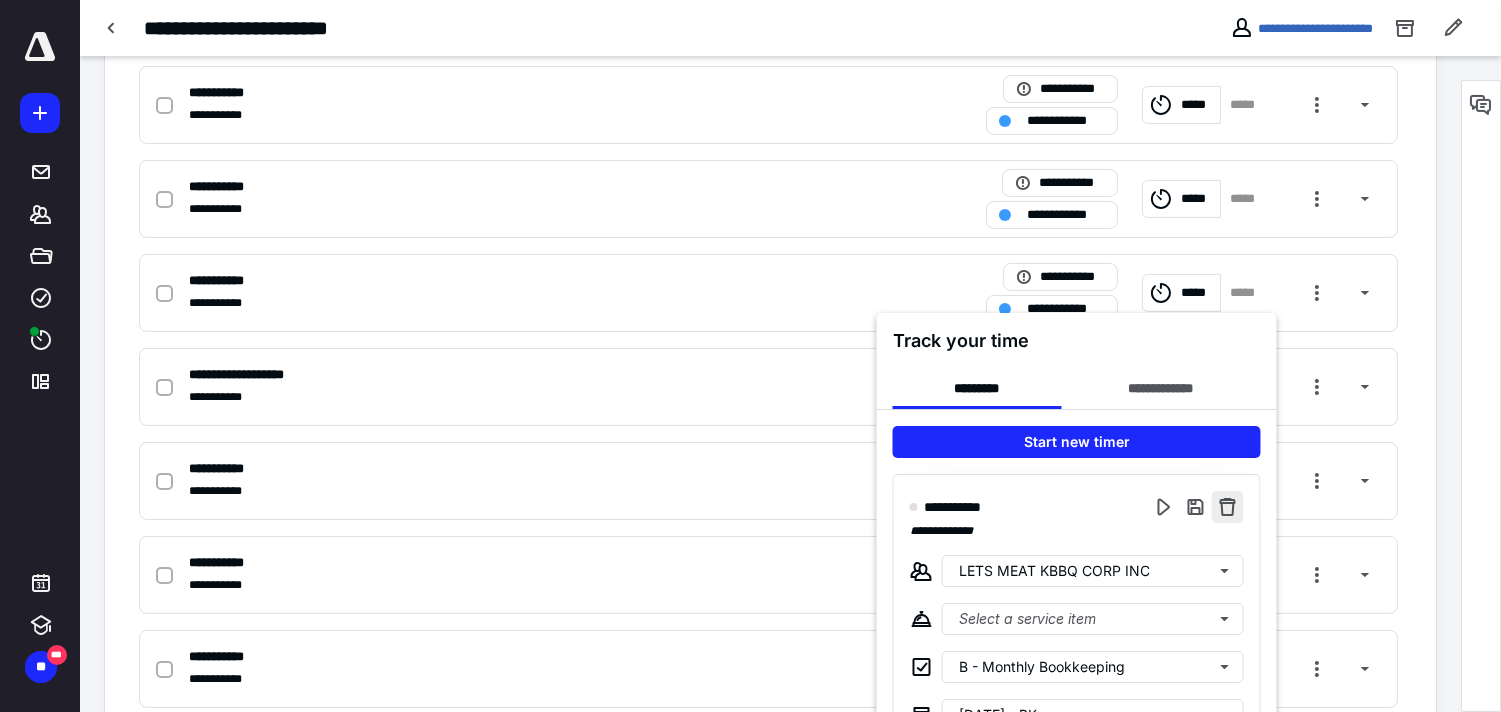 click at bounding box center [1228, 507] 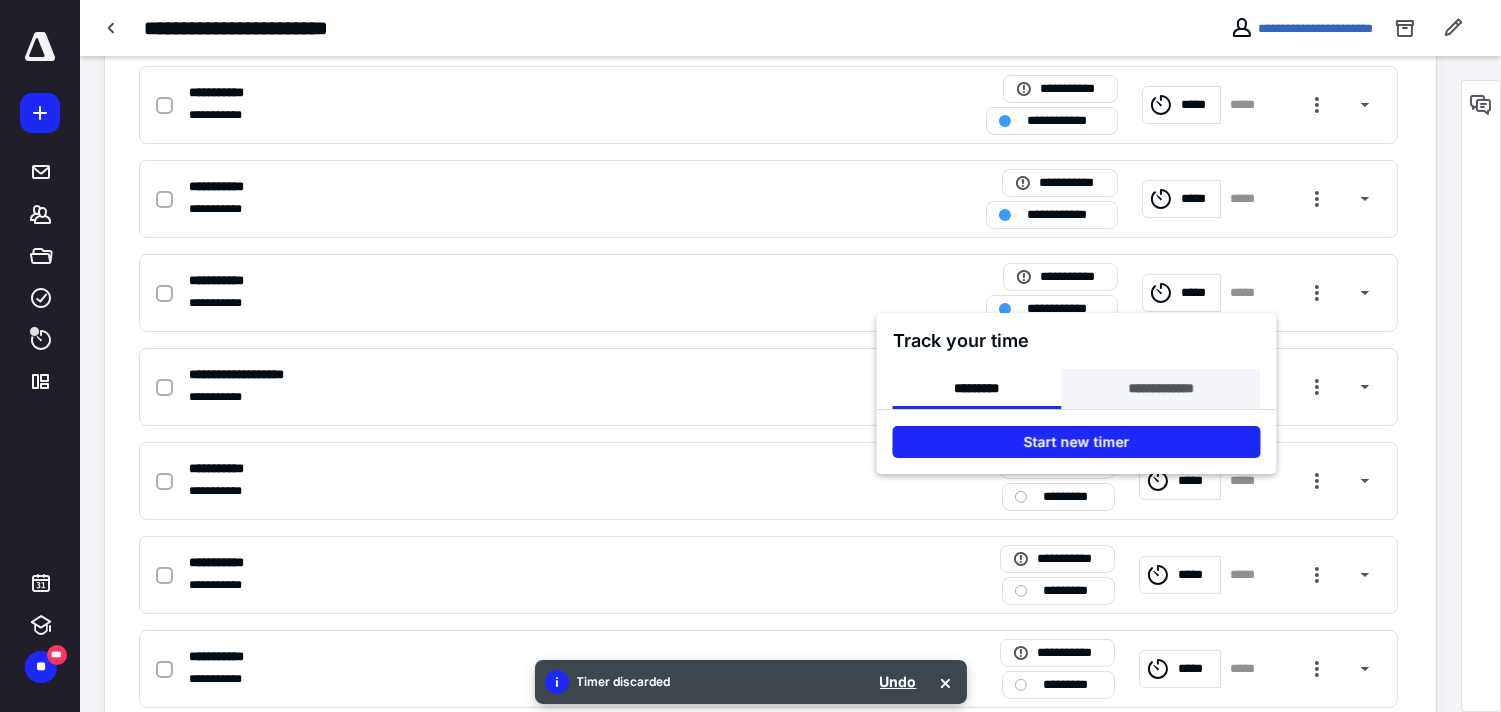 click on "**********" at bounding box center [1160, 389] 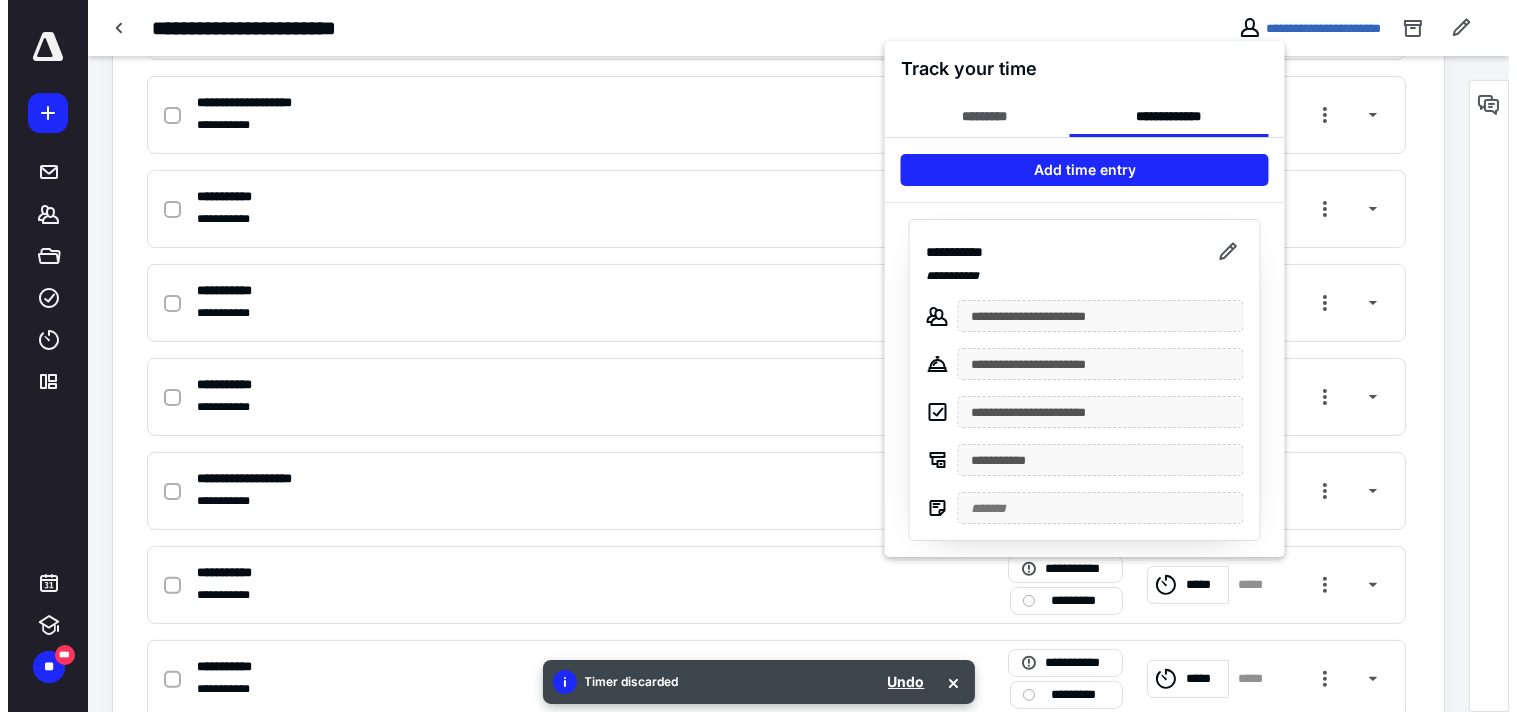 scroll, scrollTop: 1111, scrollLeft: 0, axis: vertical 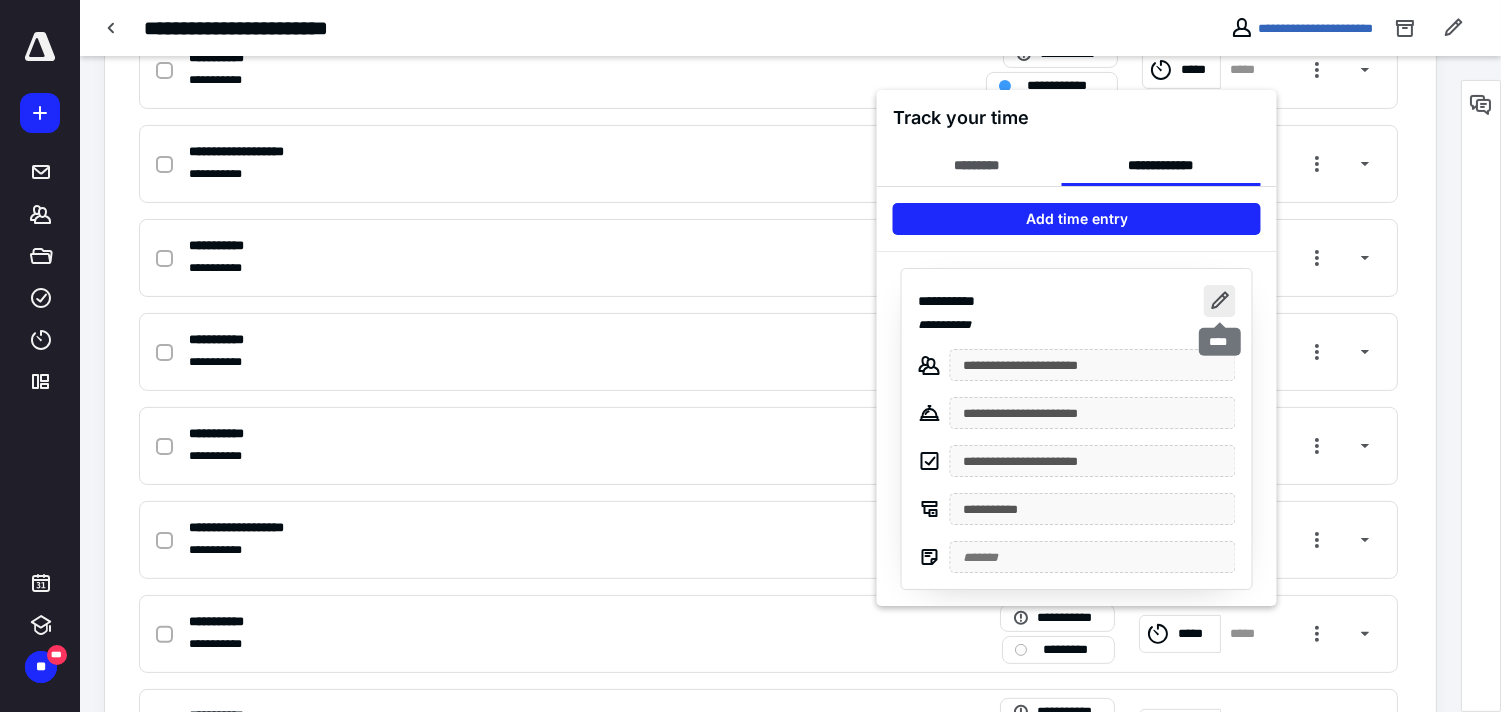click at bounding box center [1220, 301] 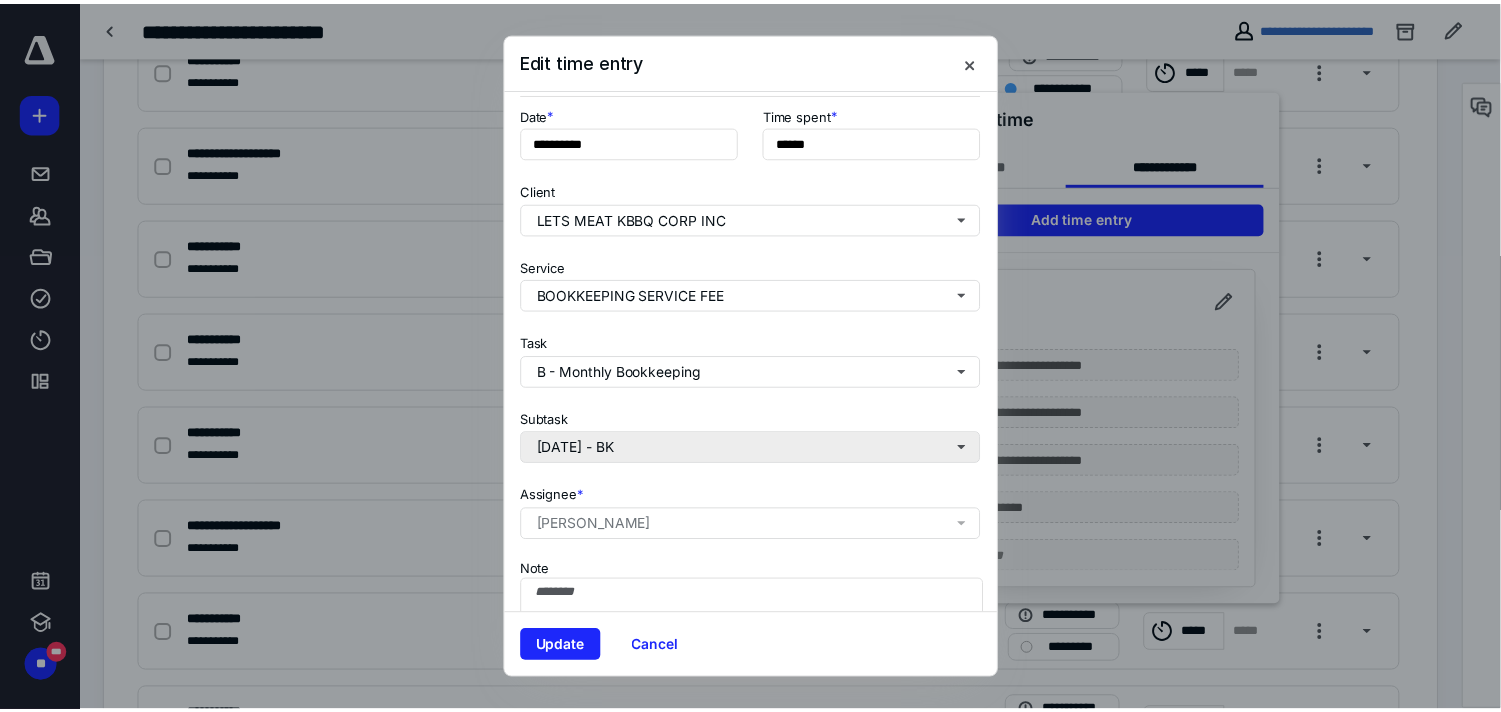 scroll, scrollTop: 222, scrollLeft: 0, axis: vertical 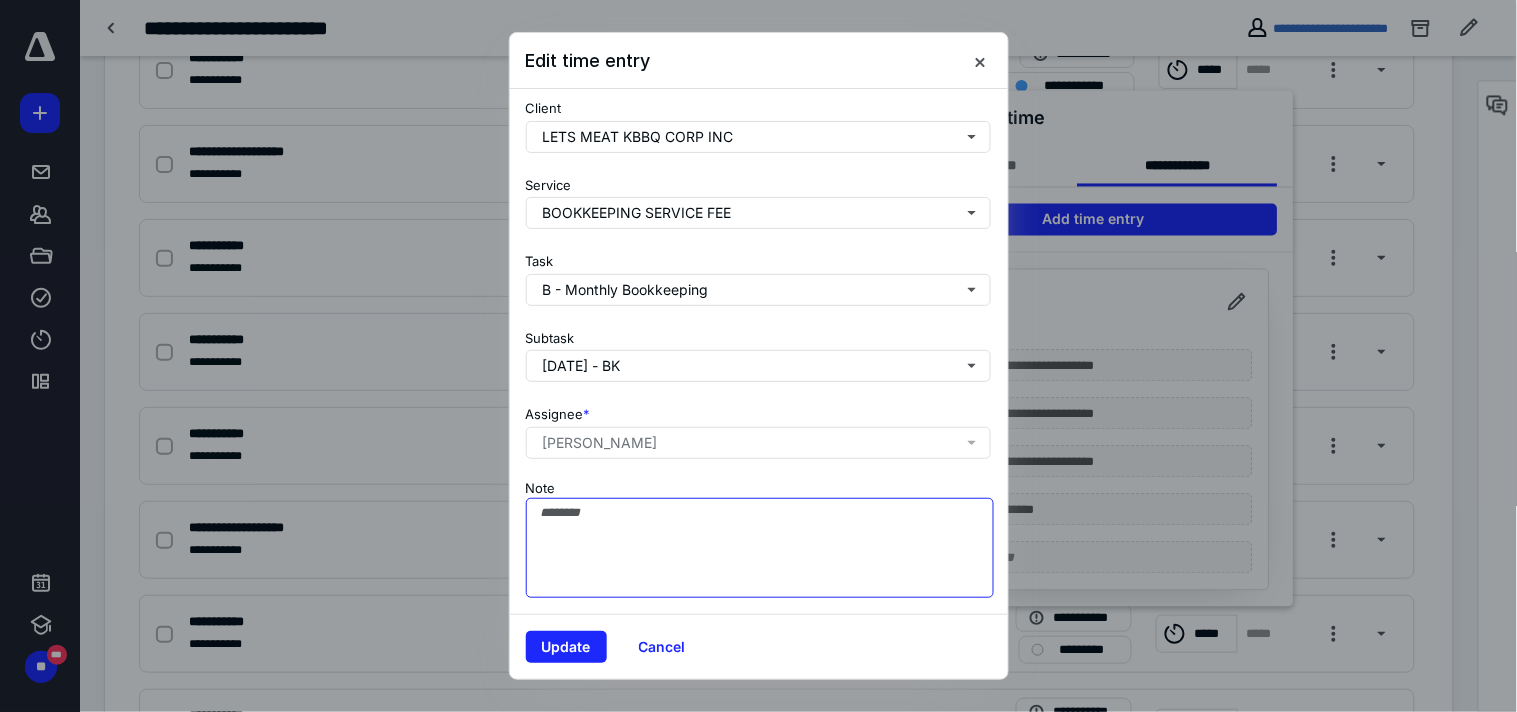 click on "Note" at bounding box center (760, 548) 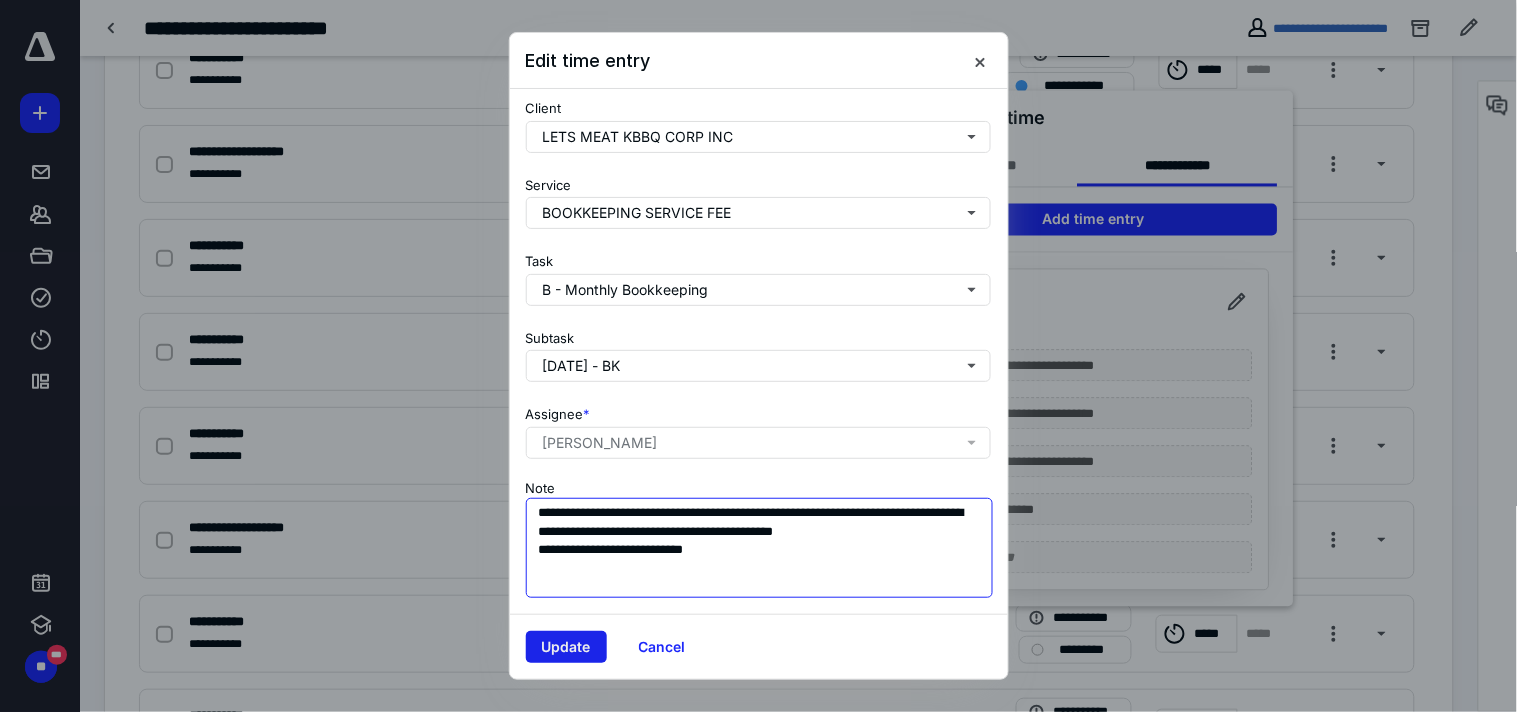 type on "**********" 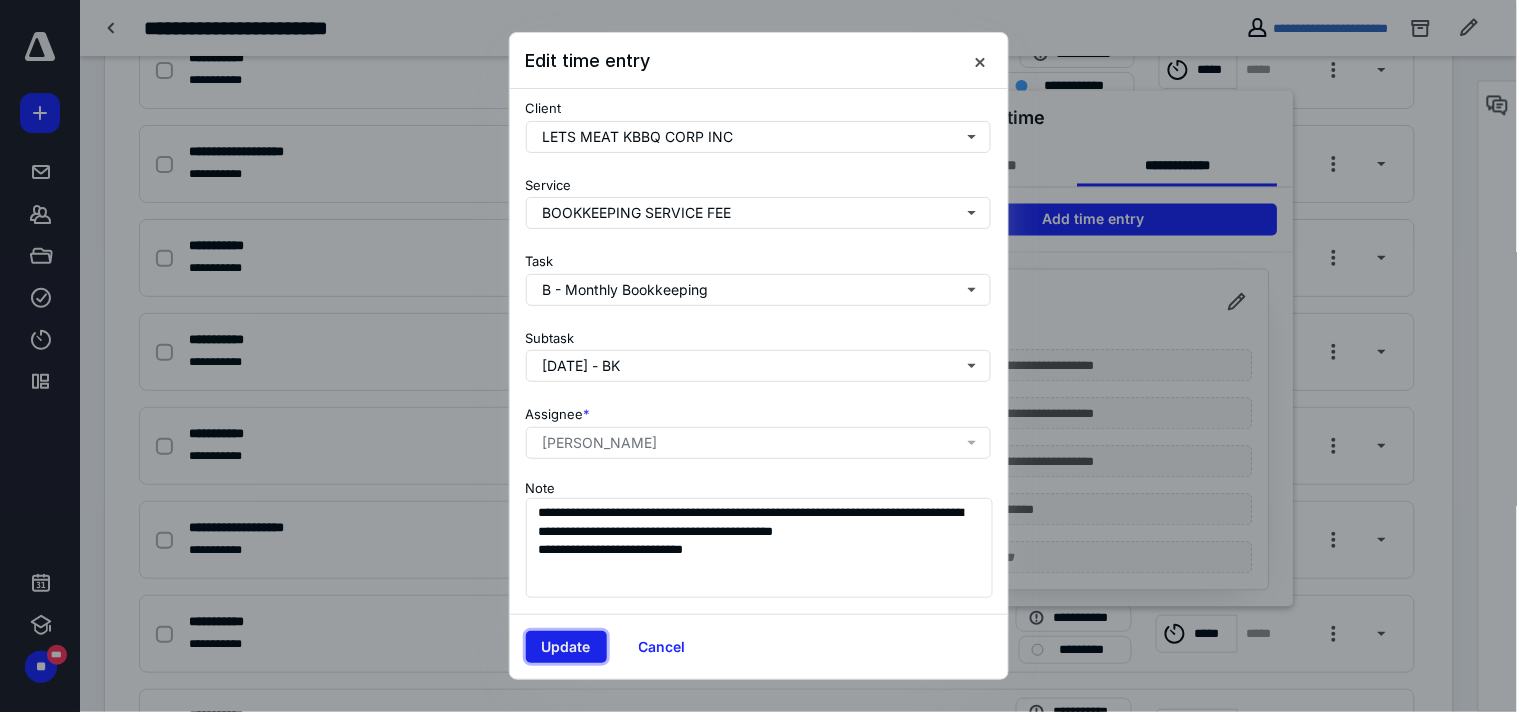 click on "Update" at bounding box center (566, 647) 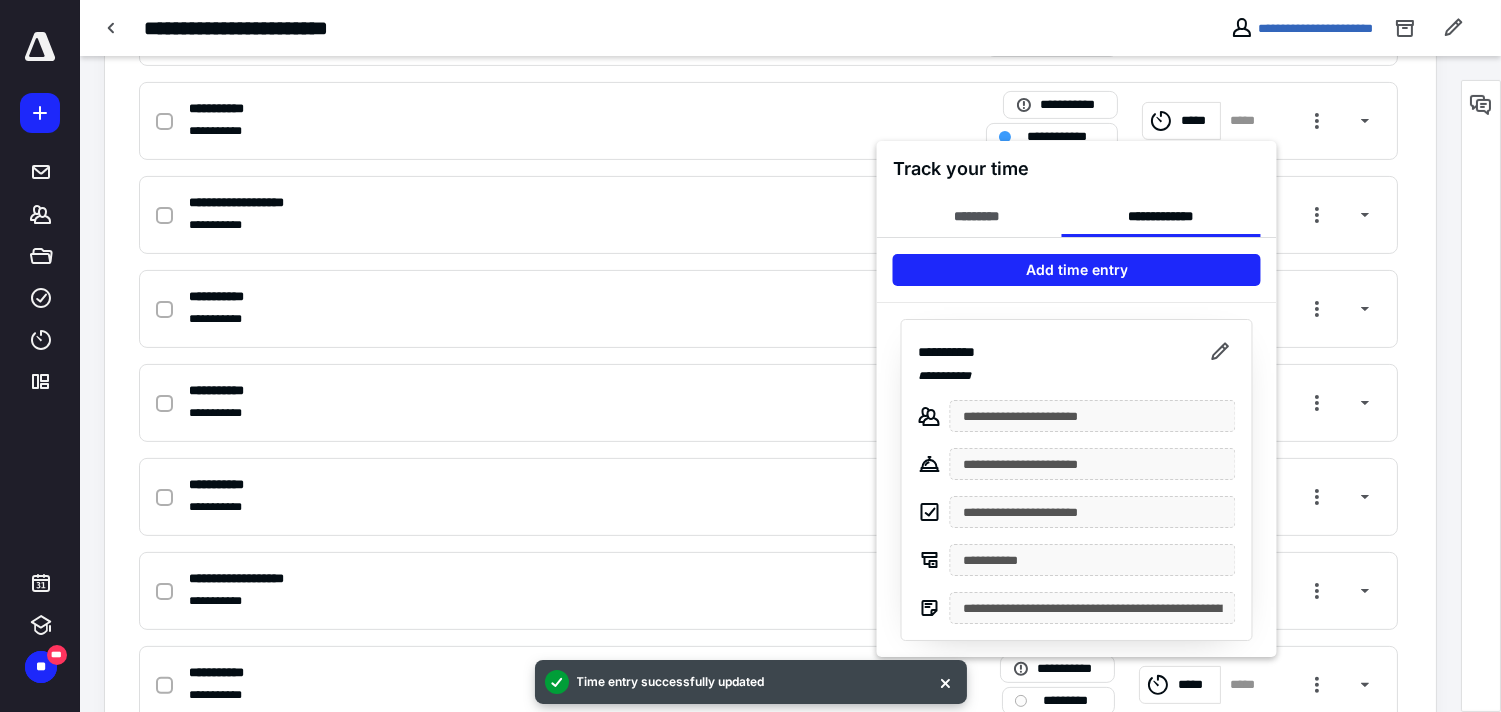 scroll, scrollTop: 555, scrollLeft: 0, axis: vertical 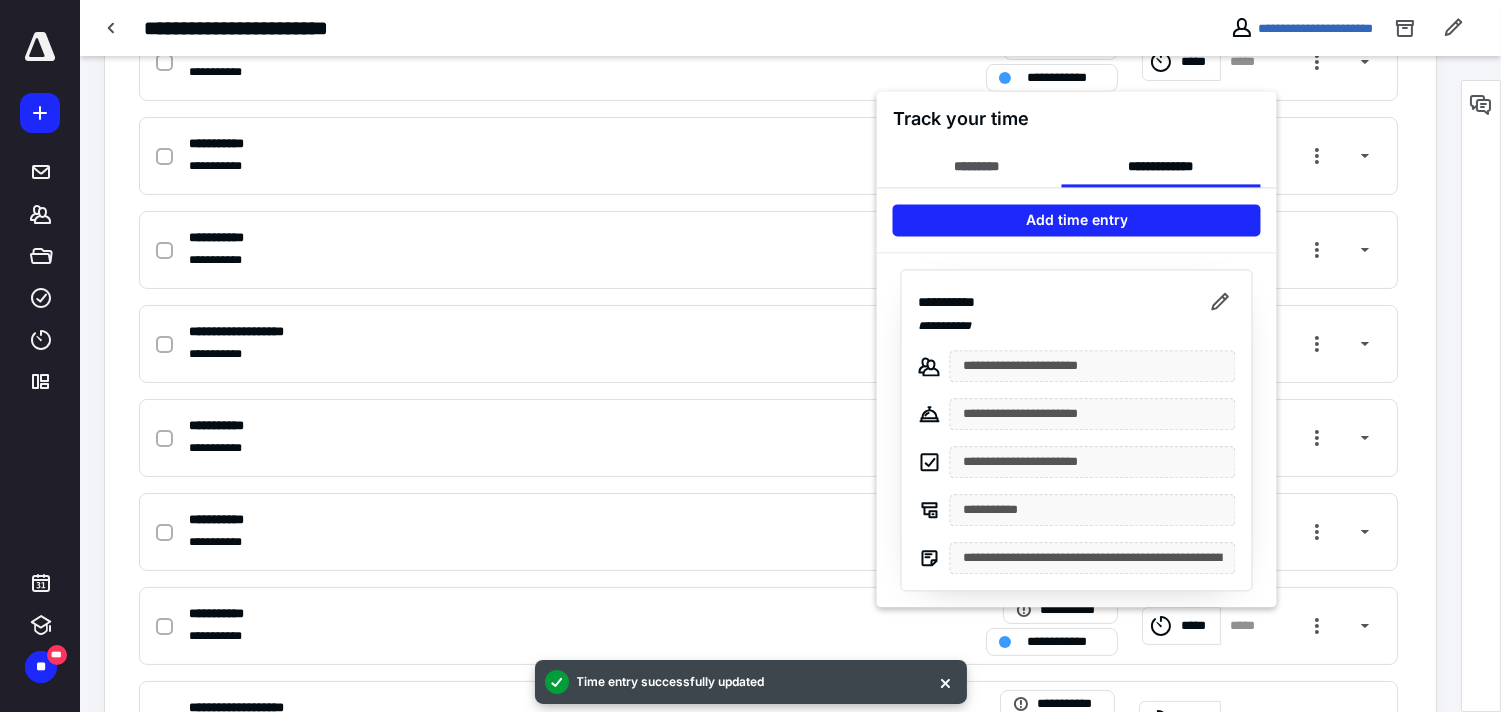 click at bounding box center (750, 356) 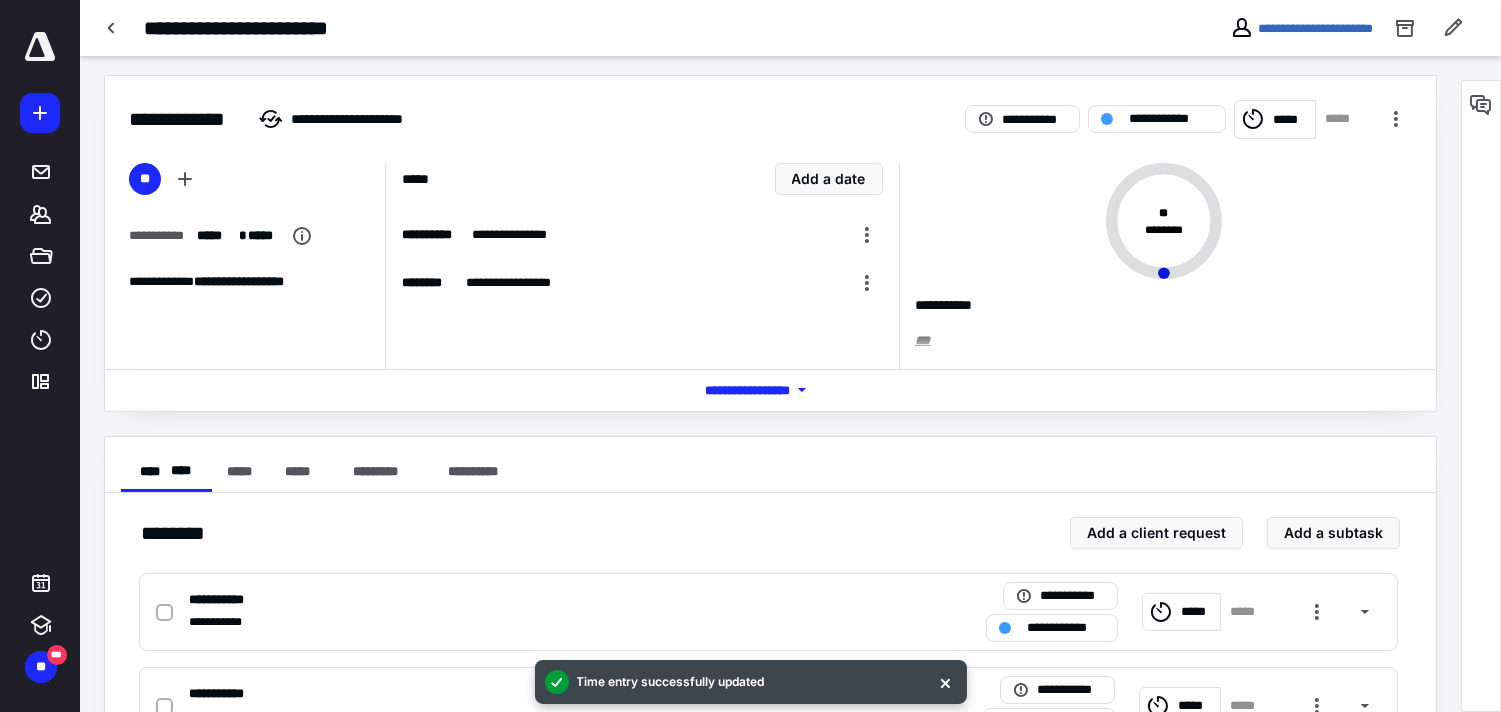 scroll, scrollTop: 0, scrollLeft: 0, axis: both 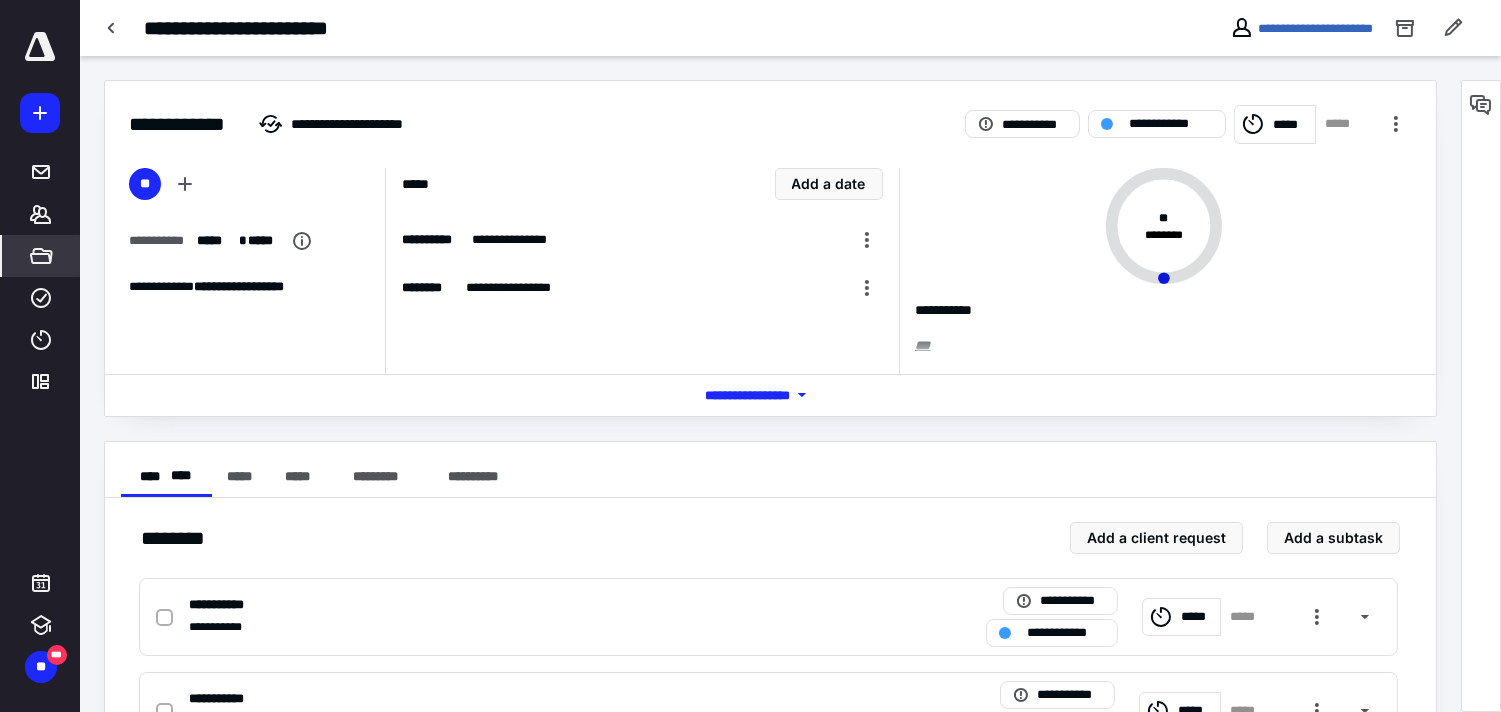 click 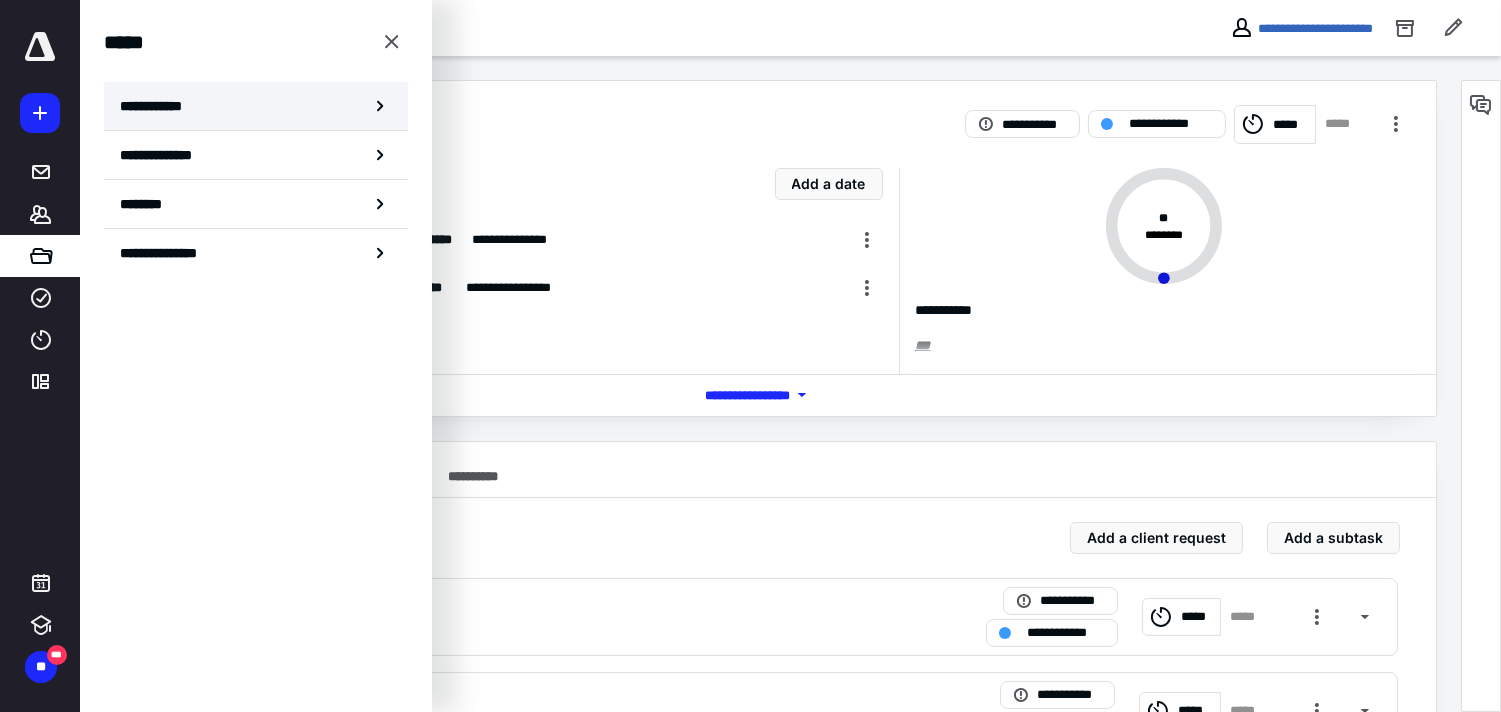 click on "**********" at bounding box center [256, 106] 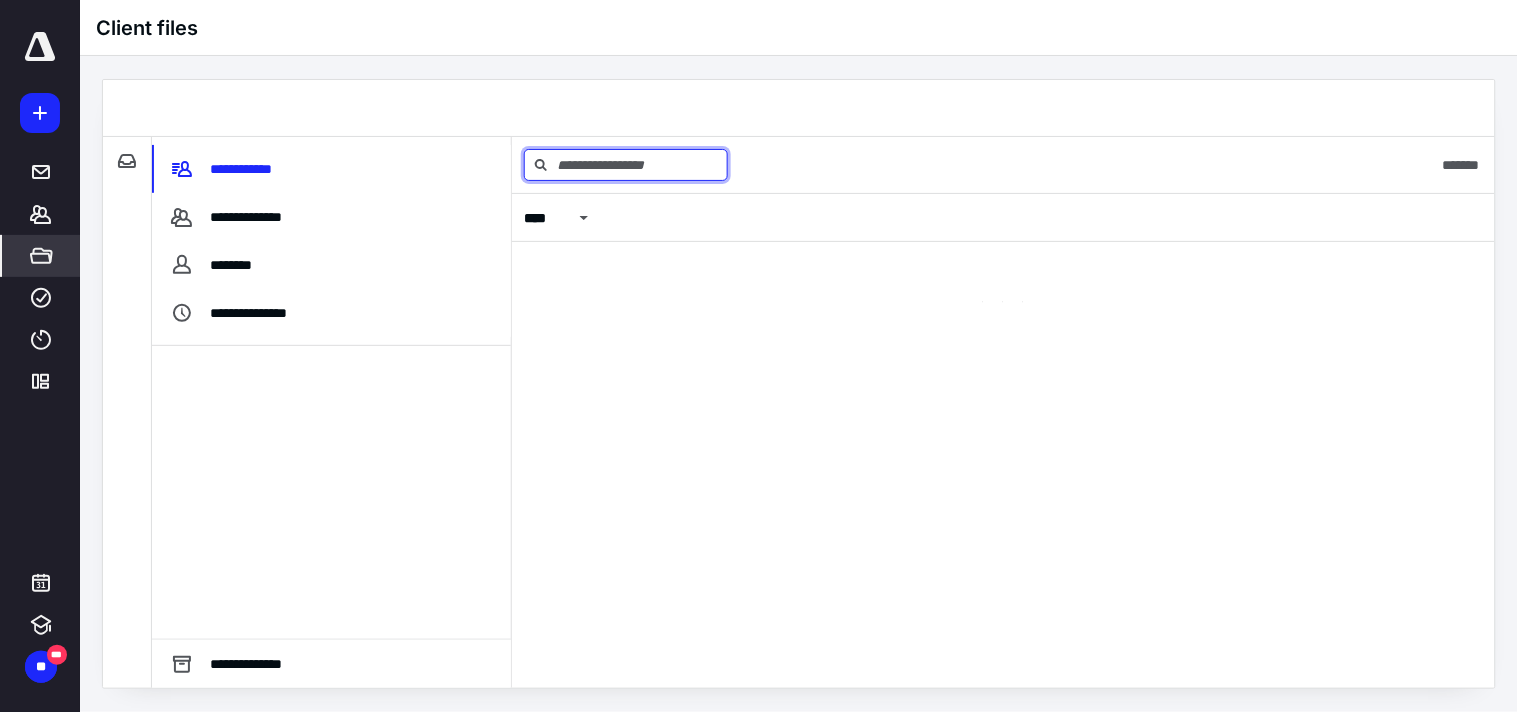 click at bounding box center [626, 165] 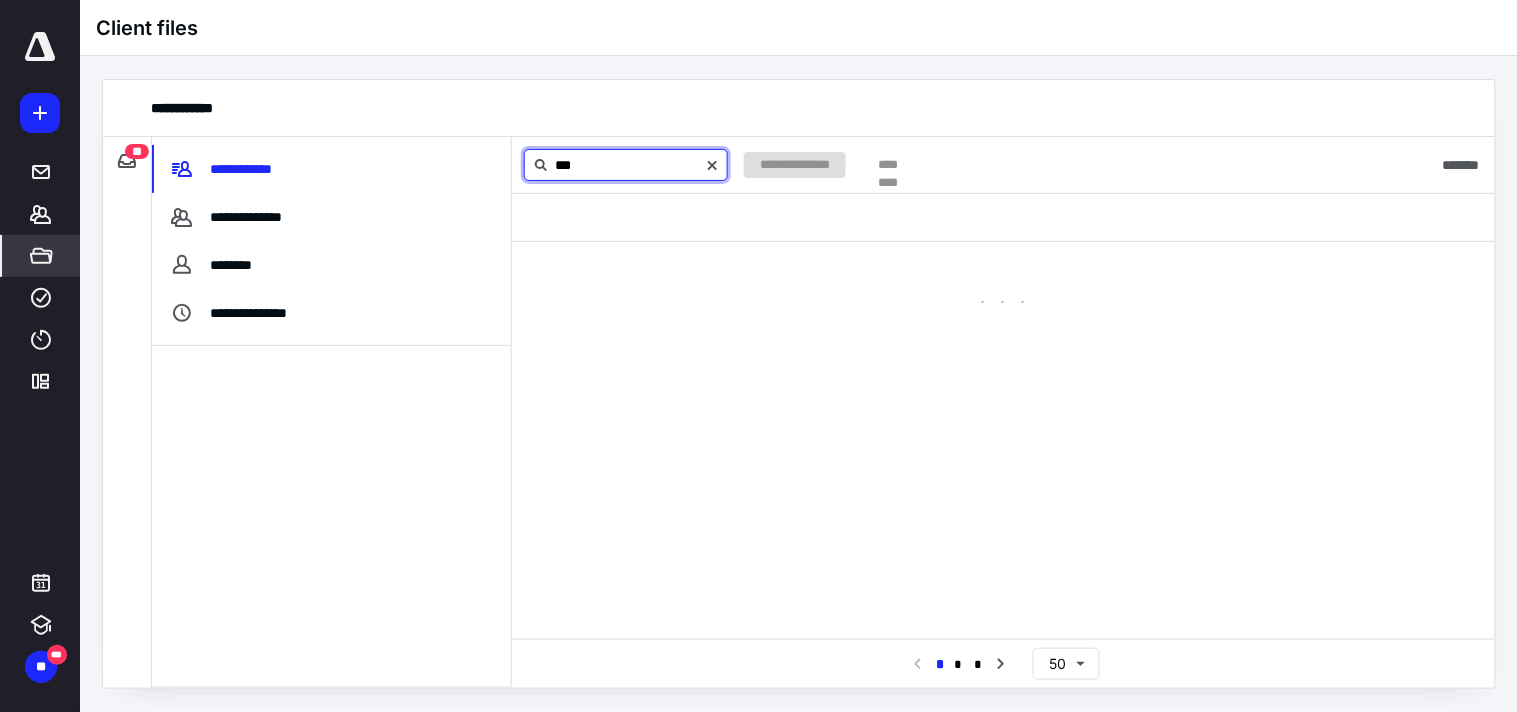 type on "***" 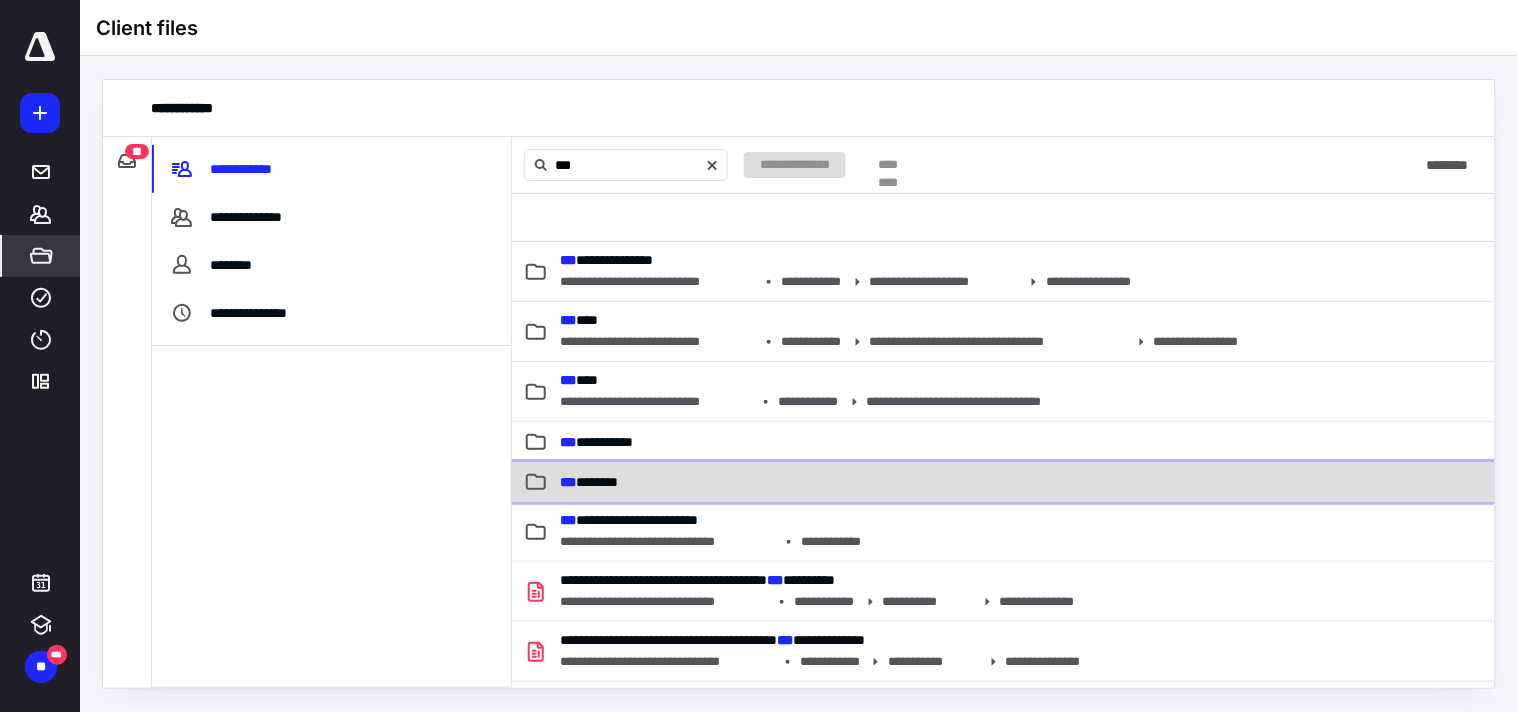 click on "*** ********" at bounding box center (866, 482) 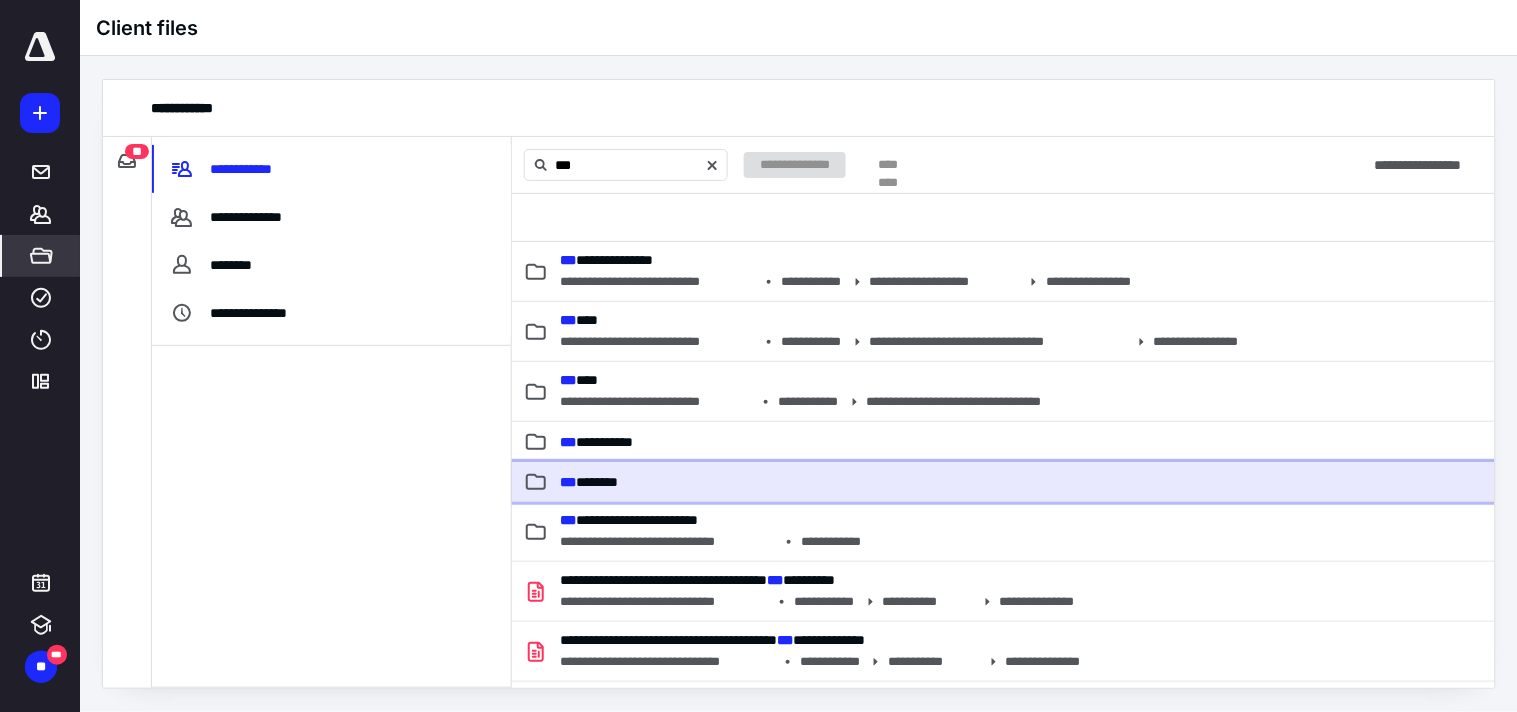 click on "*** ********" at bounding box center (866, 482) 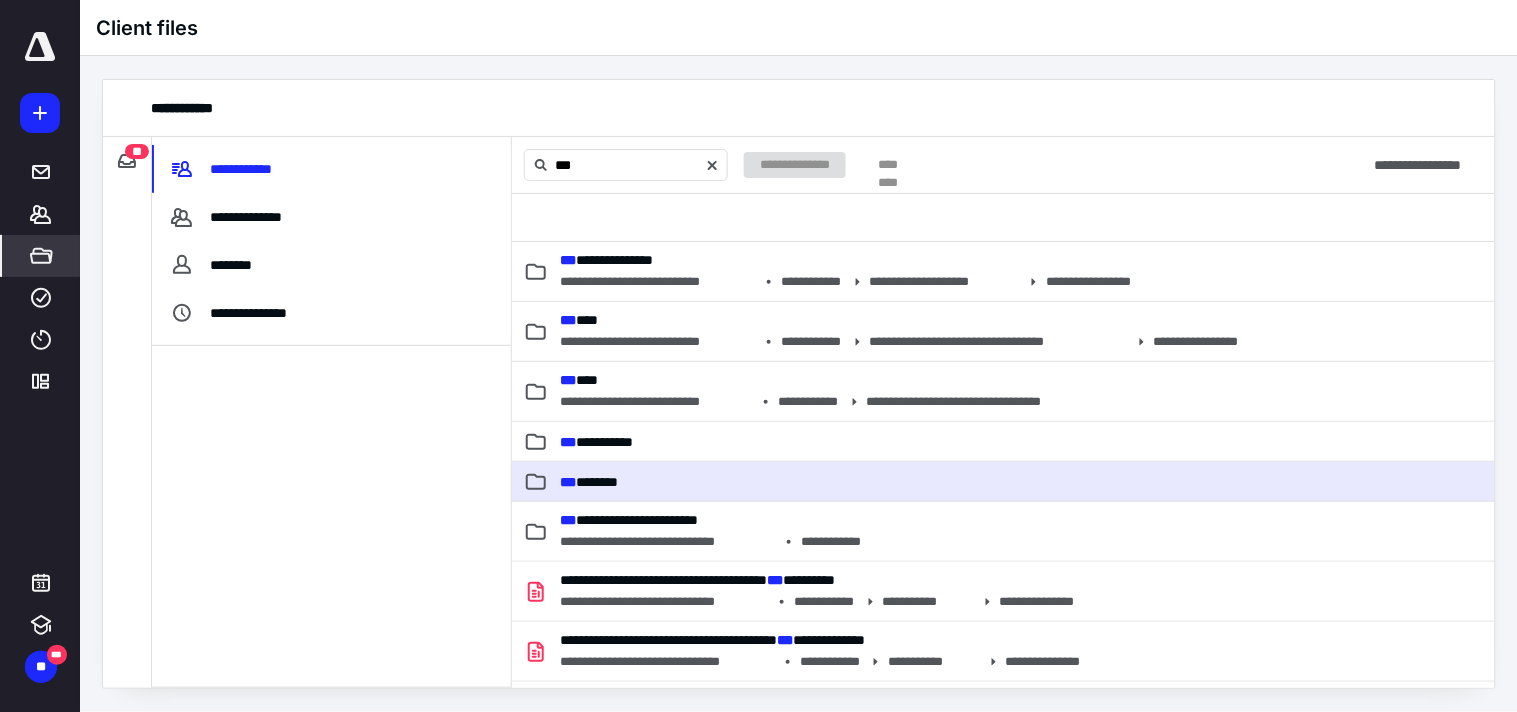 type 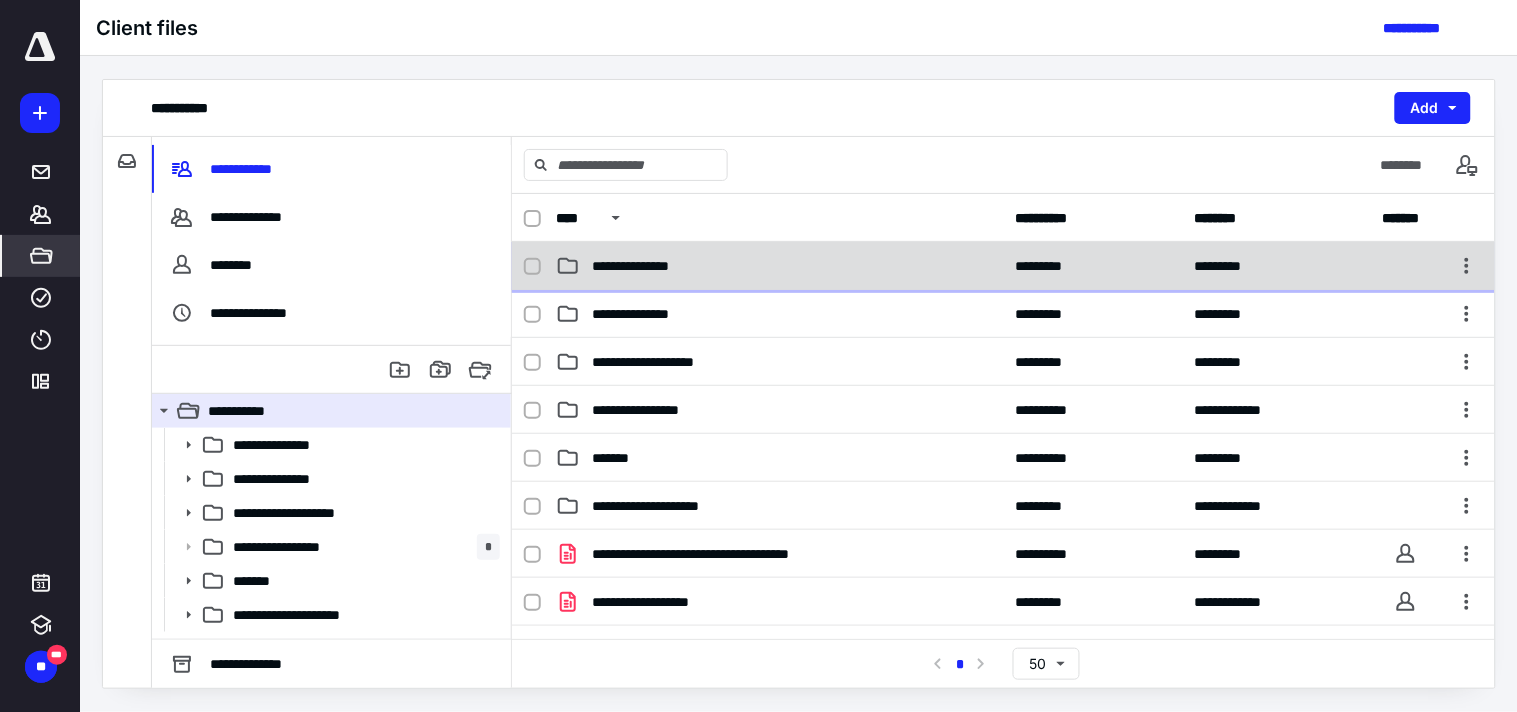 click on "**********" at bounding box center (779, 266) 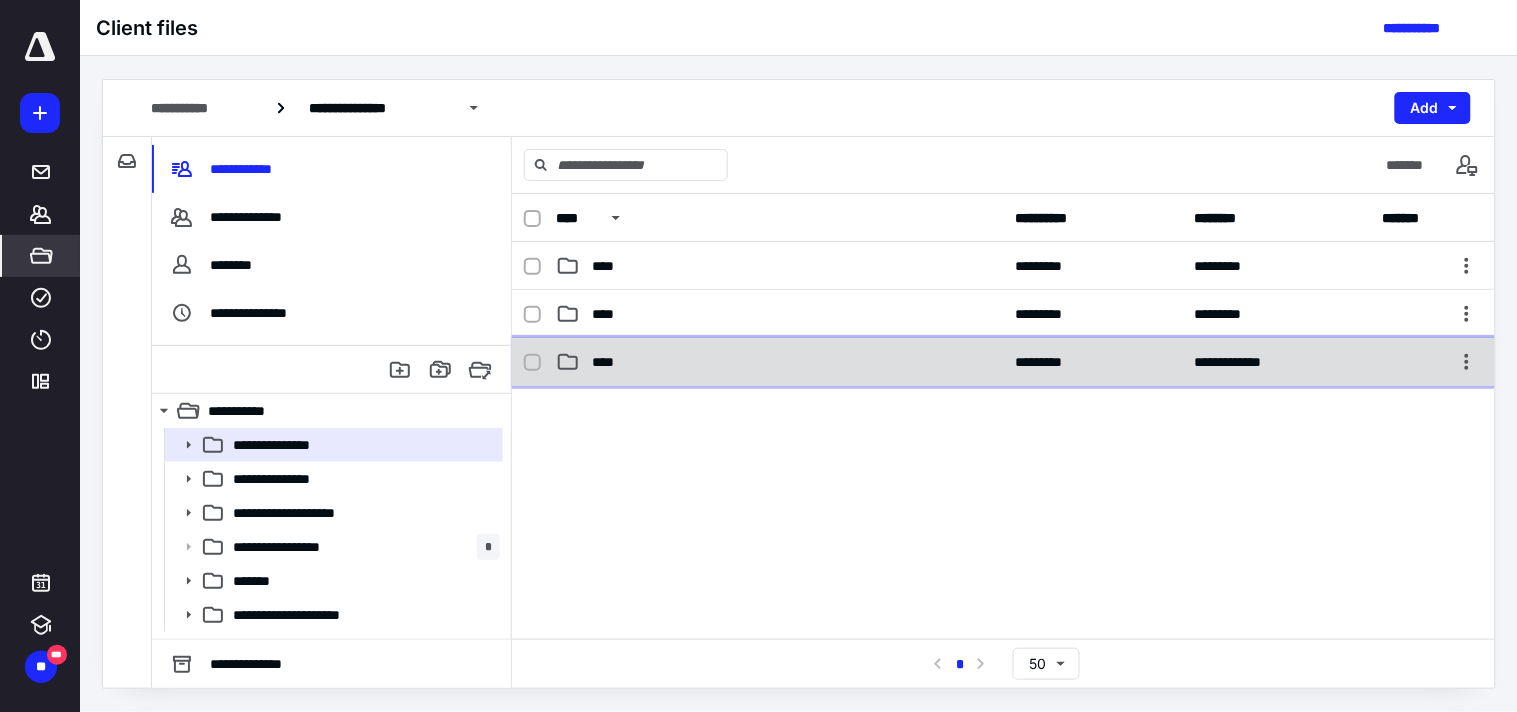click on "****" at bounding box center (779, 362) 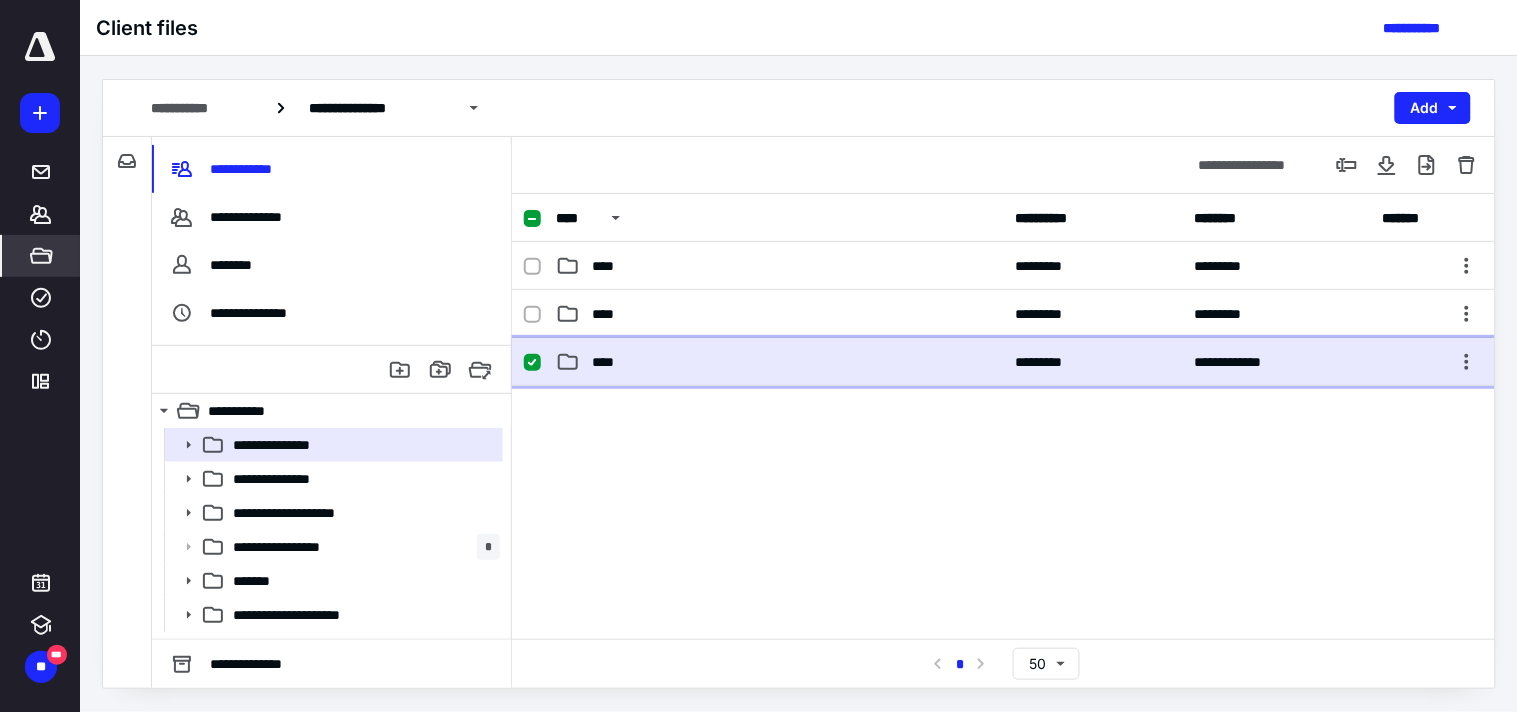 click on "****" at bounding box center (779, 362) 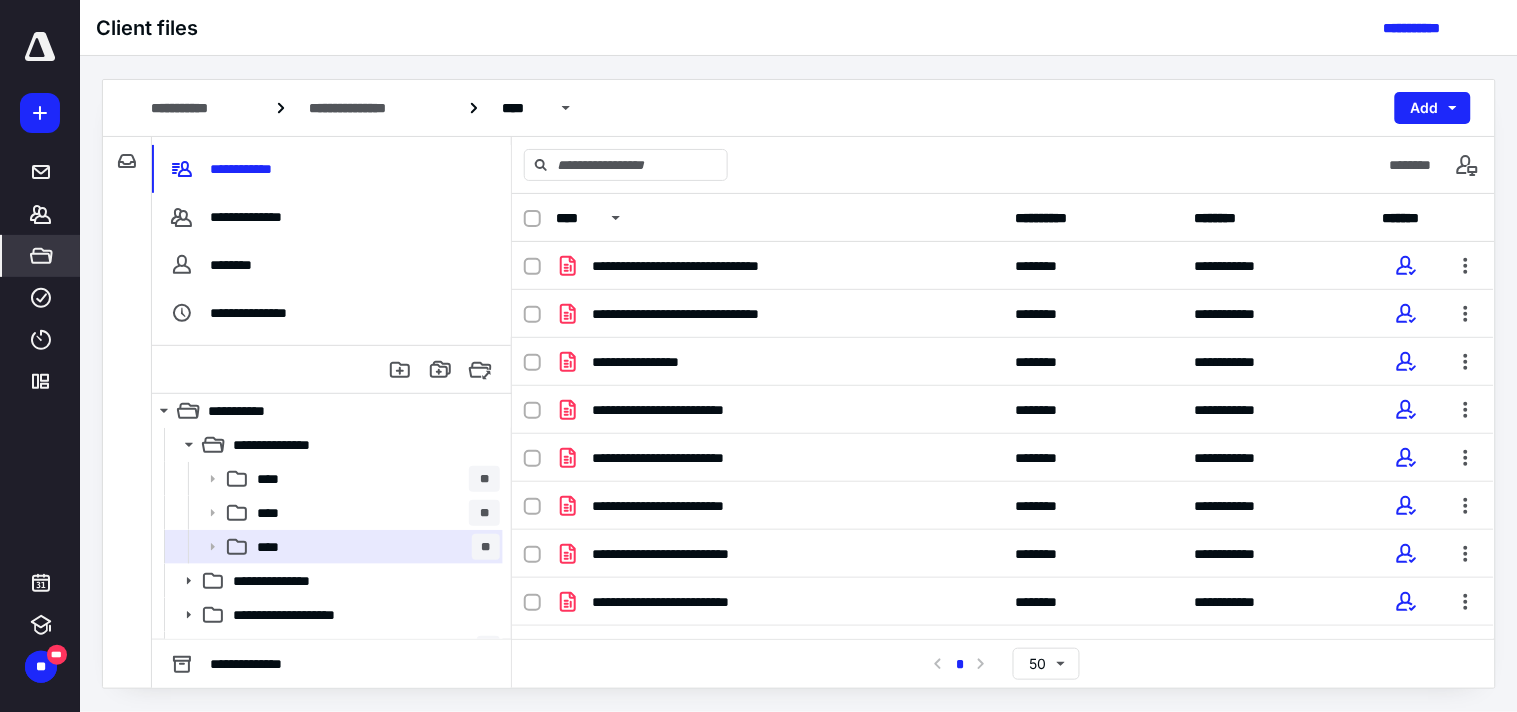 scroll, scrollTop: 0, scrollLeft: 0, axis: both 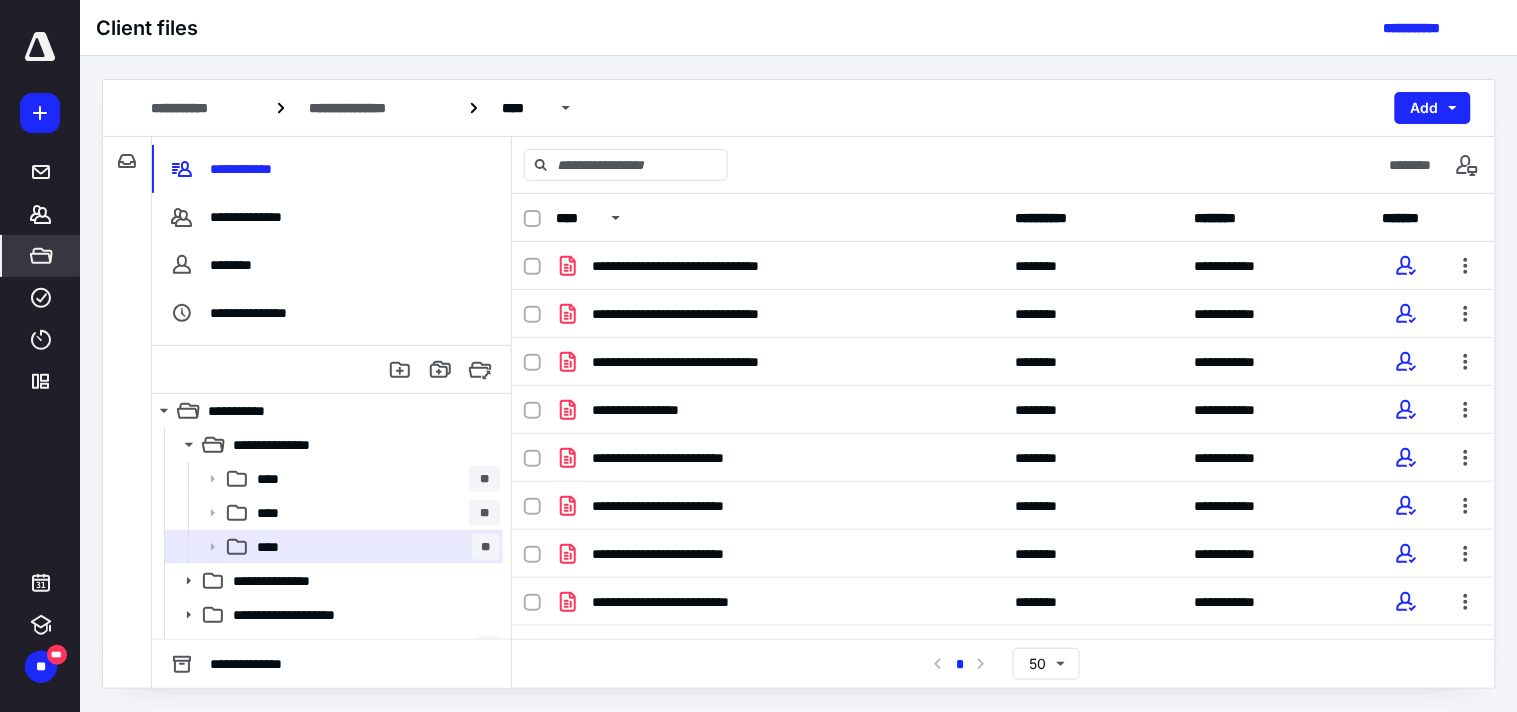 click 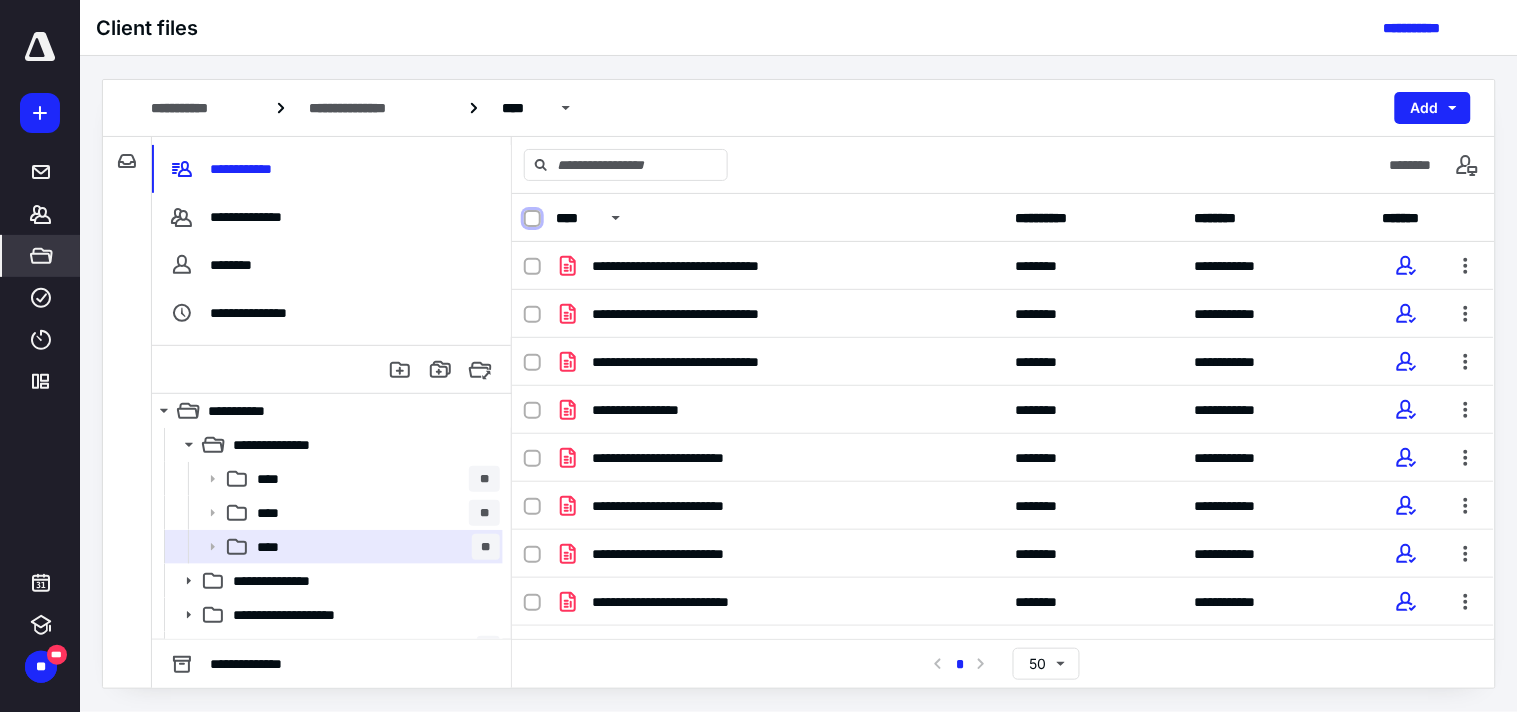 click at bounding box center [532, 219] 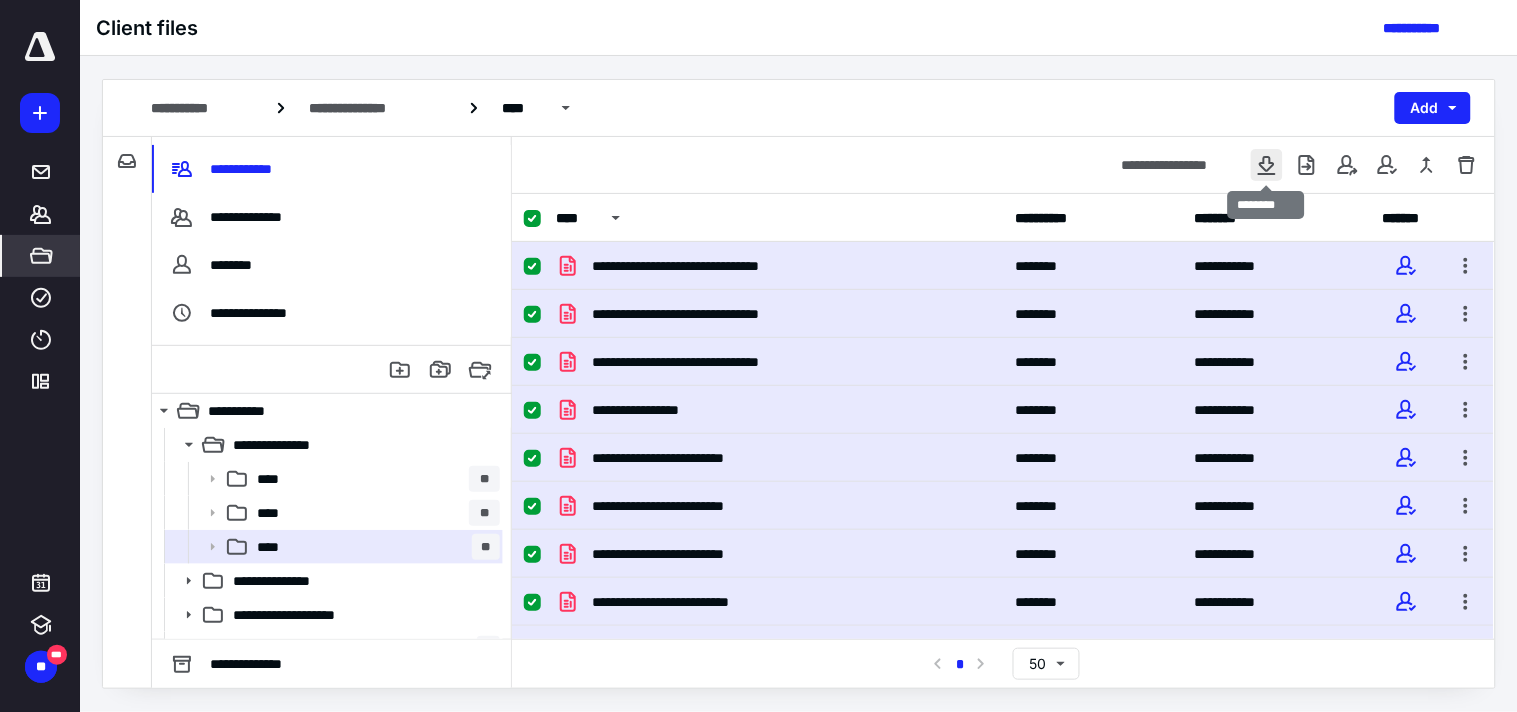 click at bounding box center [1267, 165] 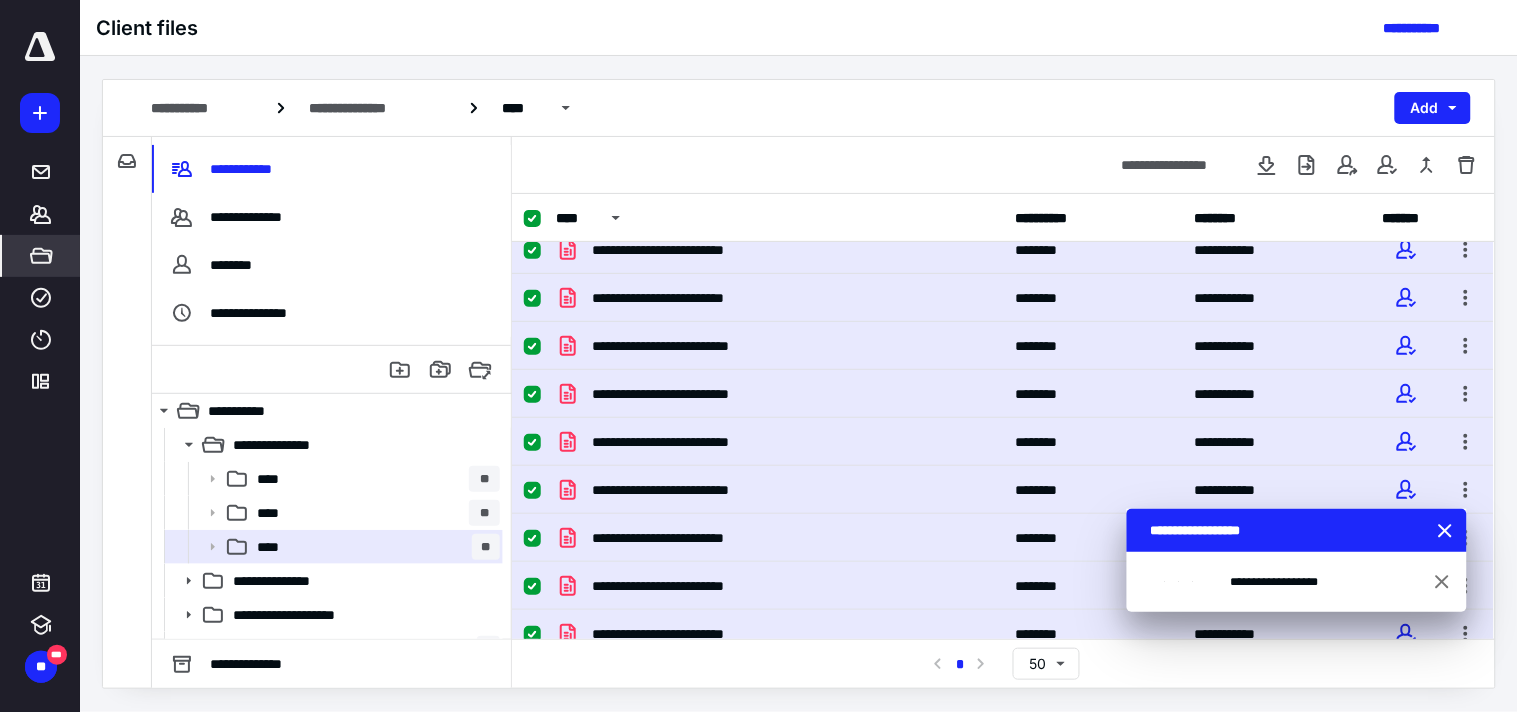 scroll, scrollTop: 324, scrollLeft: 0, axis: vertical 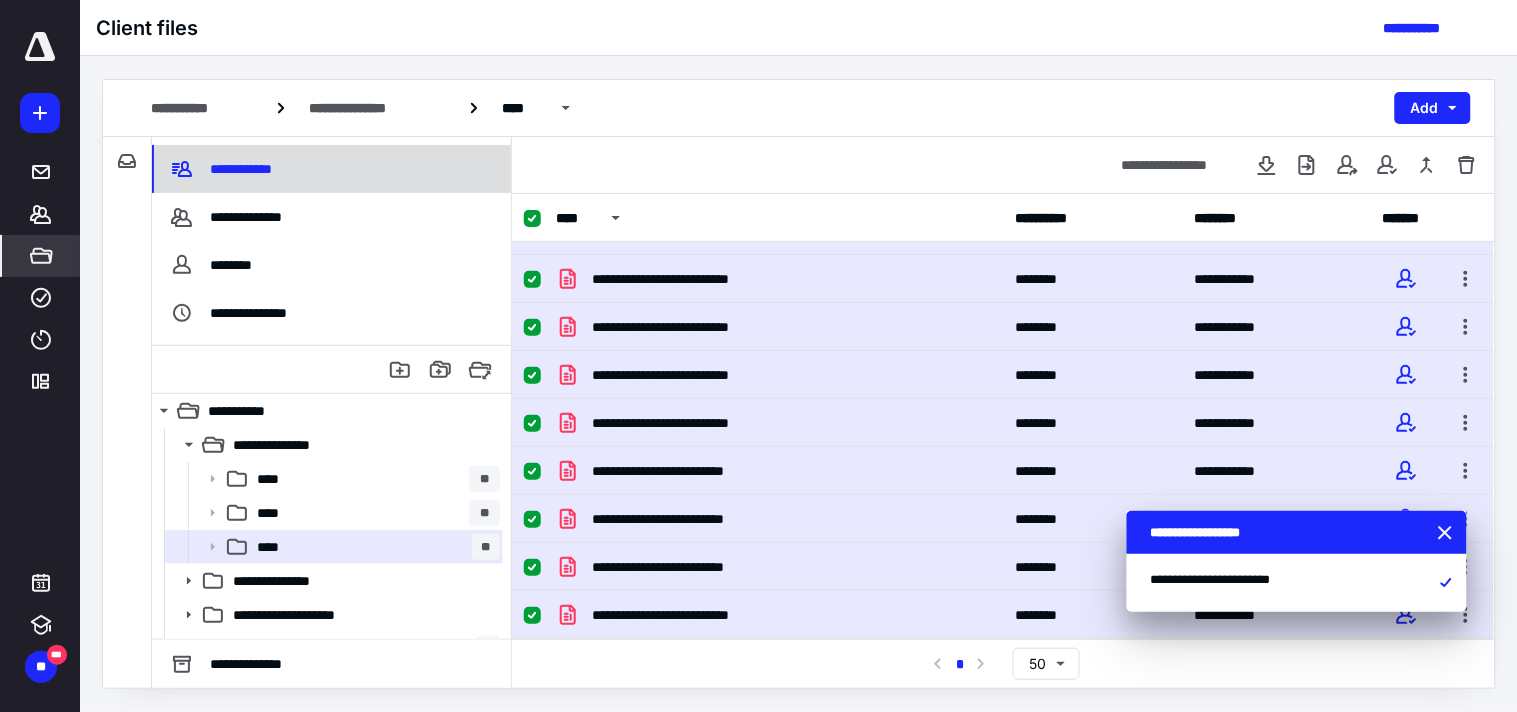 click on "**********" at bounding box center (224, 169) 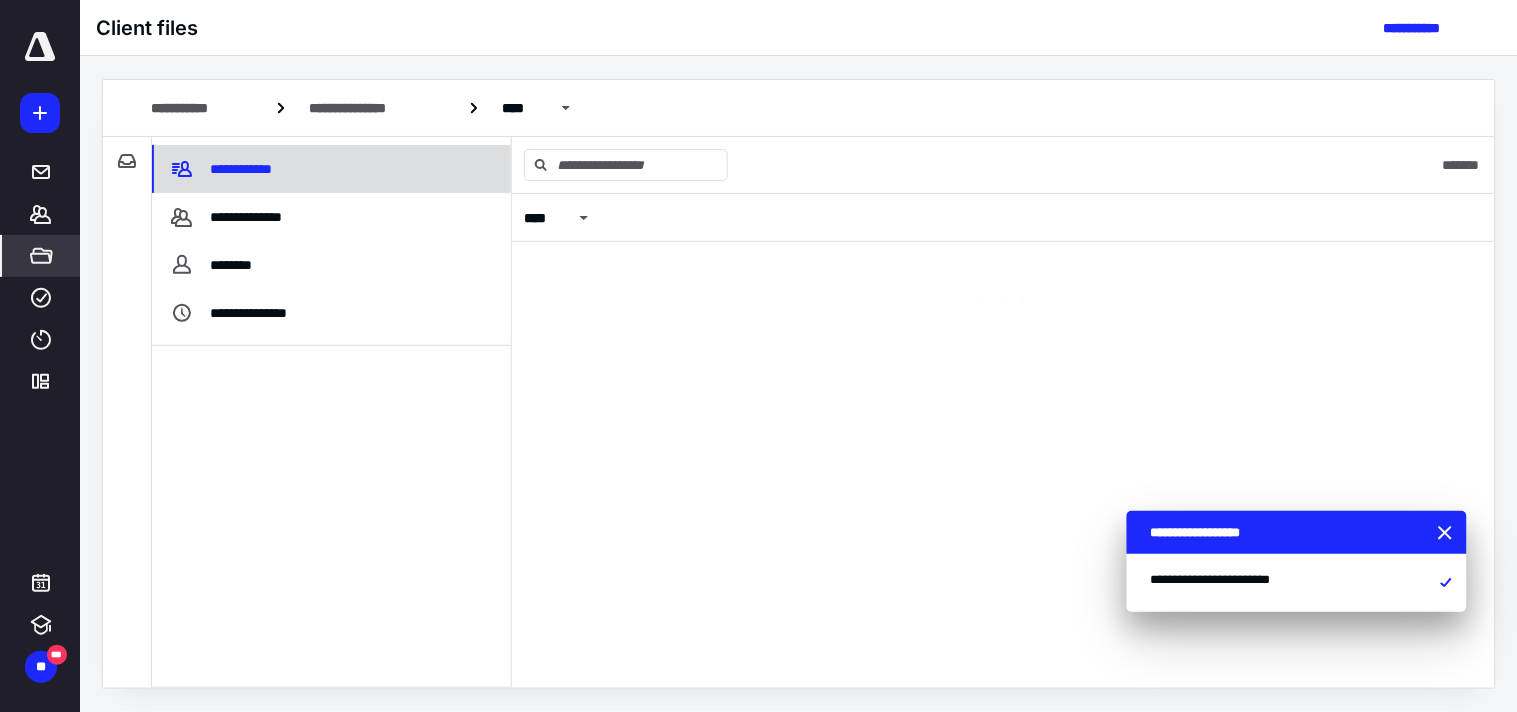 scroll, scrollTop: 0, scrollLeft: 0, axis: both 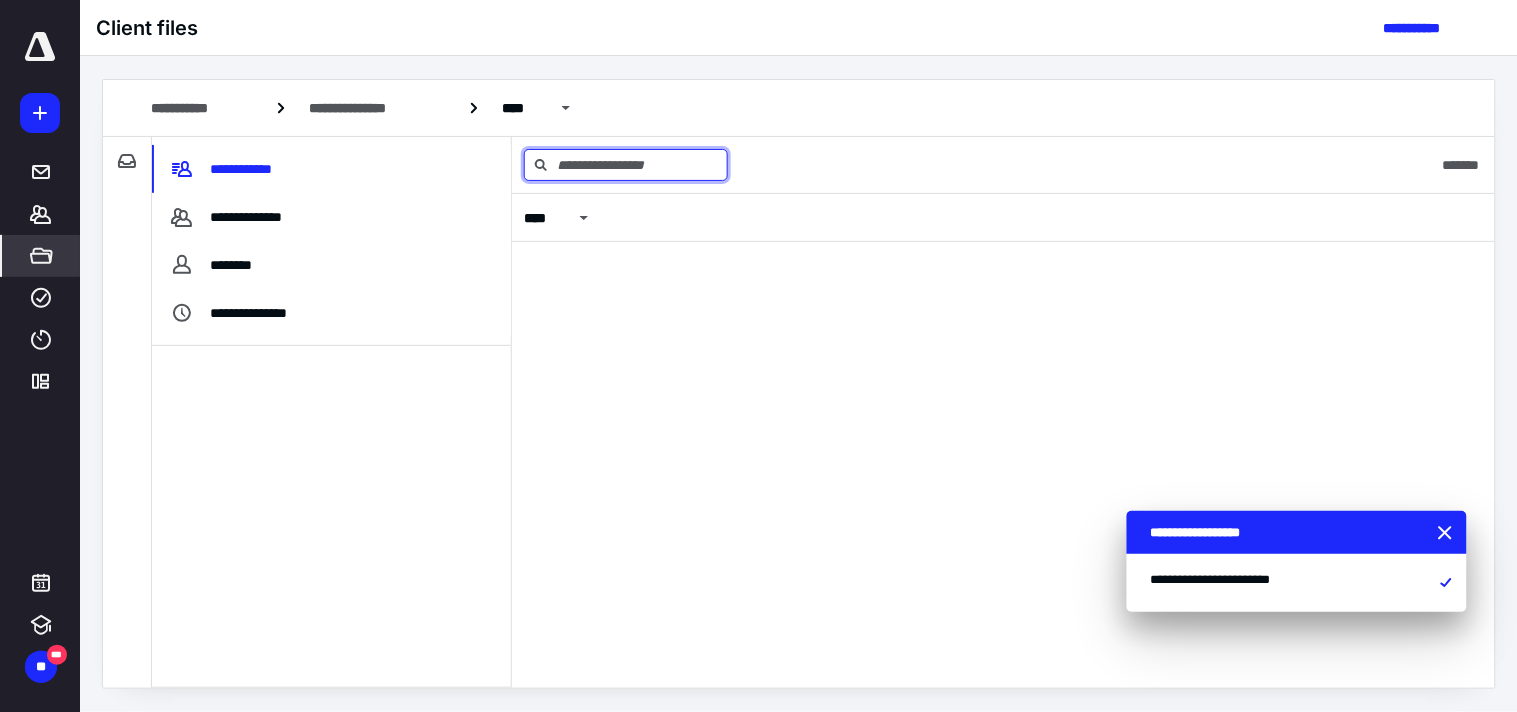 click at bounding box center [626, 165] 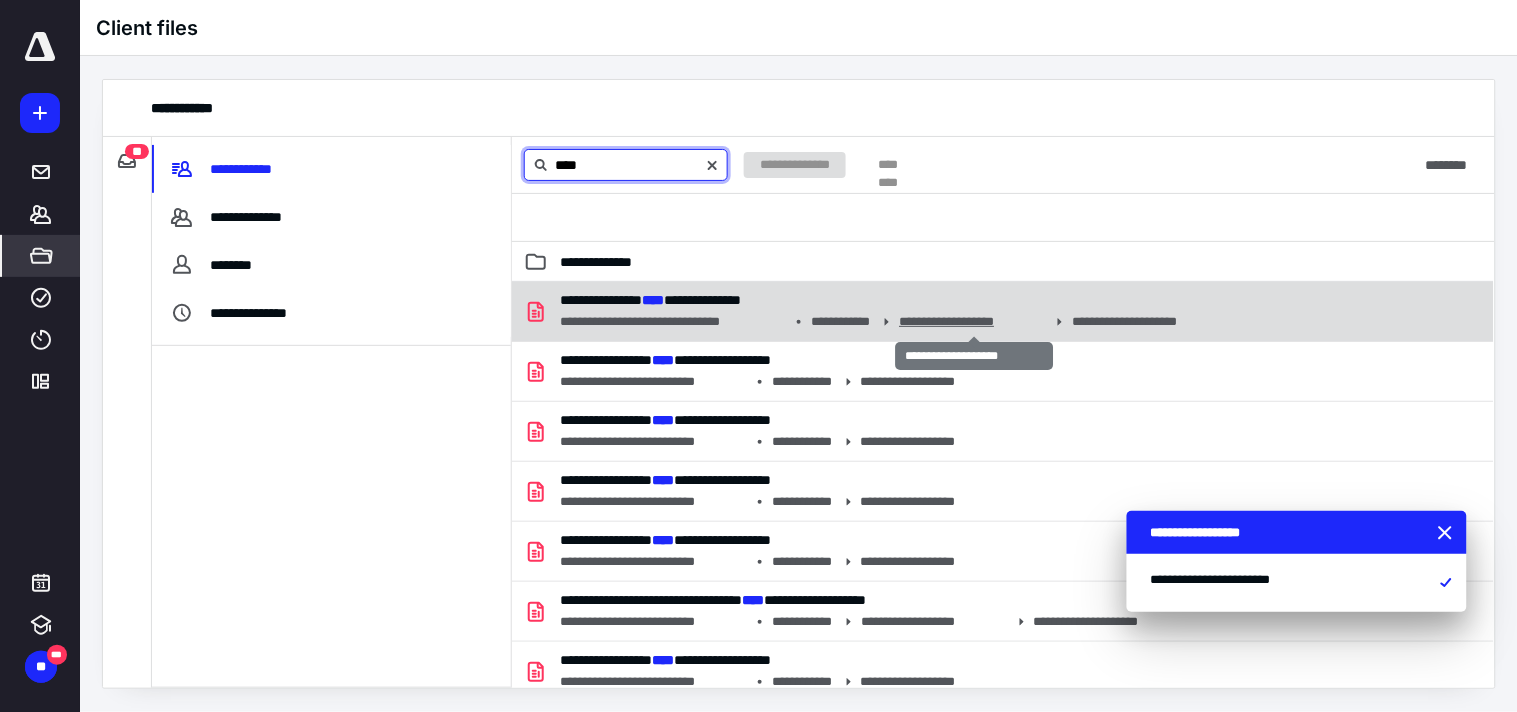 type on "****" 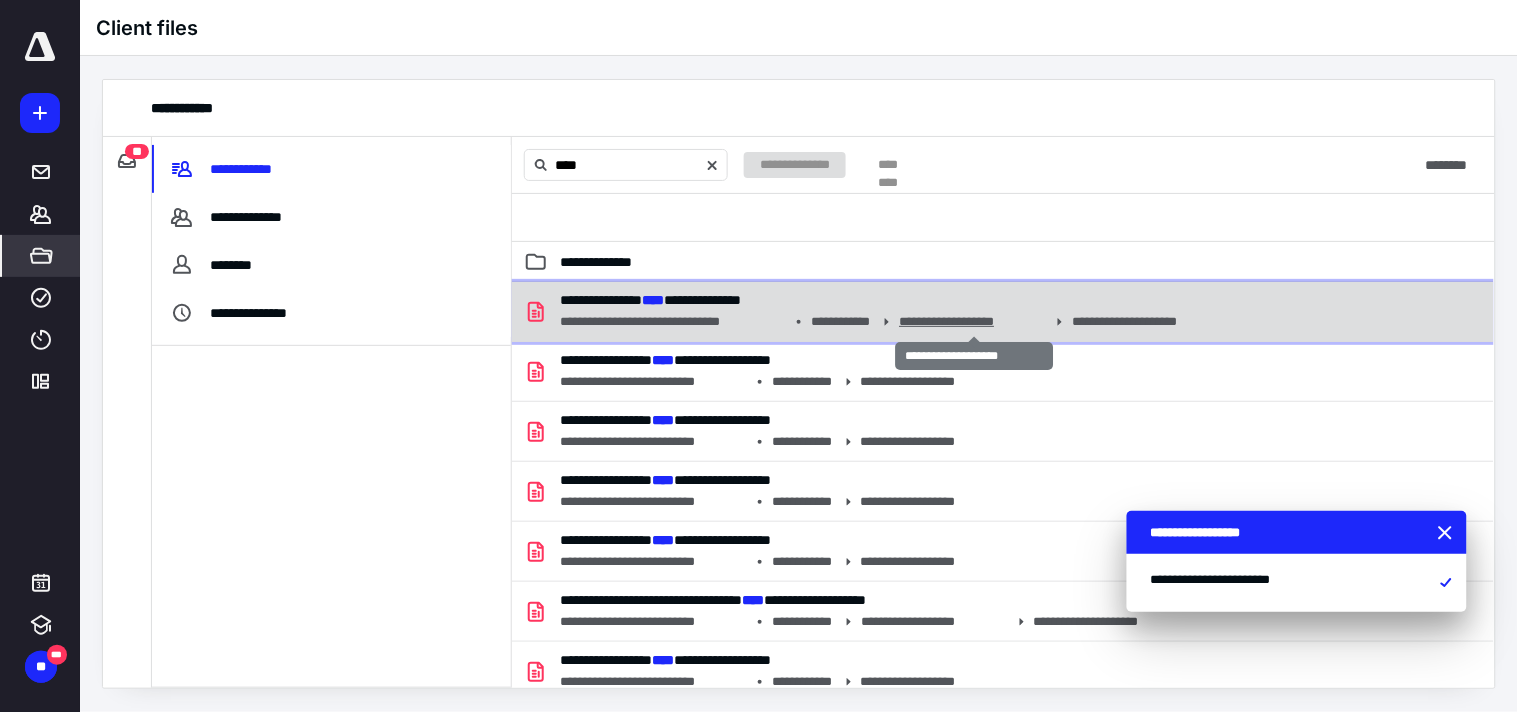 click on "**********" at bounding box center [973, 321] 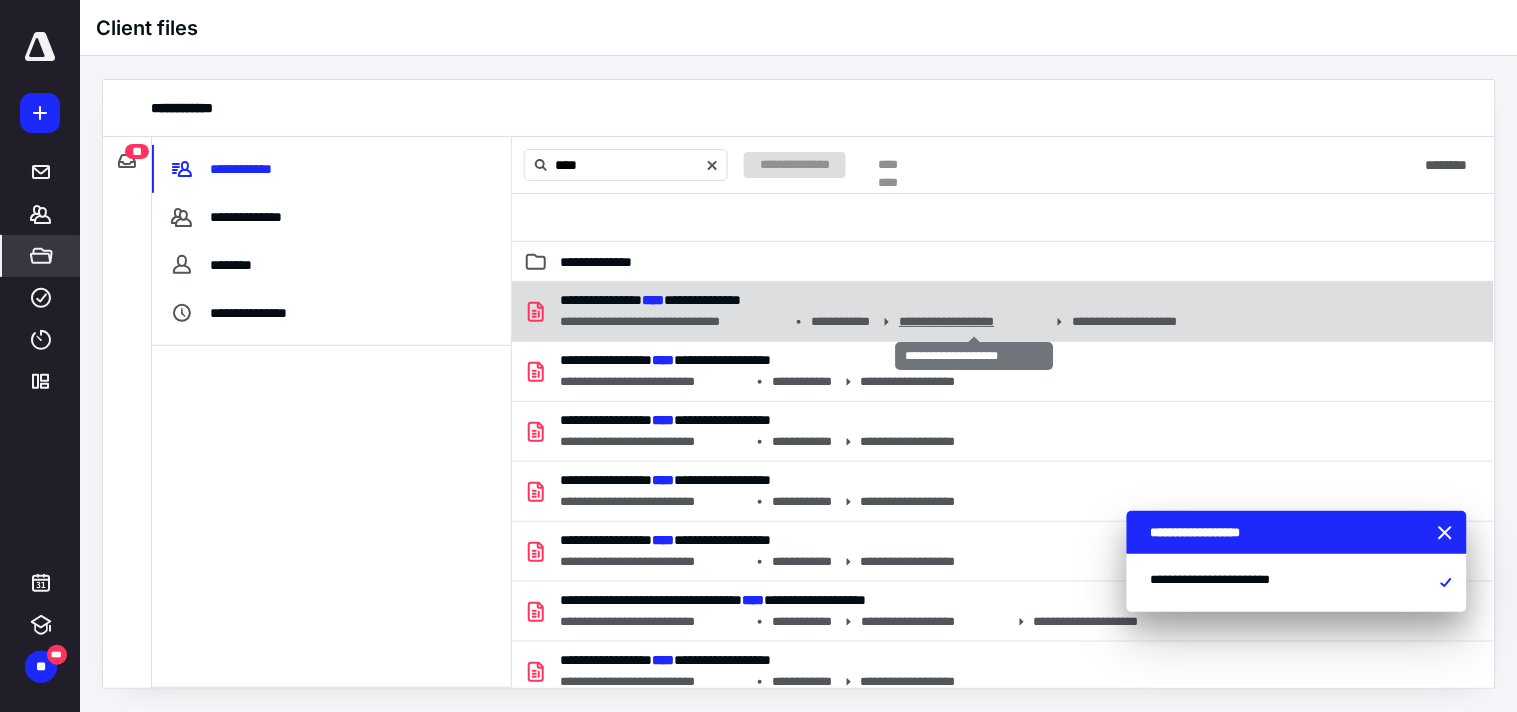 type 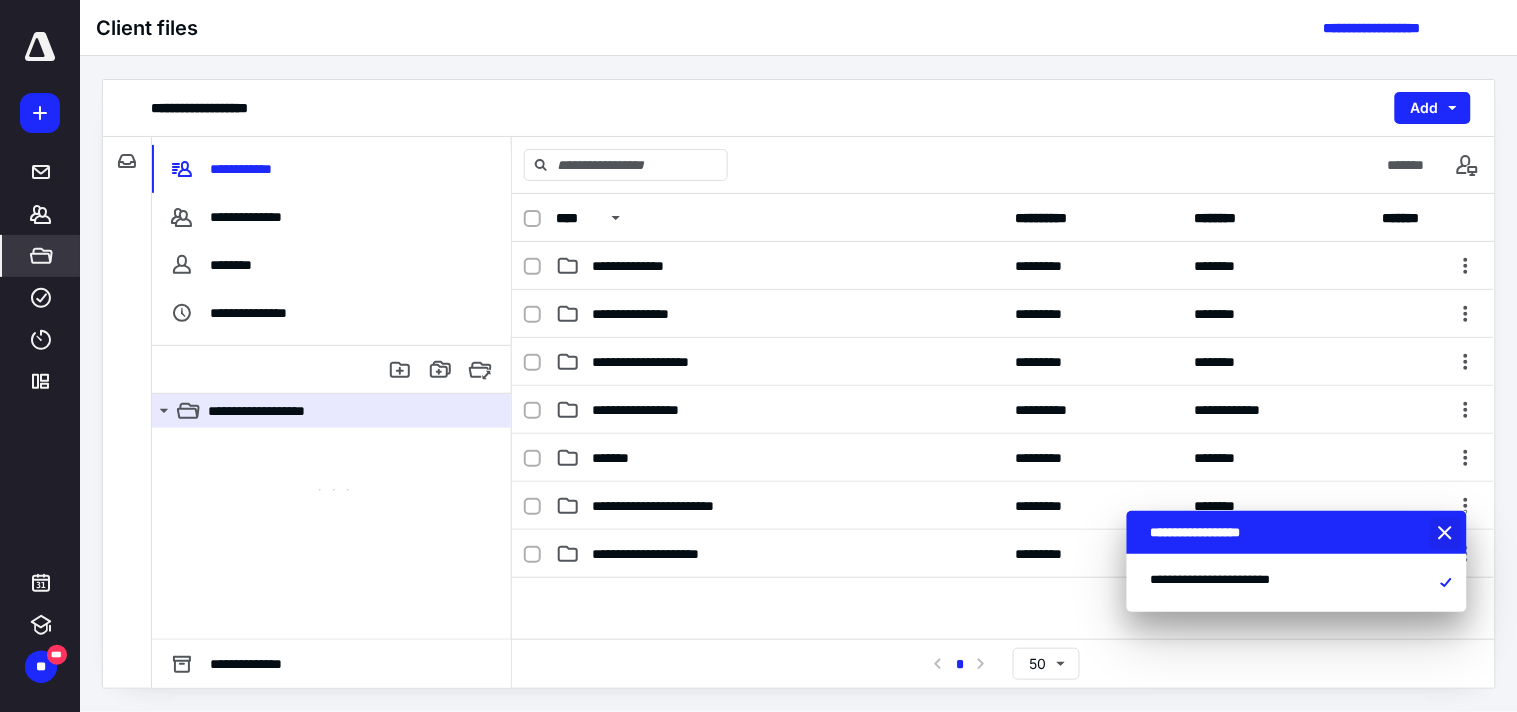 click at bounding box center [1448, 534] 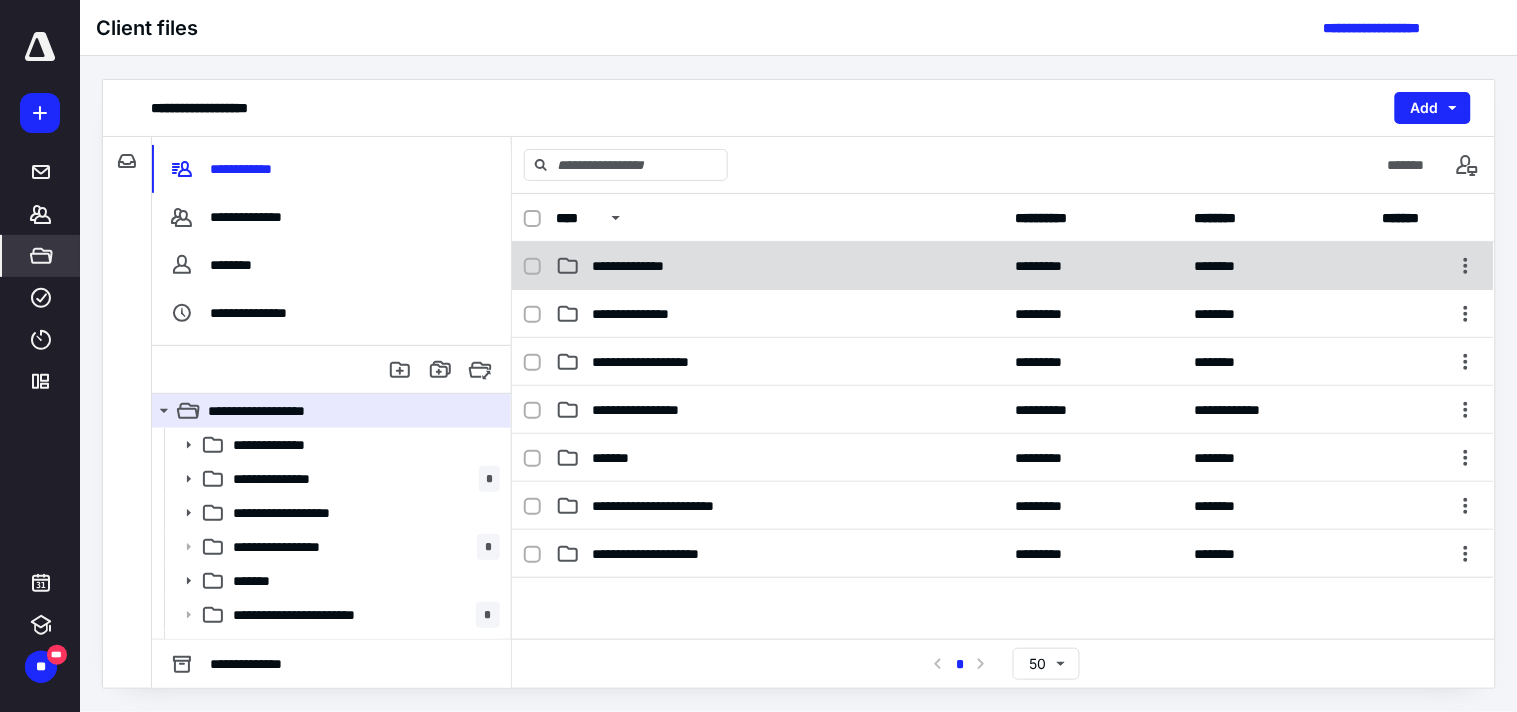 click on "**********" at bounding box center (1003, 266) 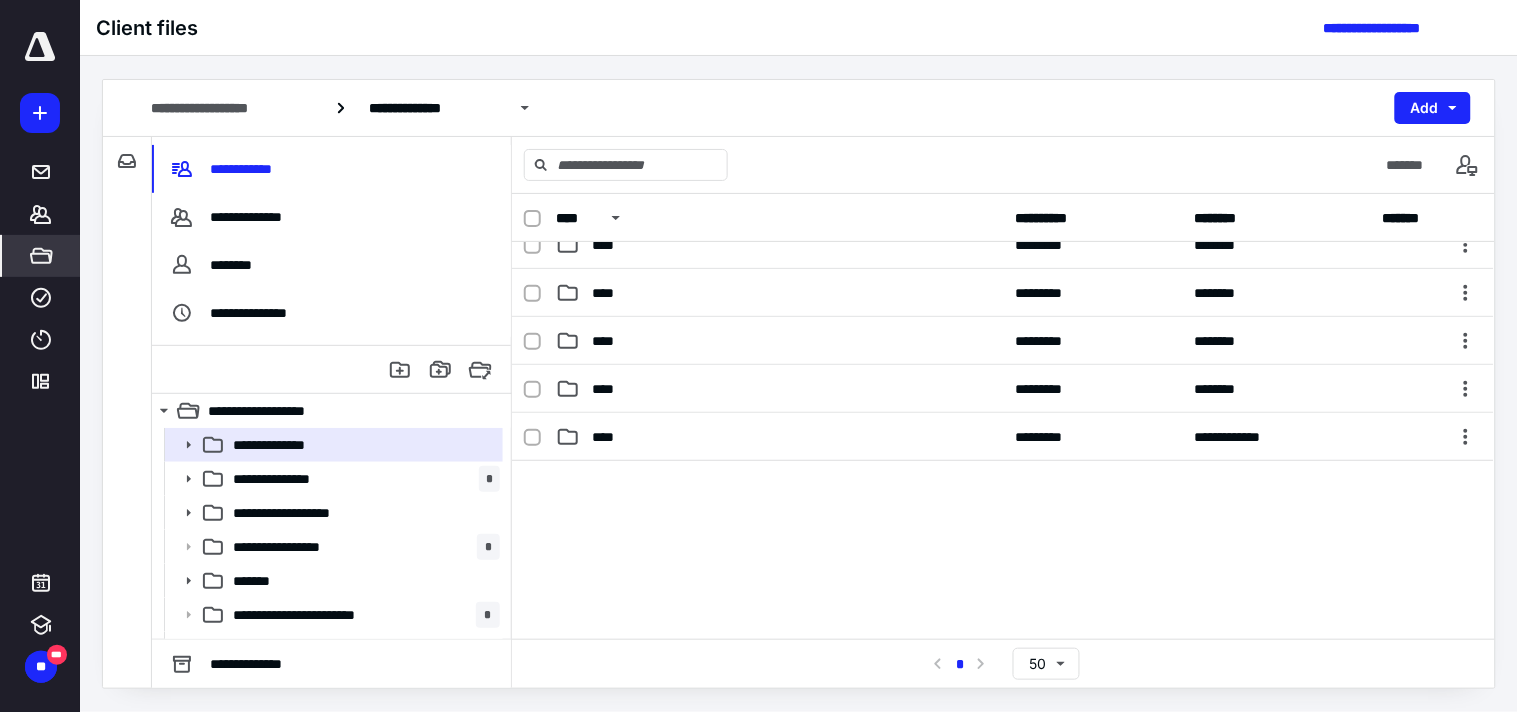 scroll, scrollTop: 222, scrollLeft: 0, axis: vertical 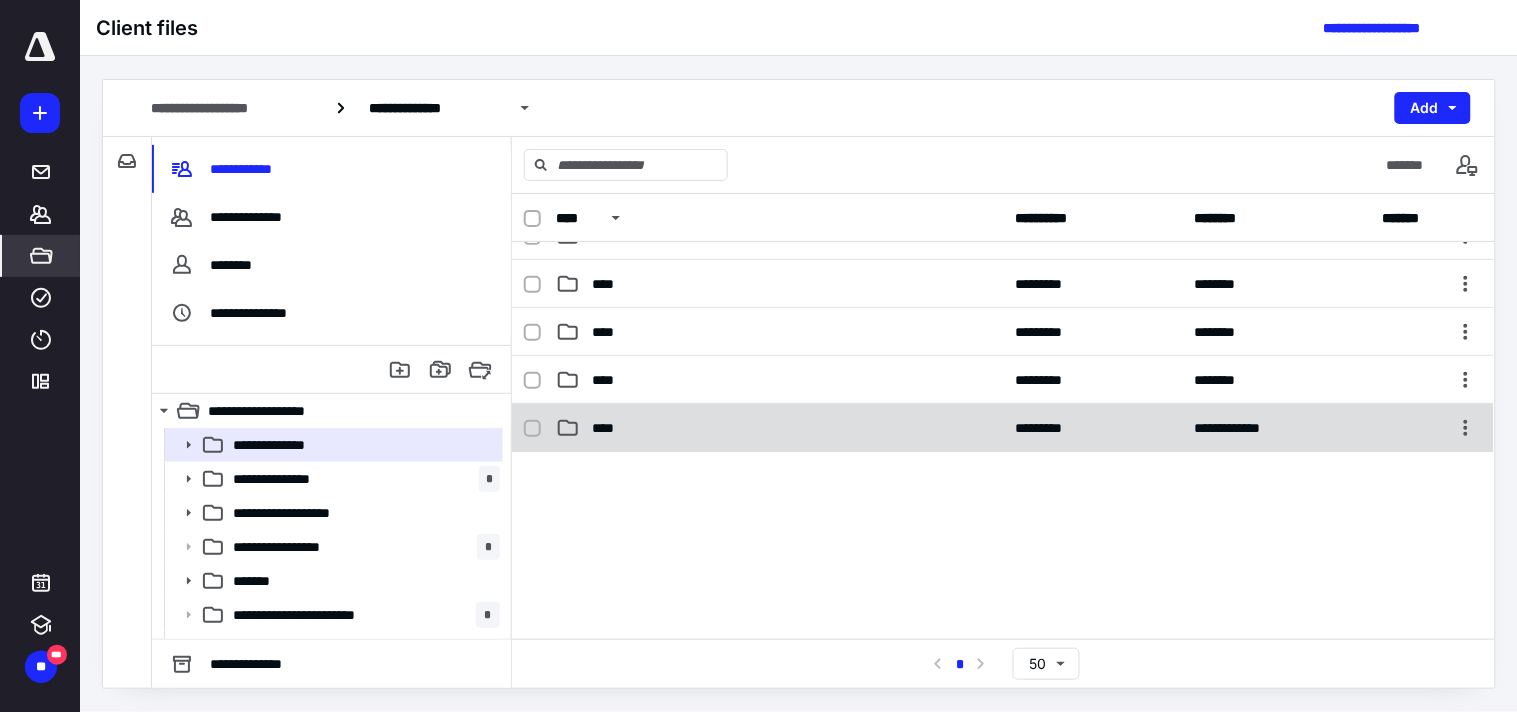 click on "****" at bounding box center [779, 428] 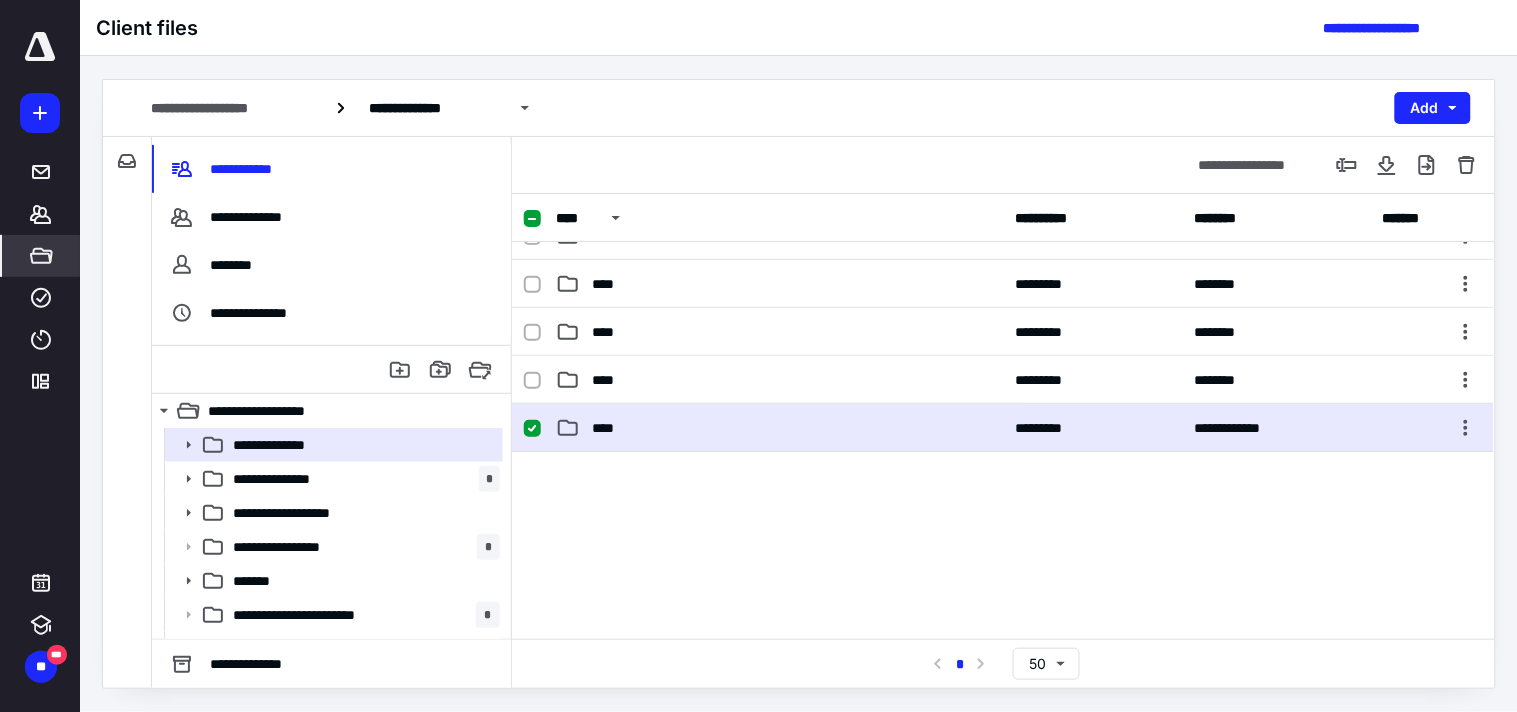 click on "****" at bounding box center (779, 428) 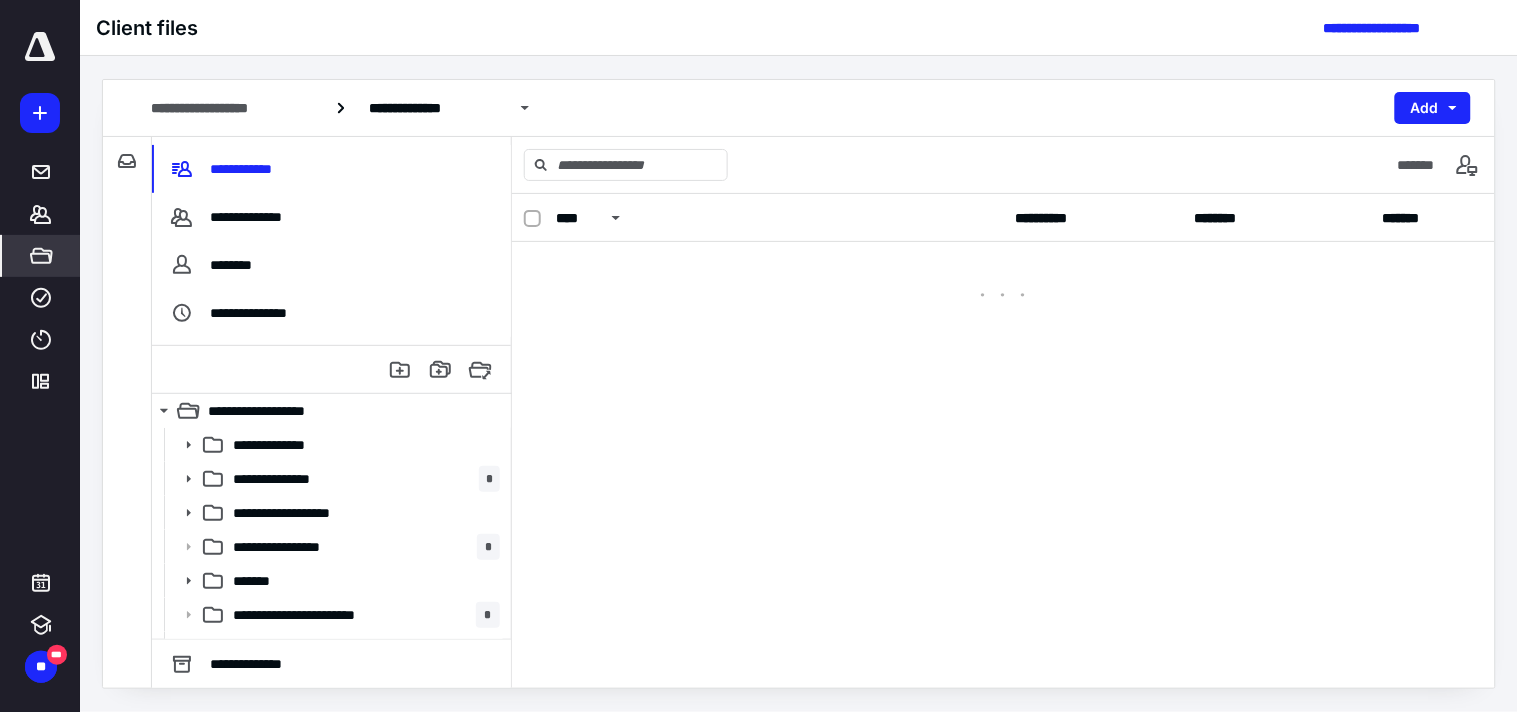 scroll, scrollTop: 0, scrollLeft: 0, axis: both 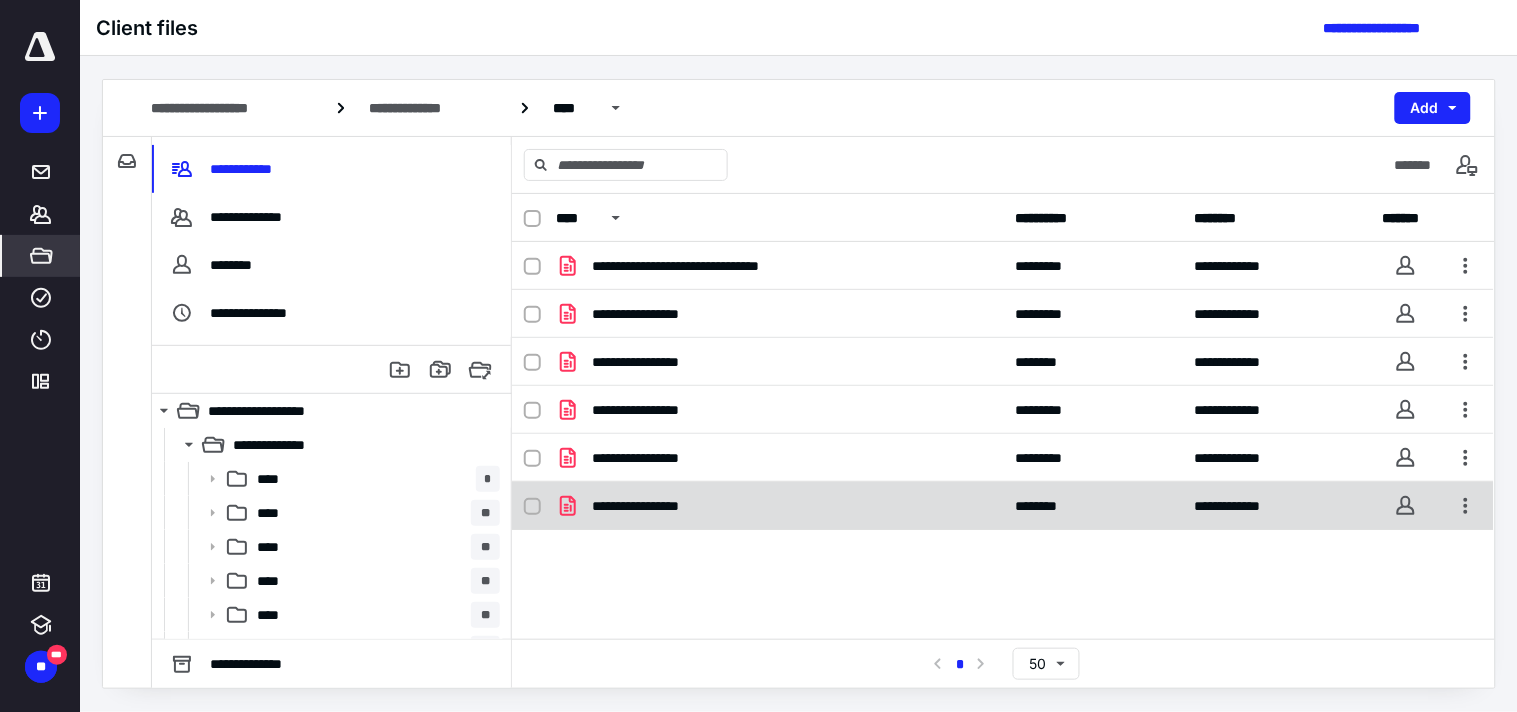 click at bounding box center [532, 507] 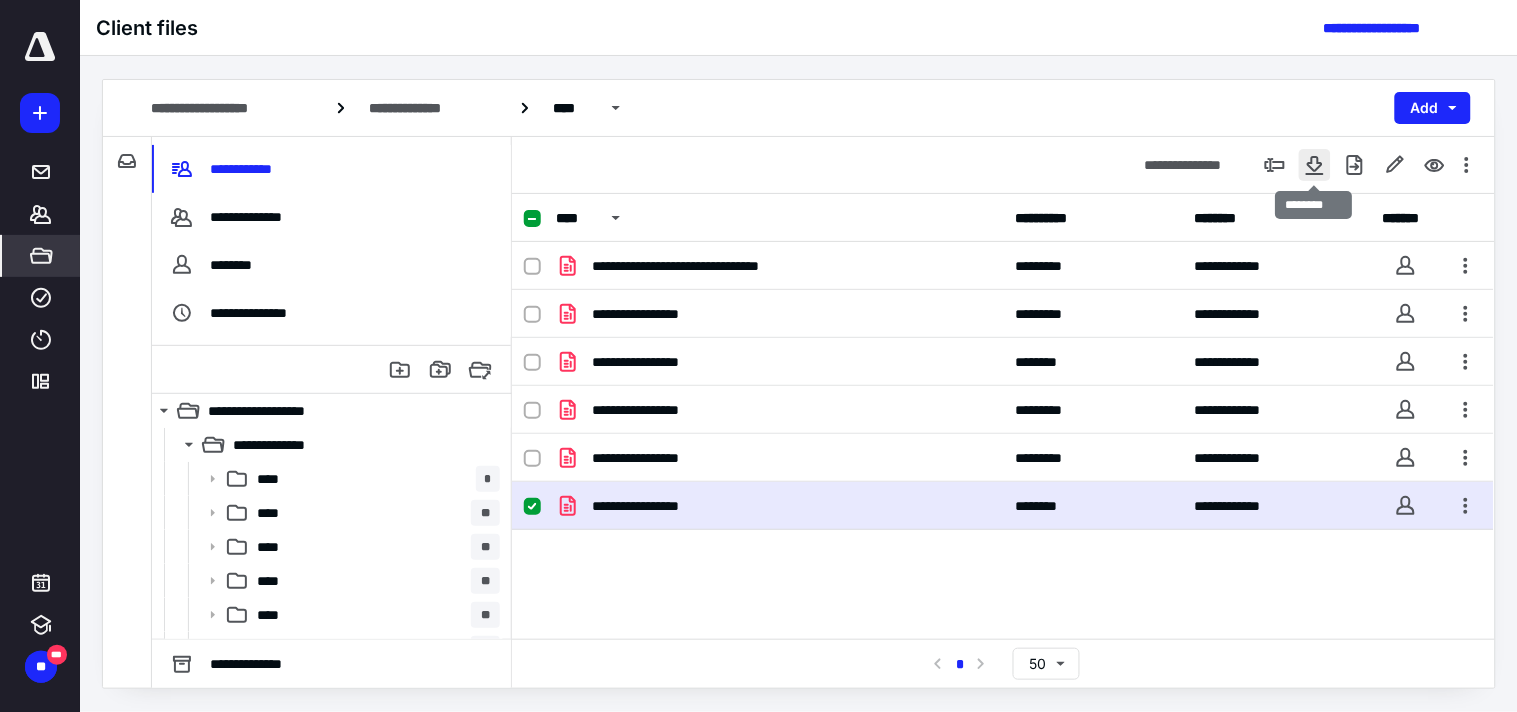 click at bounding box center (1315, 165) 